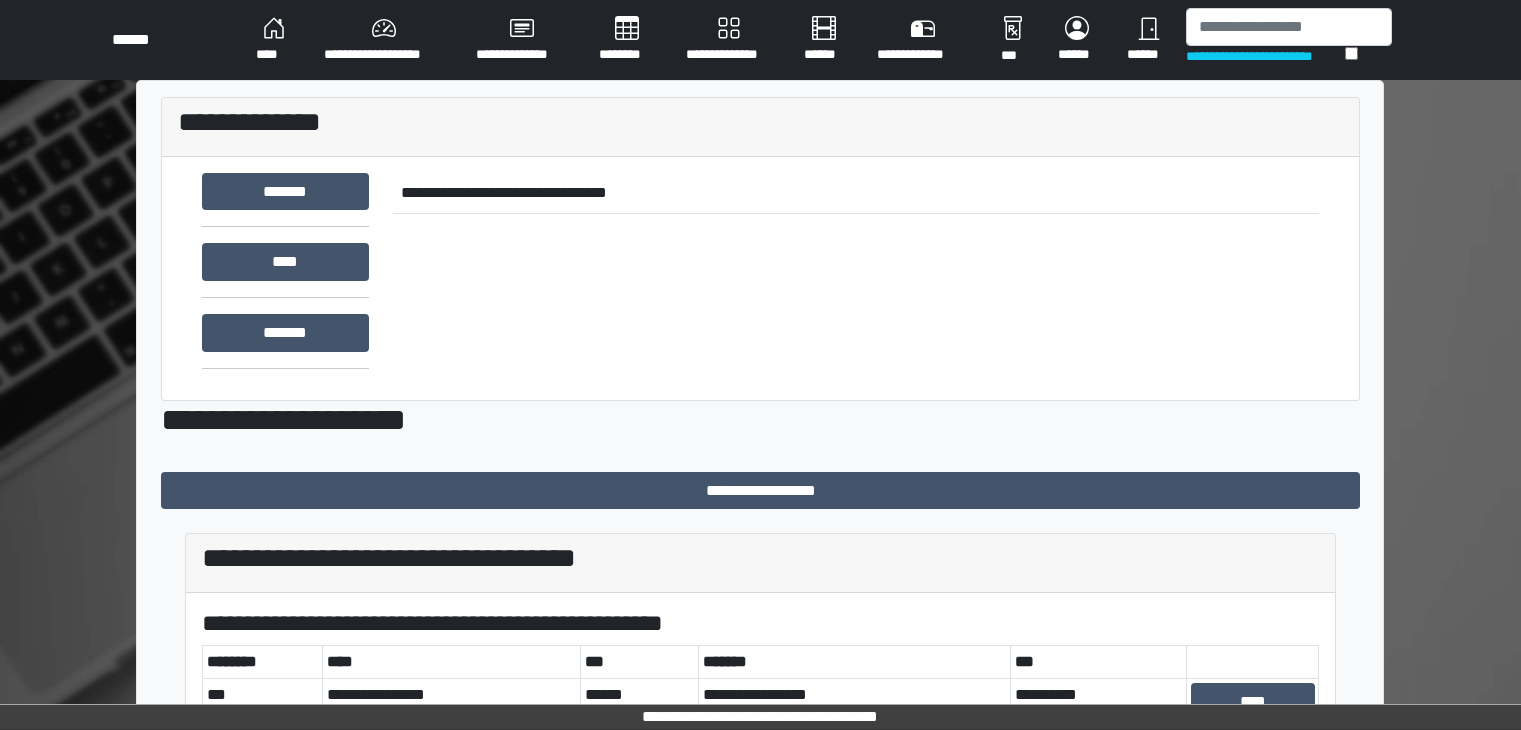 scroll, scrollTop: 0, scrollLeft: 0, axis: both 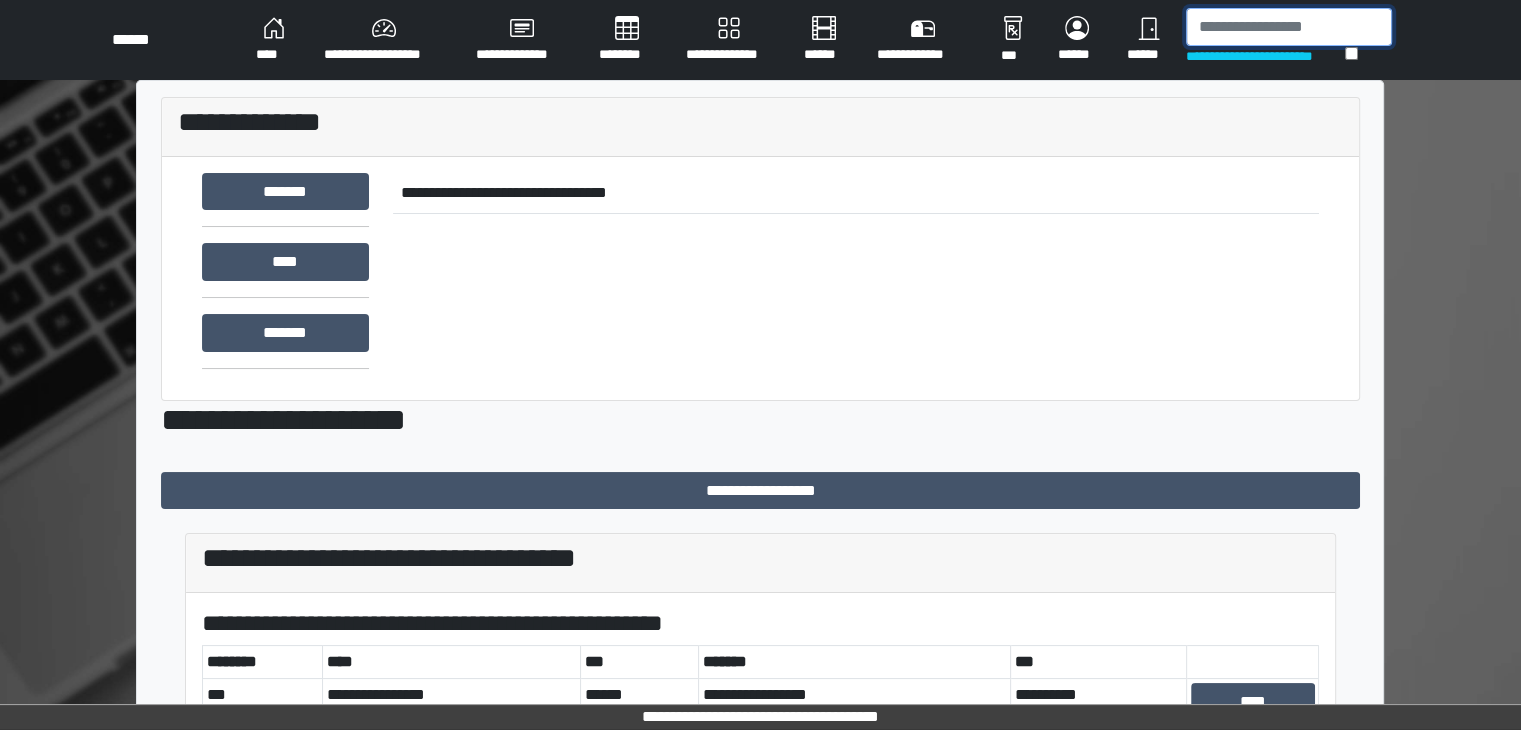 click at bounding box center (1289, 27) 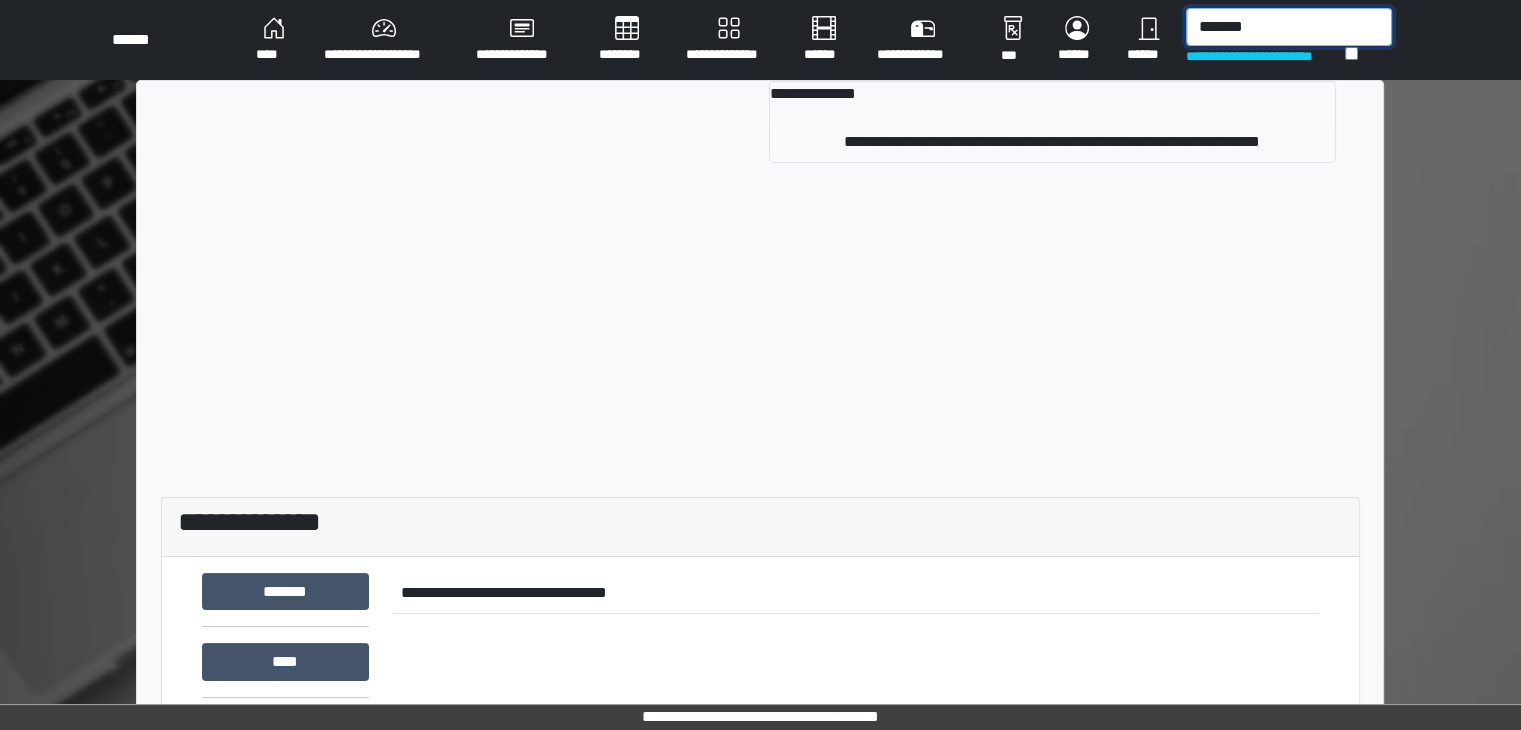 type on "*******" 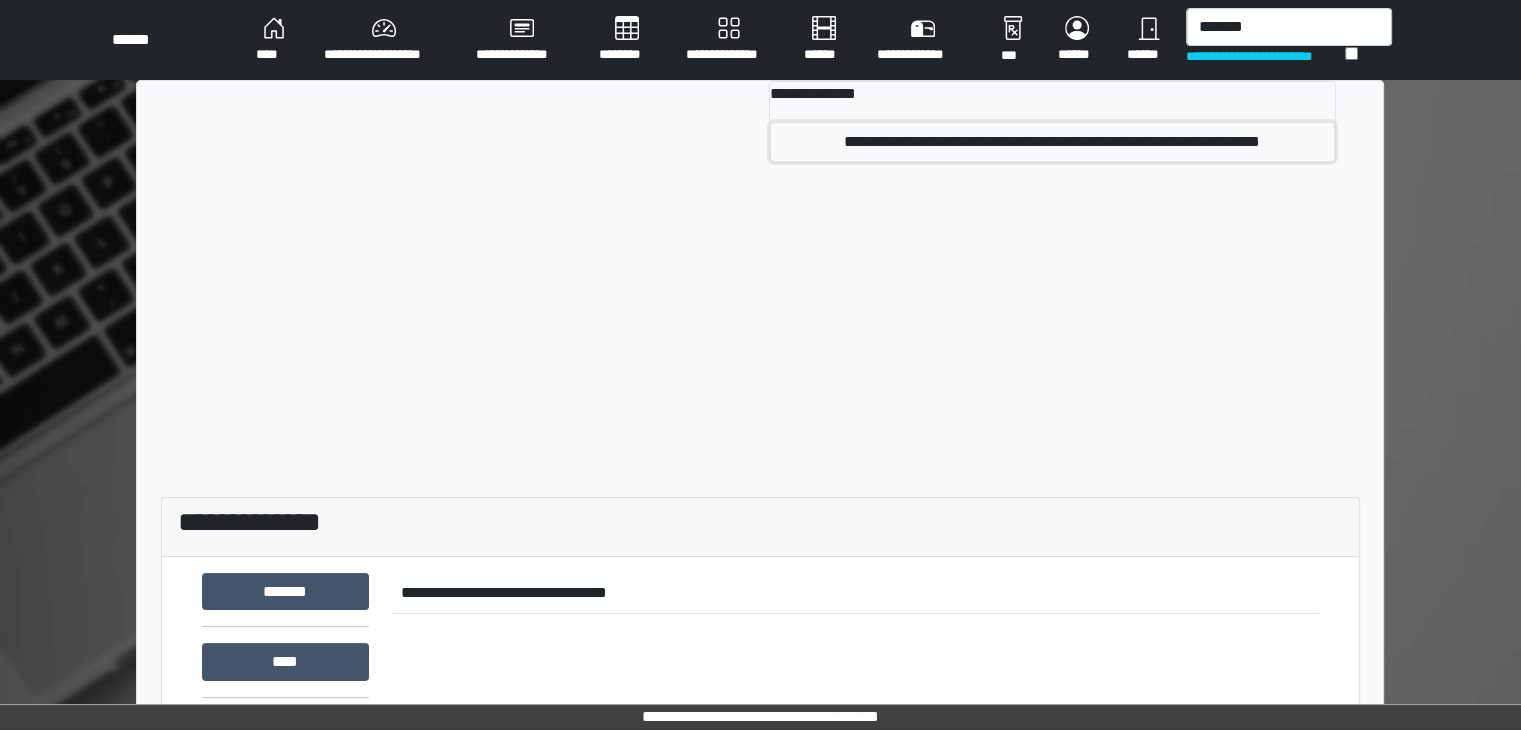 click on "**********" at bounding box center [1052, 142] 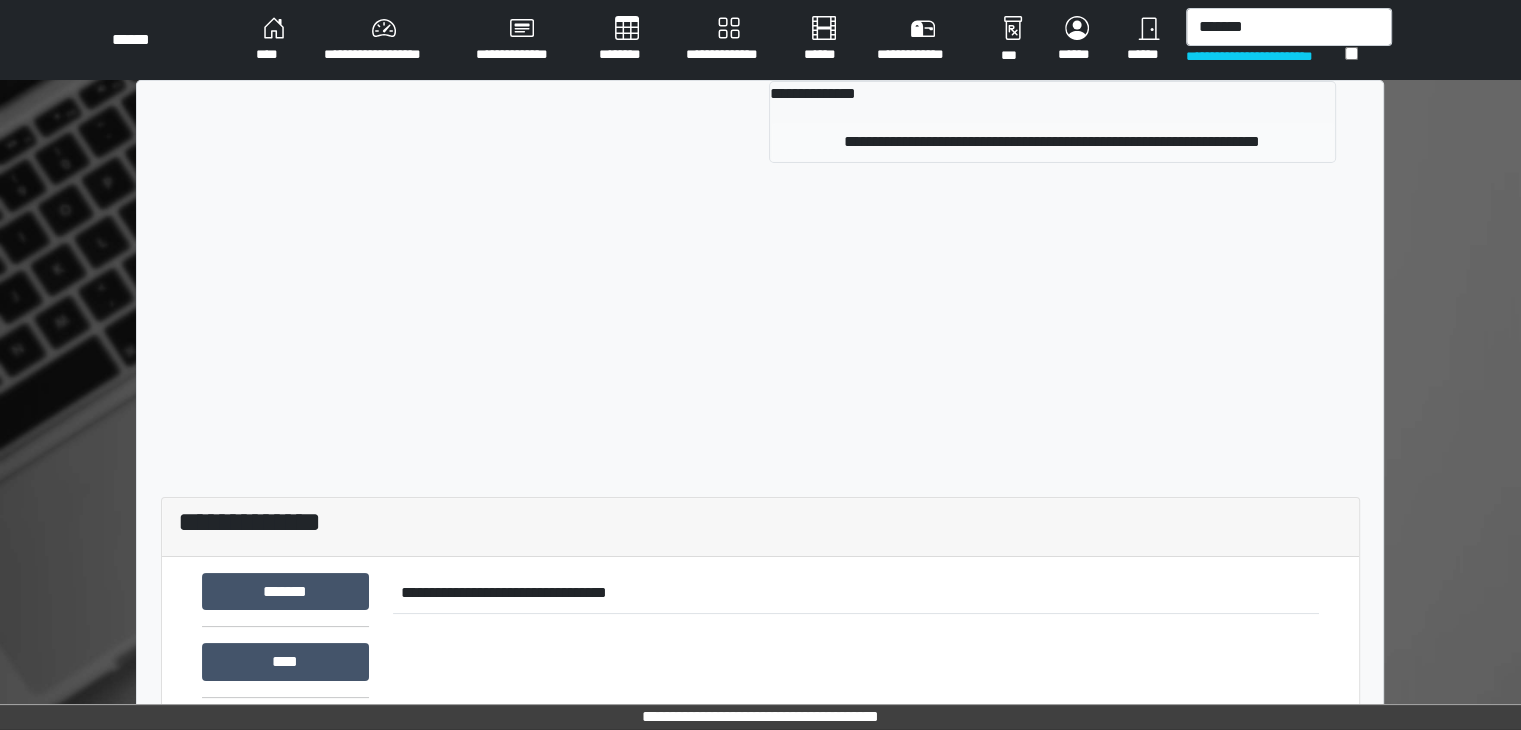 type 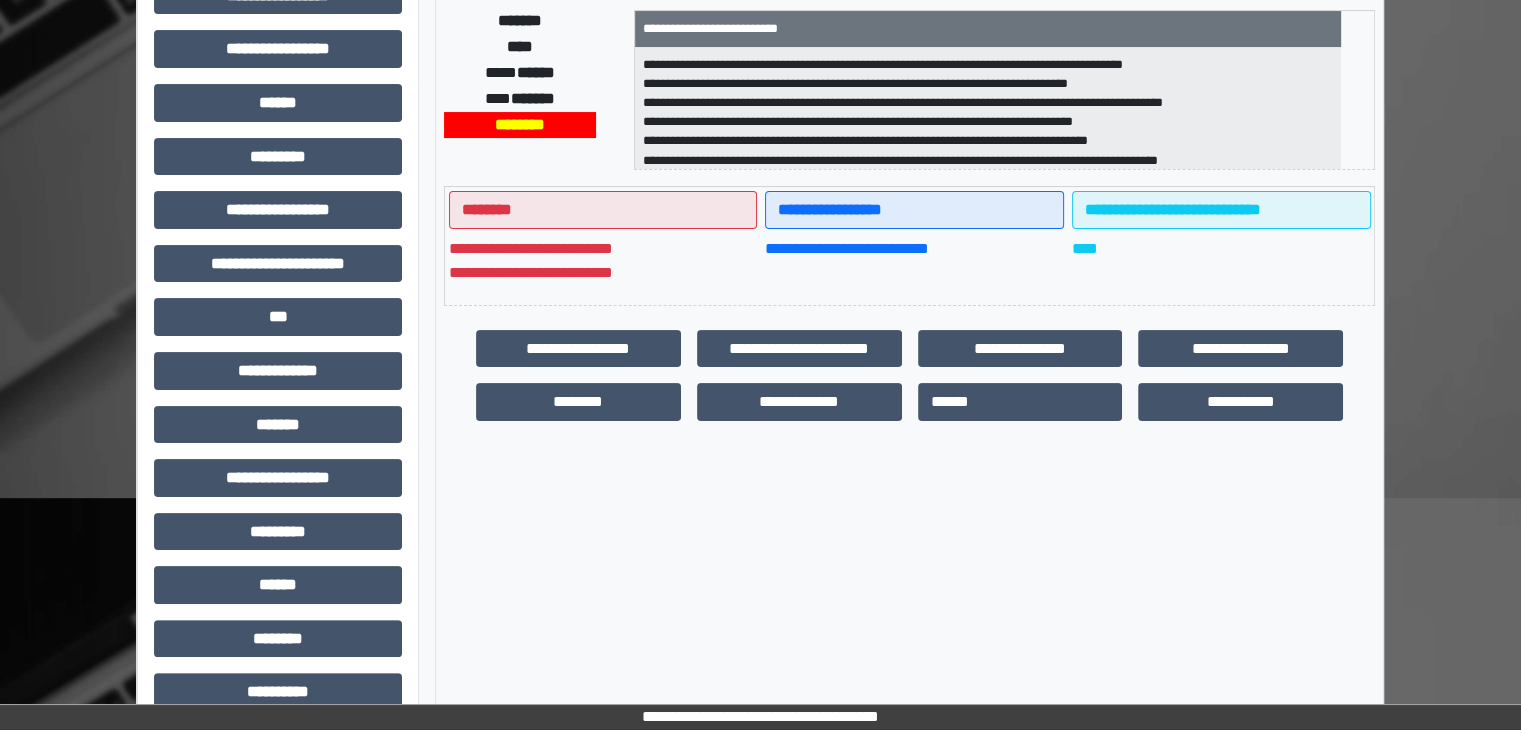 scroll, scrollTop: 436, scrollLeft: 0, axis: vertical 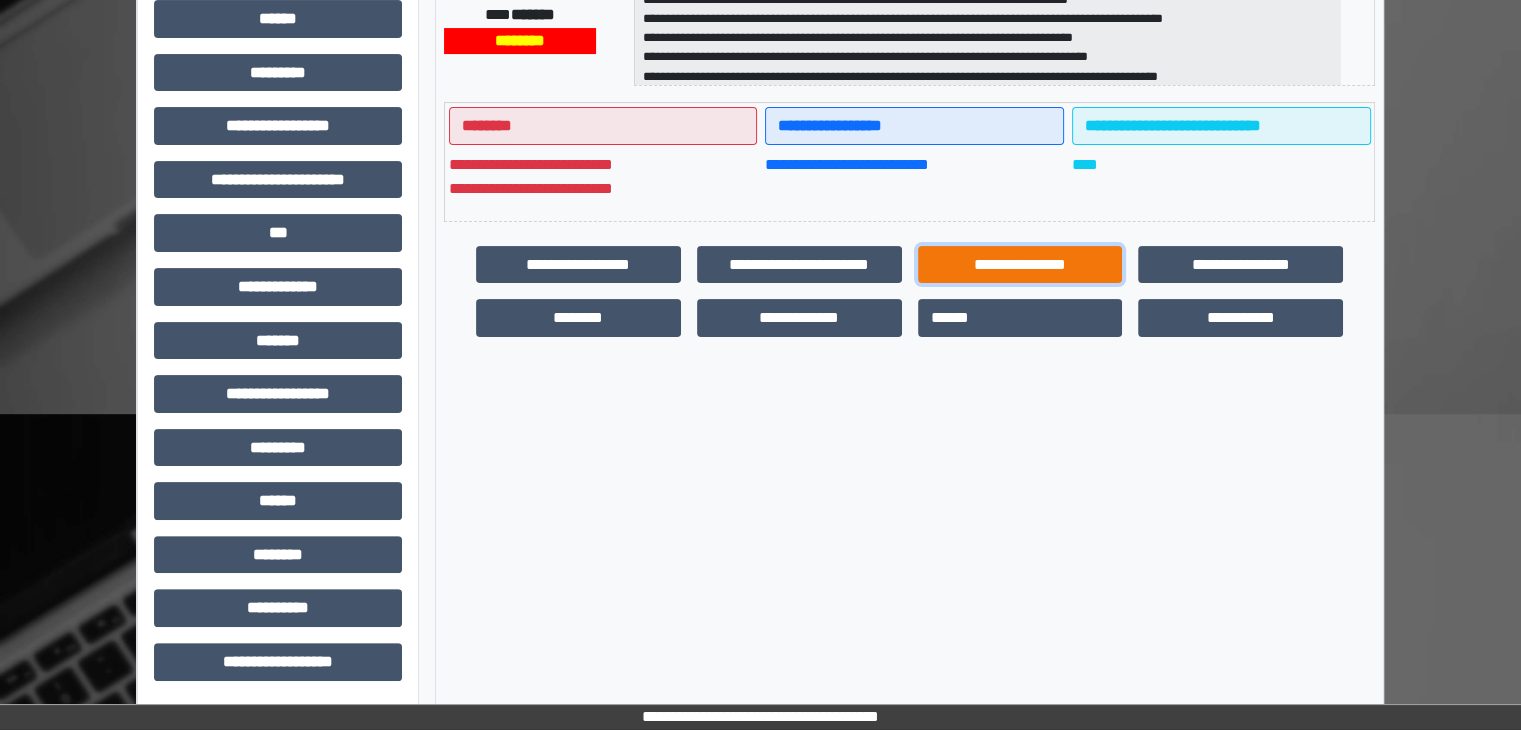 click on "**********" at bounding box center [1020, 265] 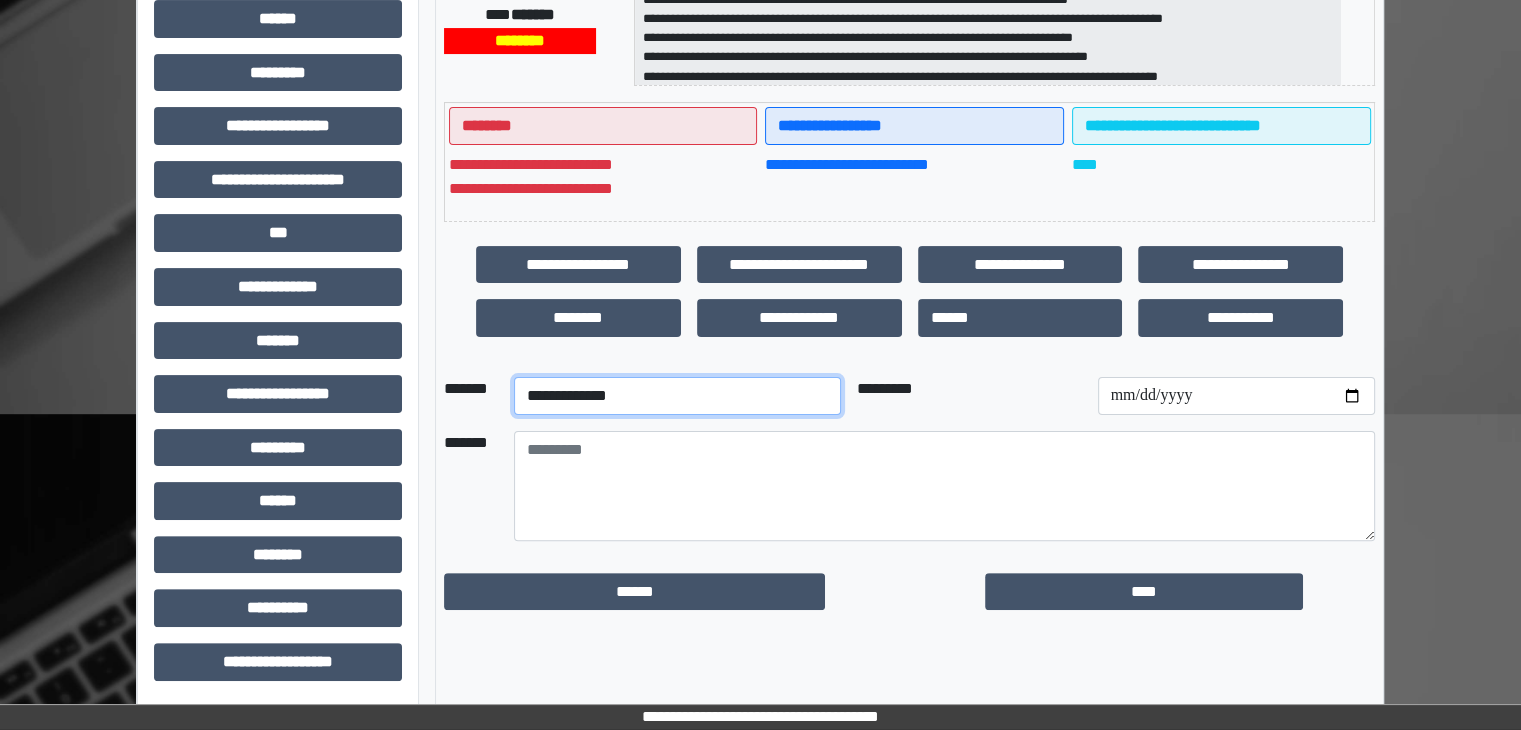 click on "**********" at bounding box center [677, 396] 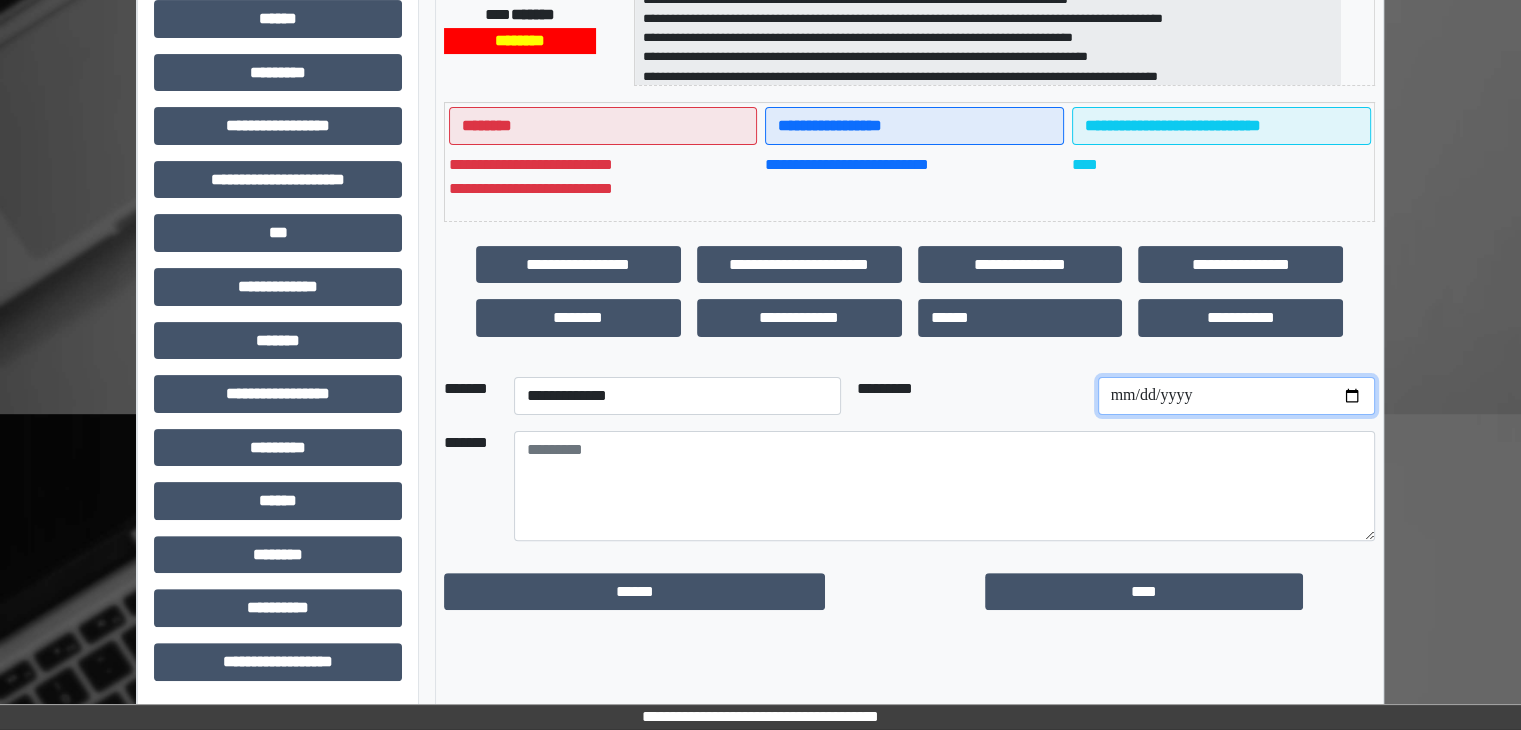 click at bounding box center [1236, 396] 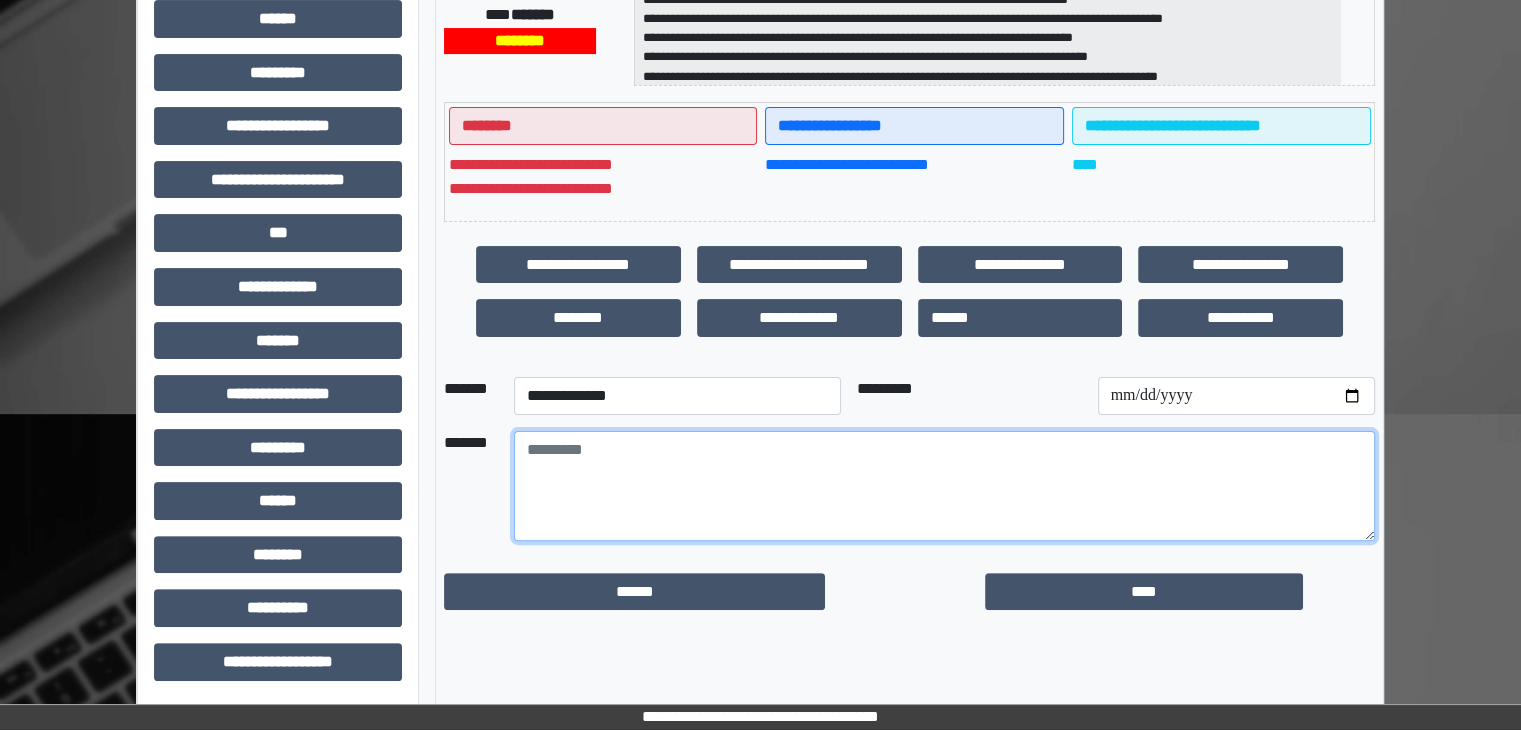 click at bounding box center (944, 486) 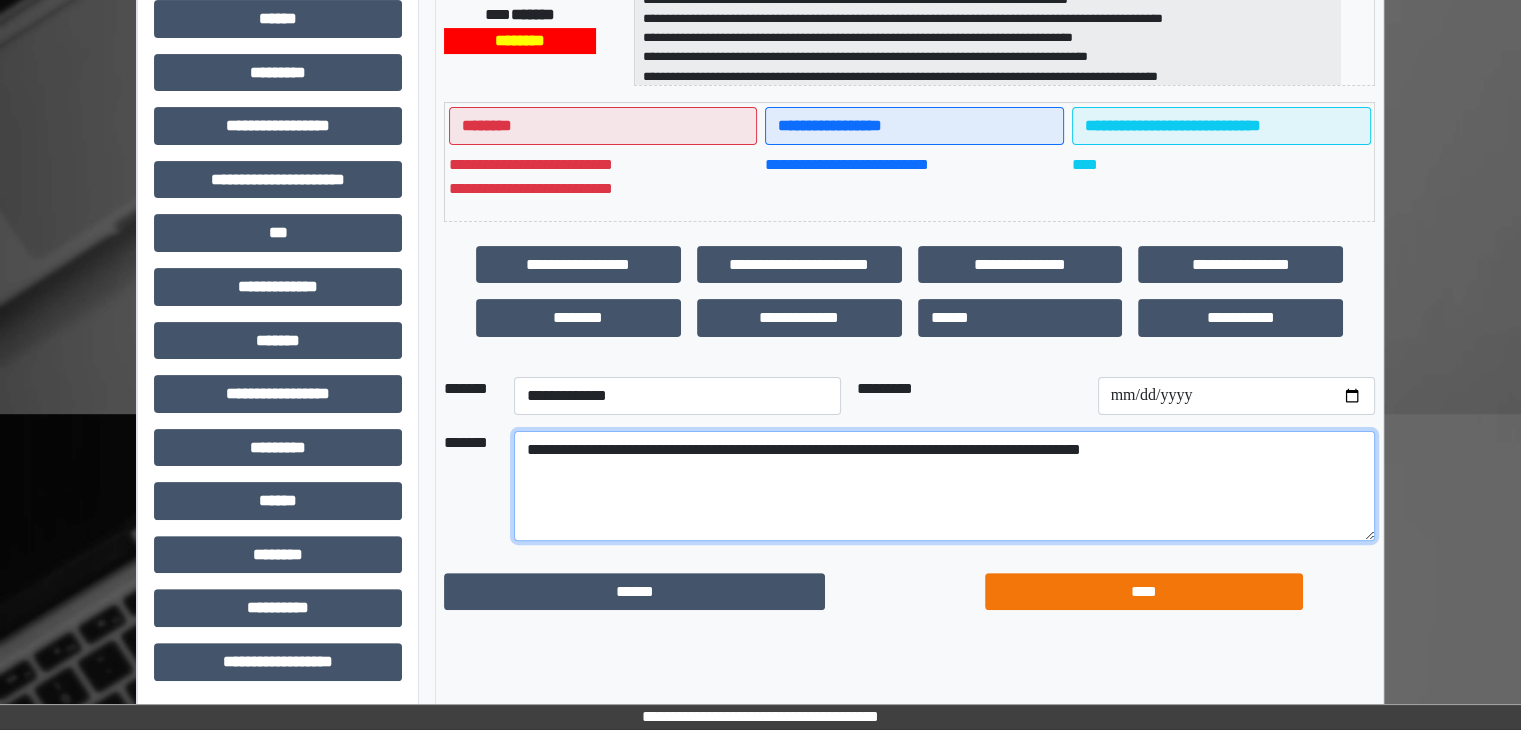 type on "**********" 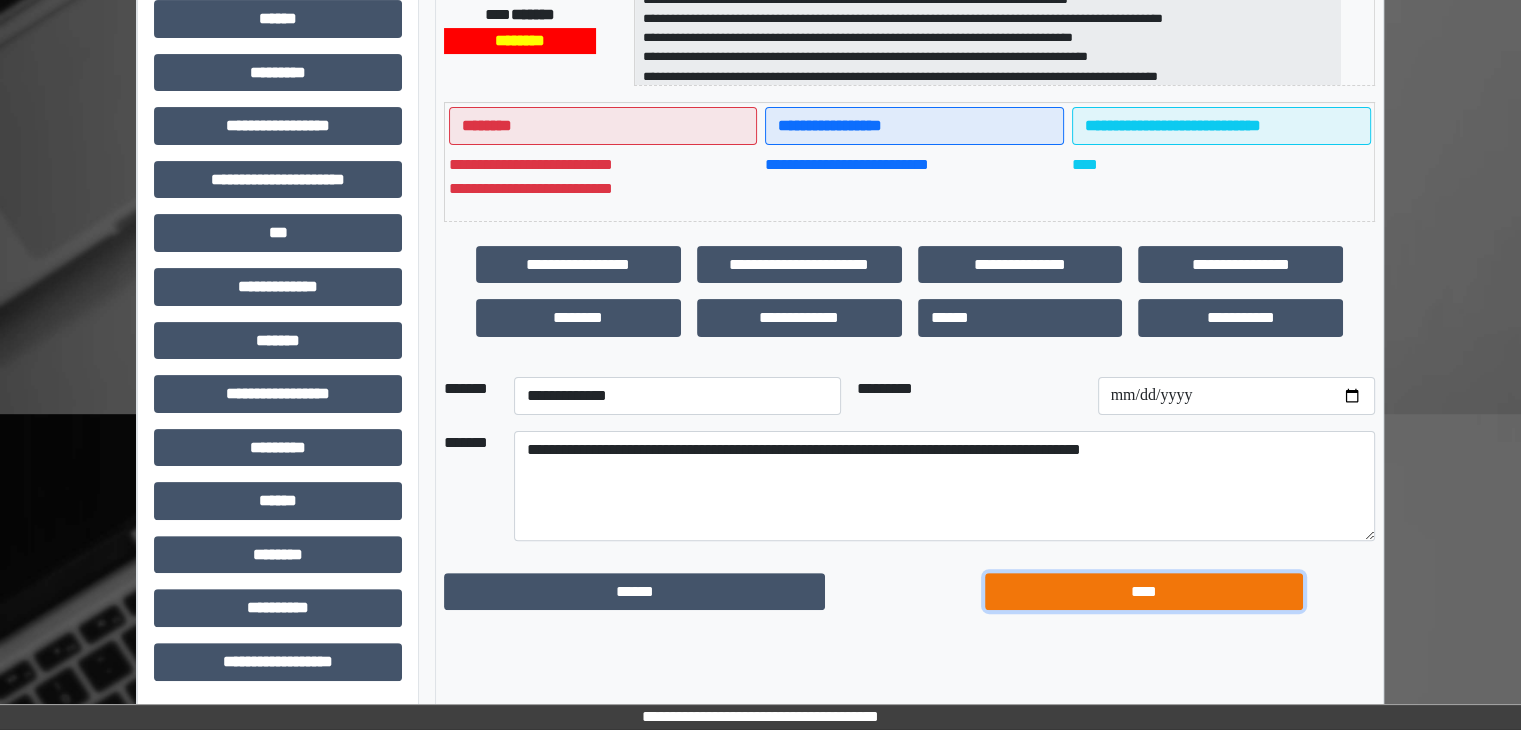 click on "****" at bounding box center [1144, 592] 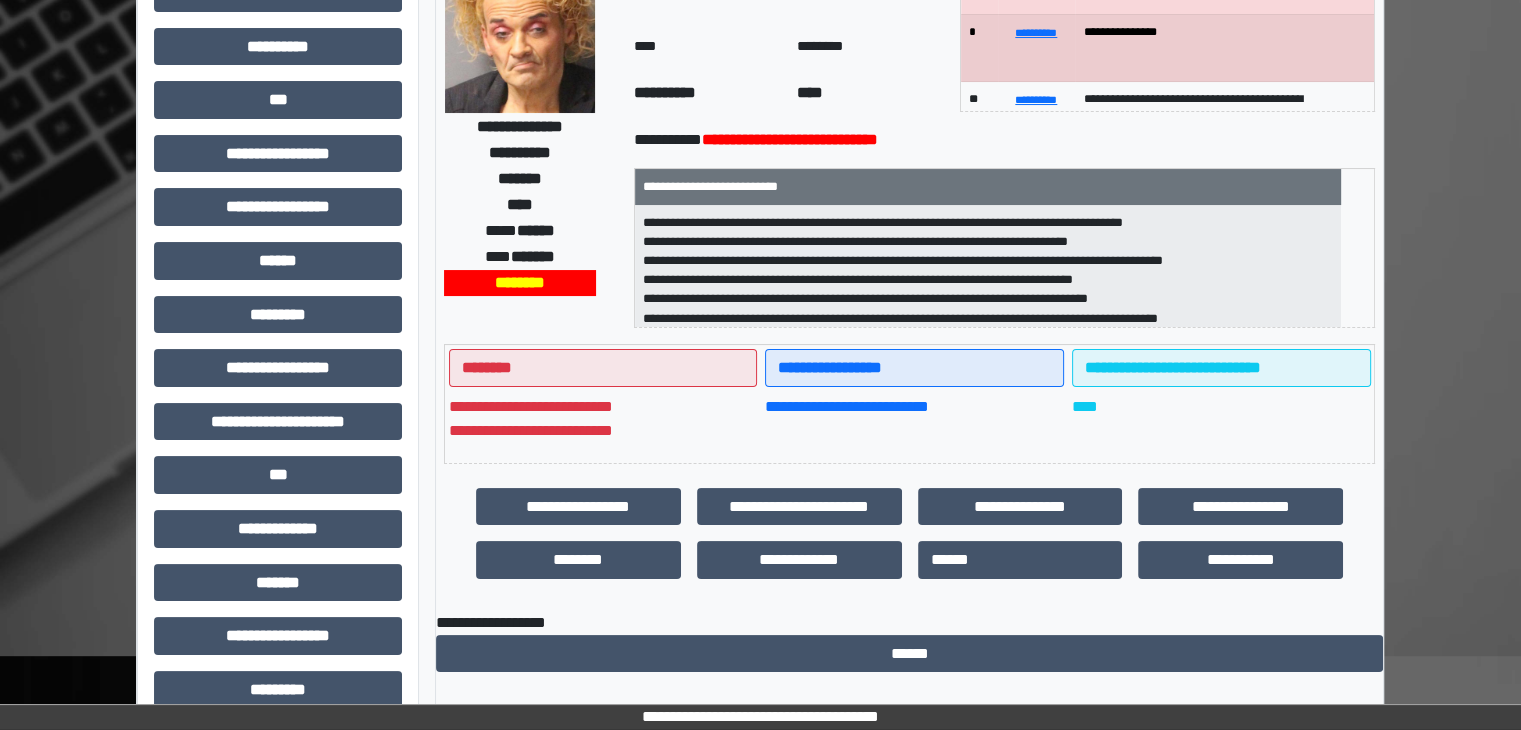 scroll, scrollTop: 0, scrollLeft: 0, axis: both 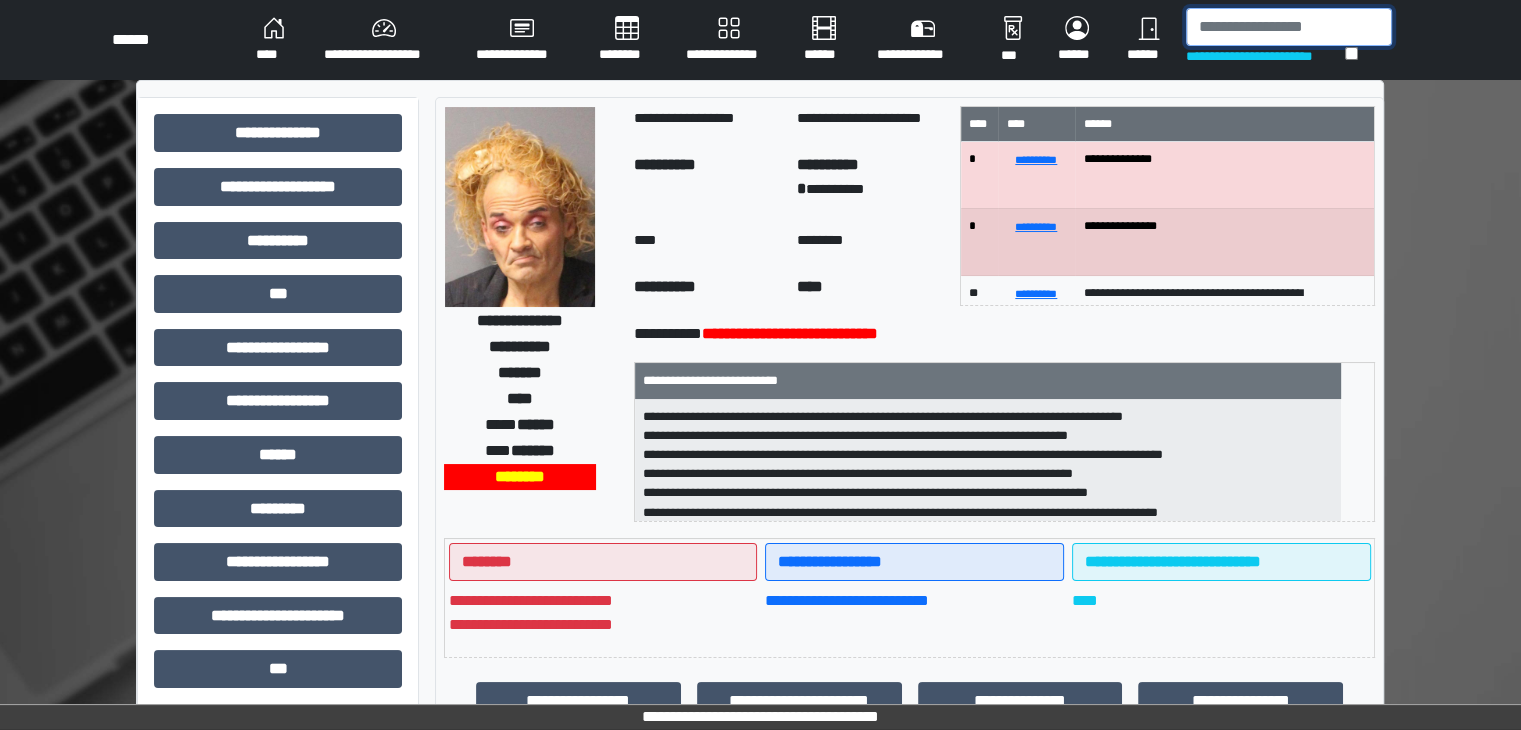 click at bounding box center (1289, 27) 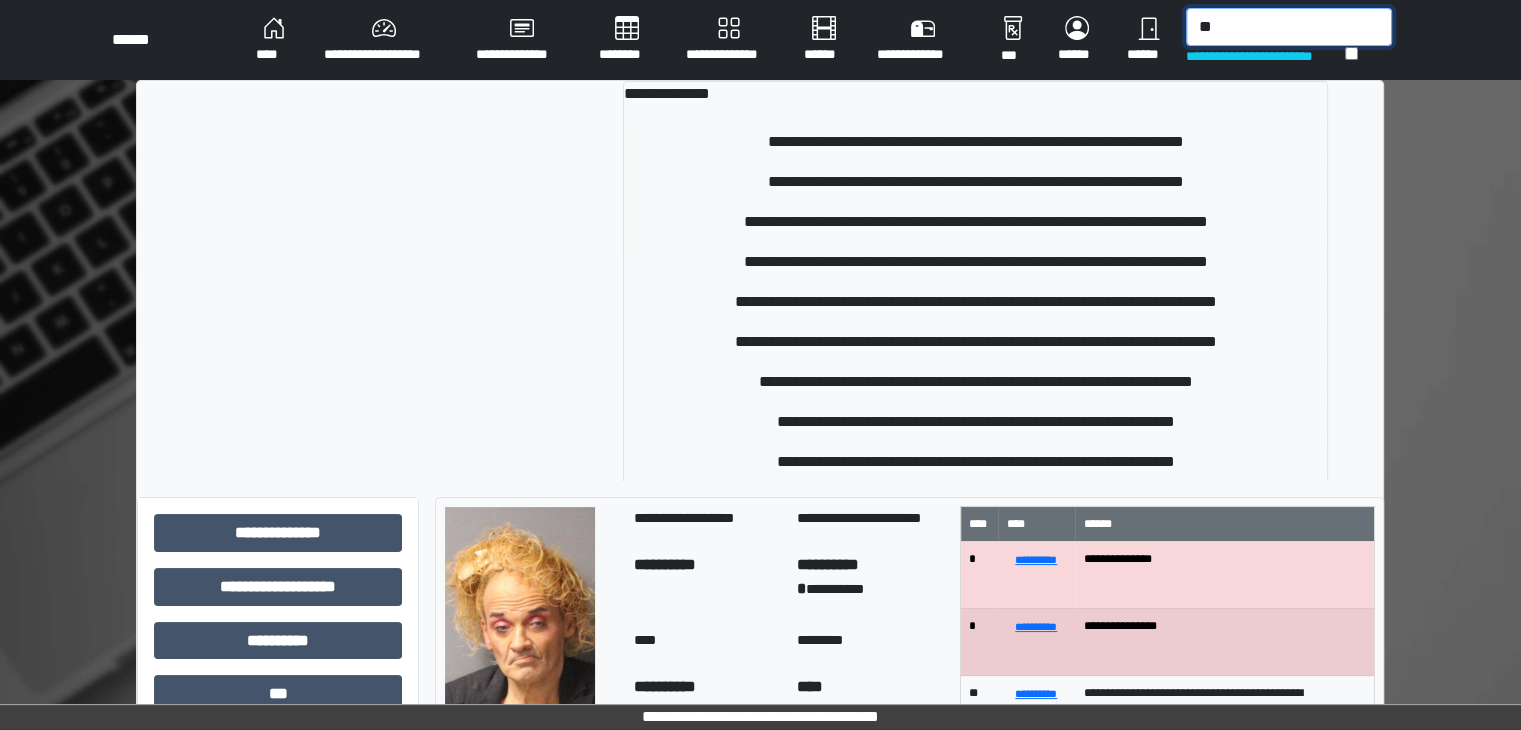 type on "*" 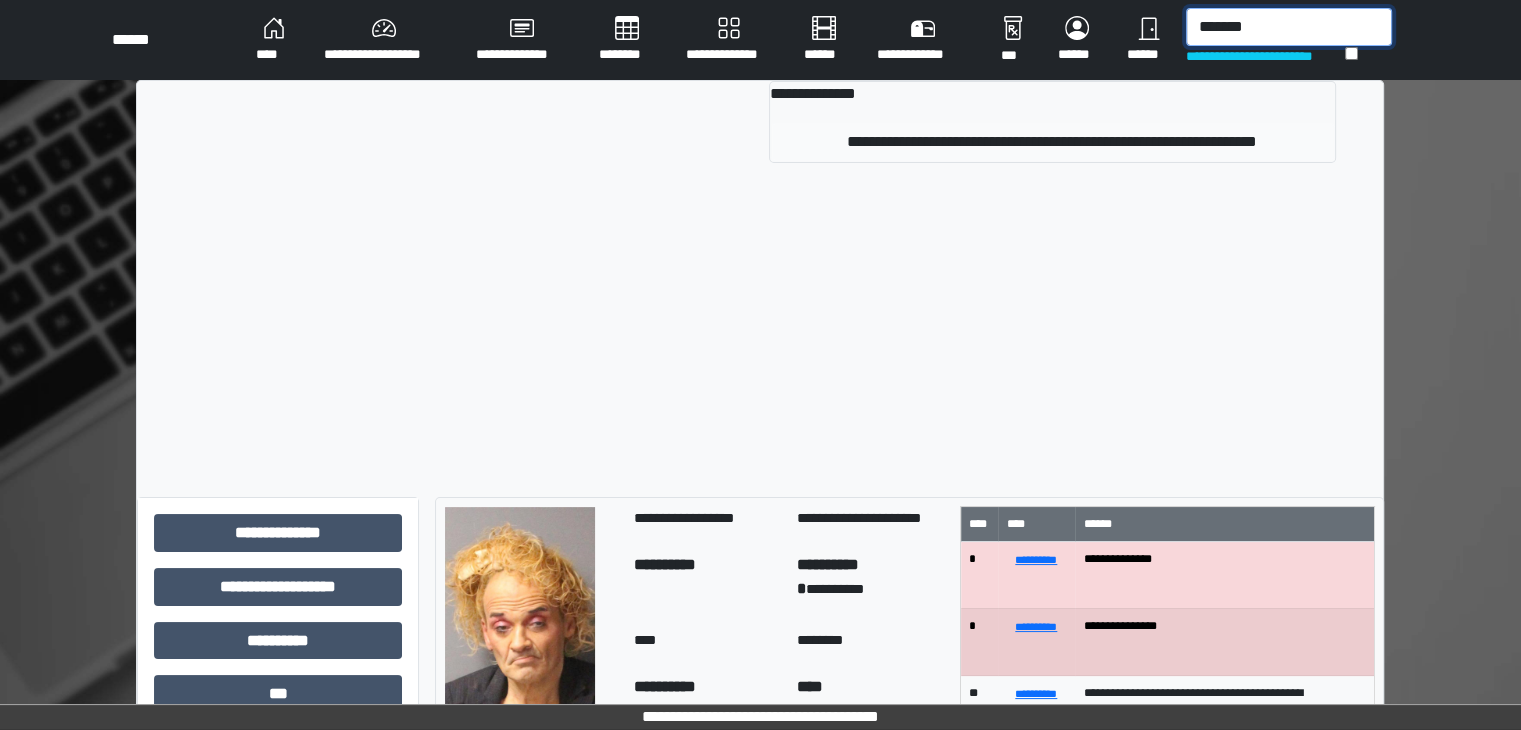 type on "*******" 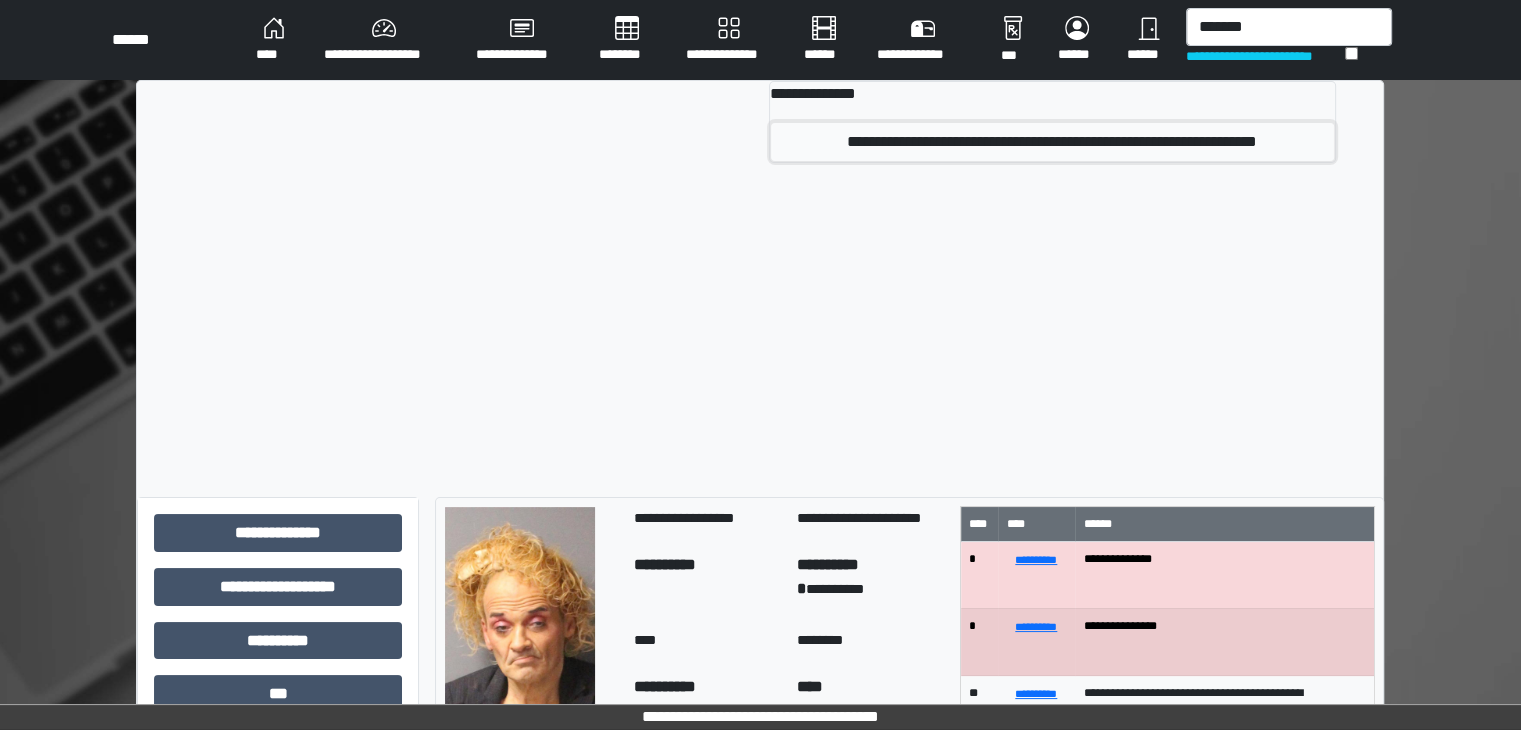 click on "**********" at bounding box center [1052, 142] 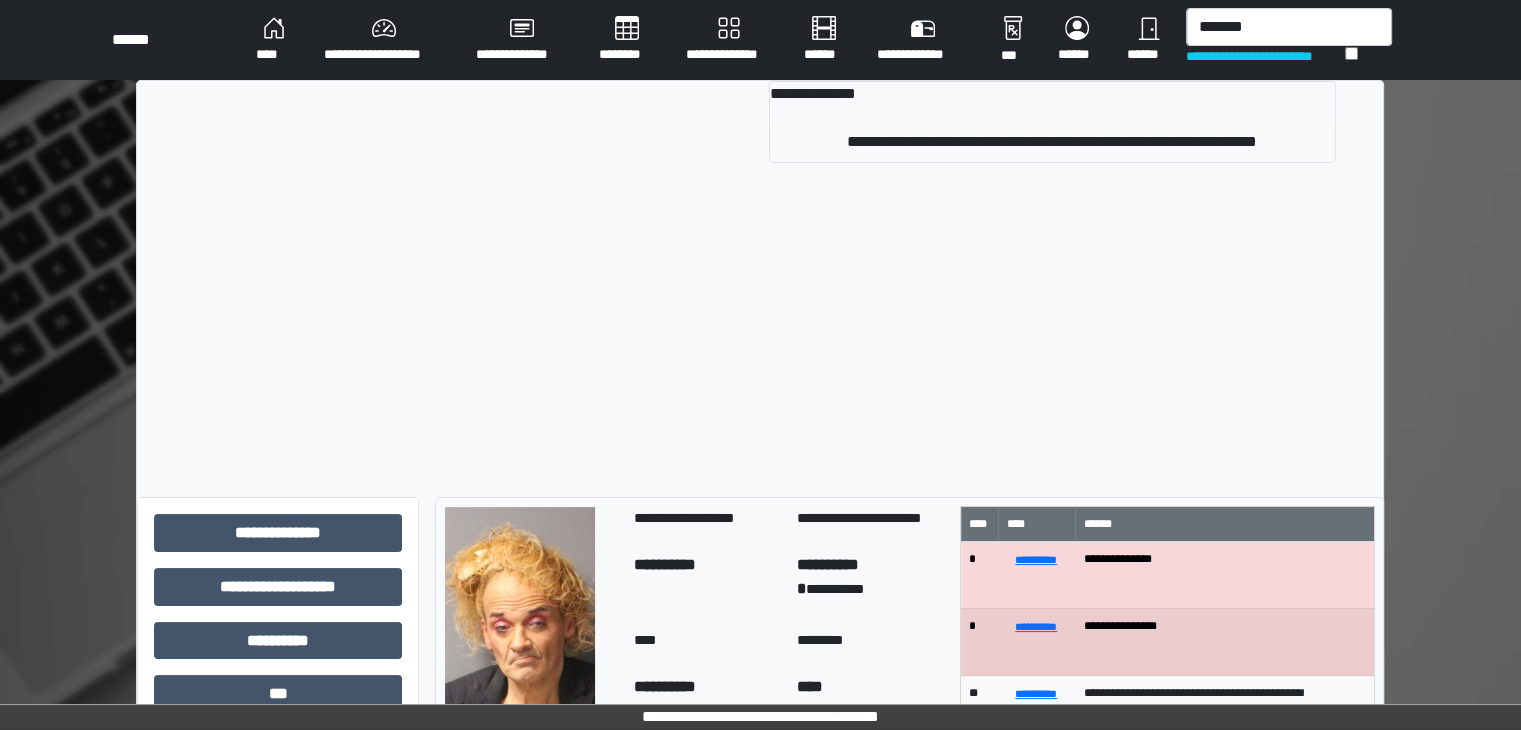 type 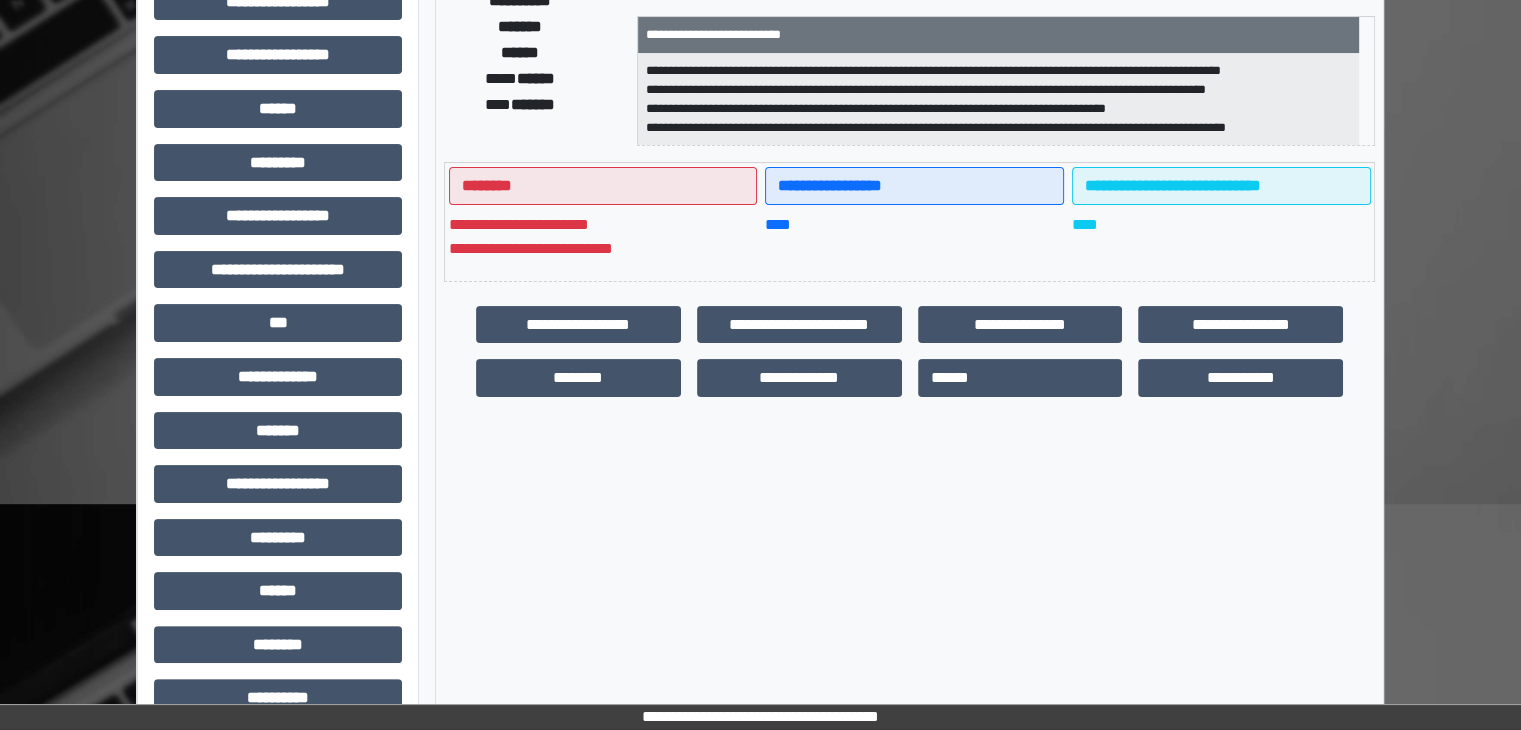 scroll, scrollTop: 436, scrollLeft: 0, axis: vertical 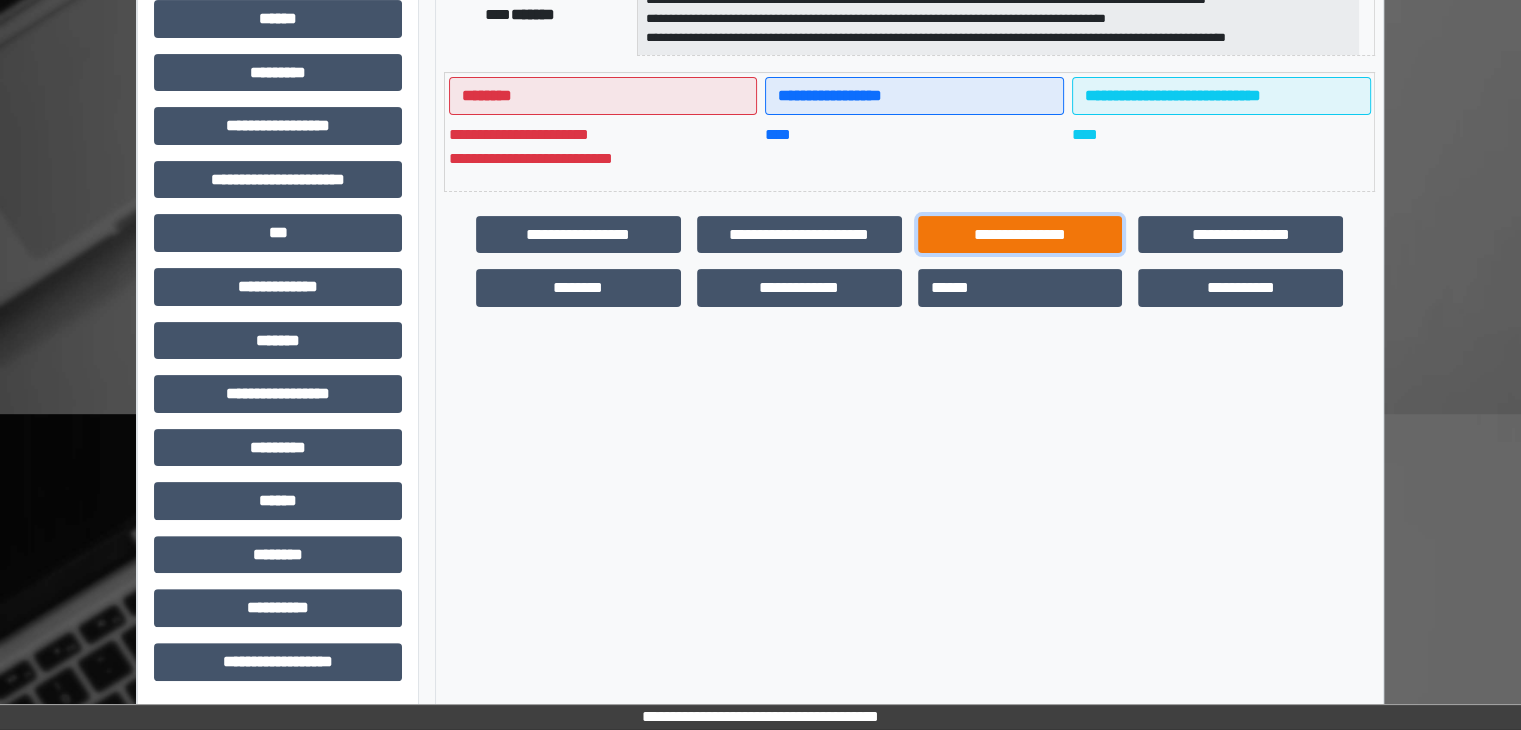 click on "**********" at bounding box center (1020, 235) 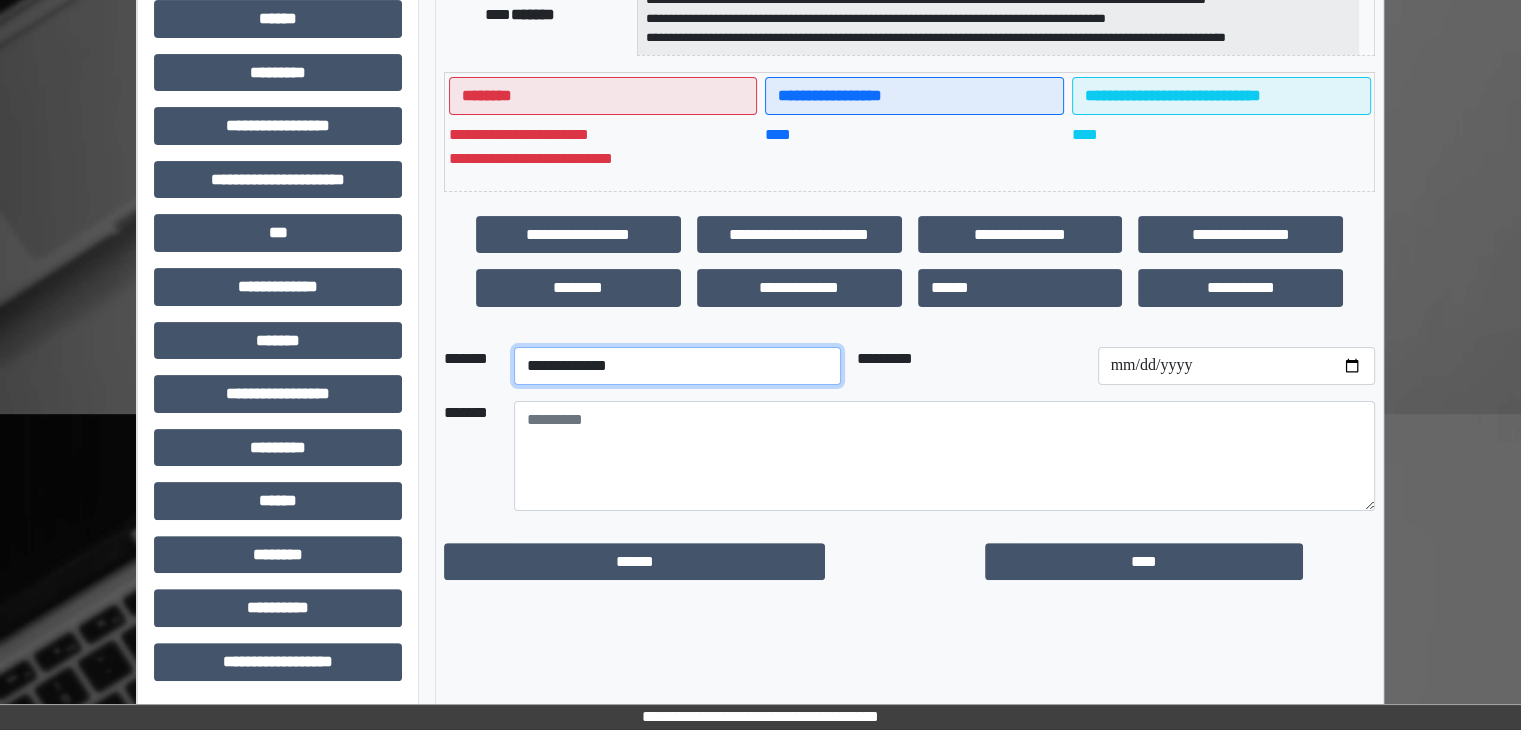click on "**********" at bounding box center (677, 366) 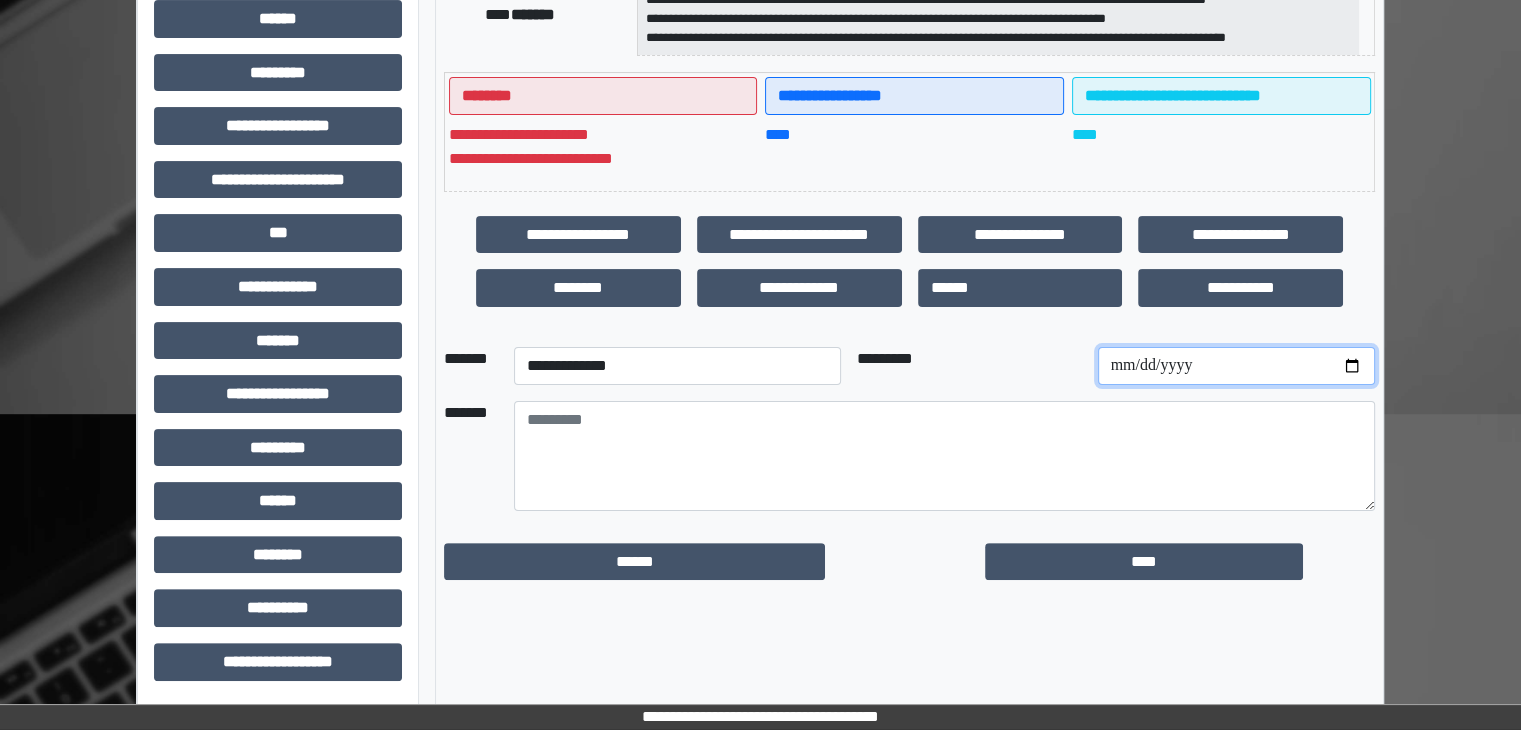 click at bounding box center (1236, 366) 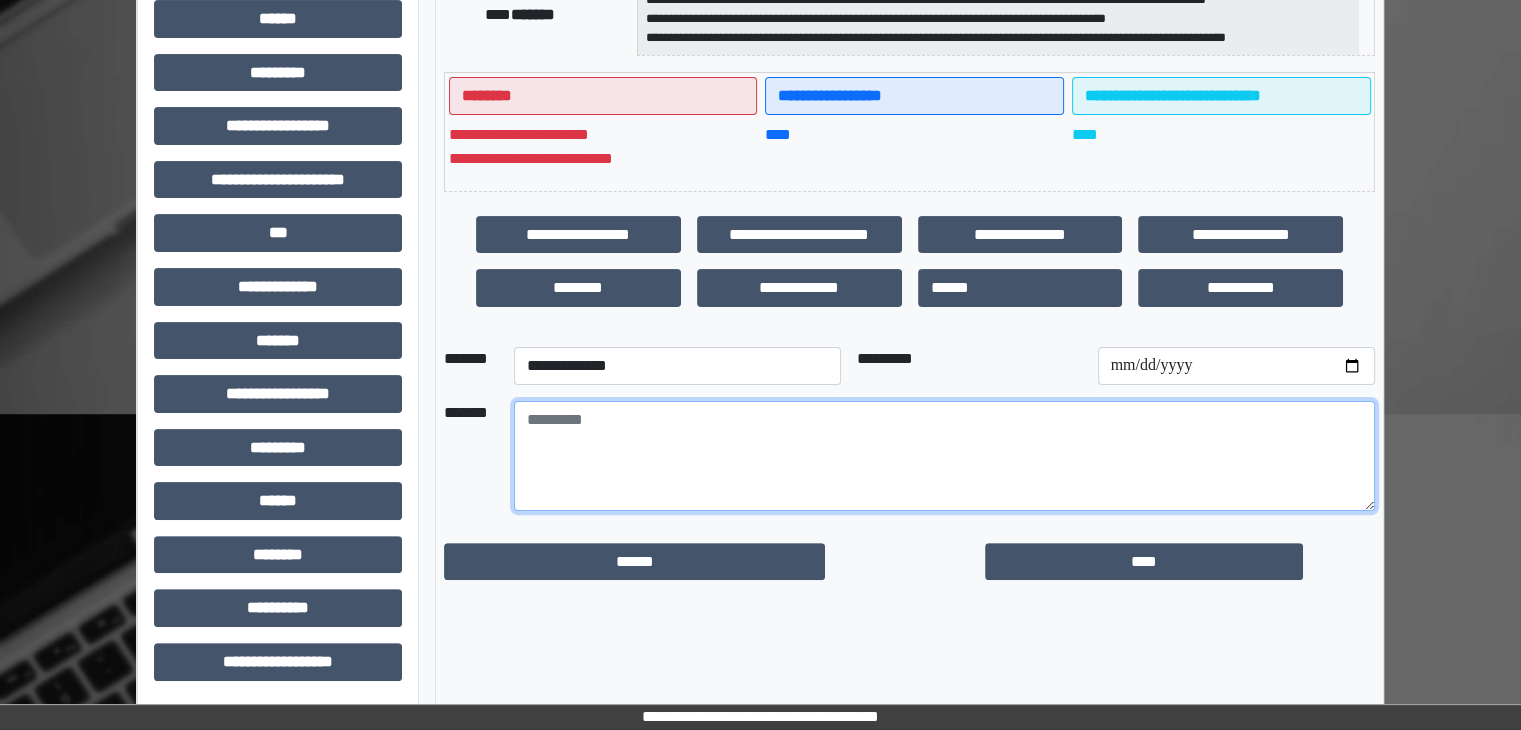 click at bounding box center [944, 456] 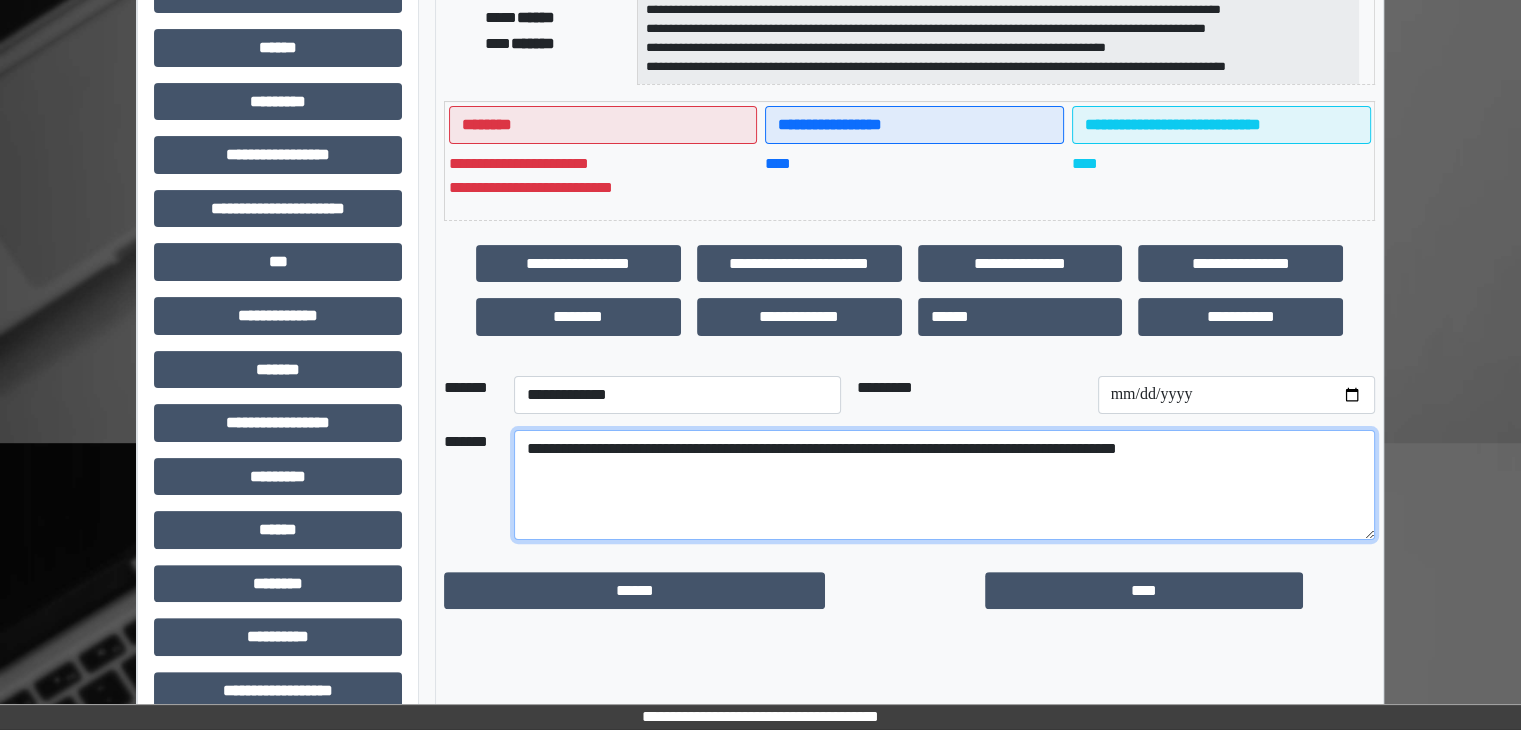 scroll, scrollTop: 436, scrollLeft: 0, axis: vertical 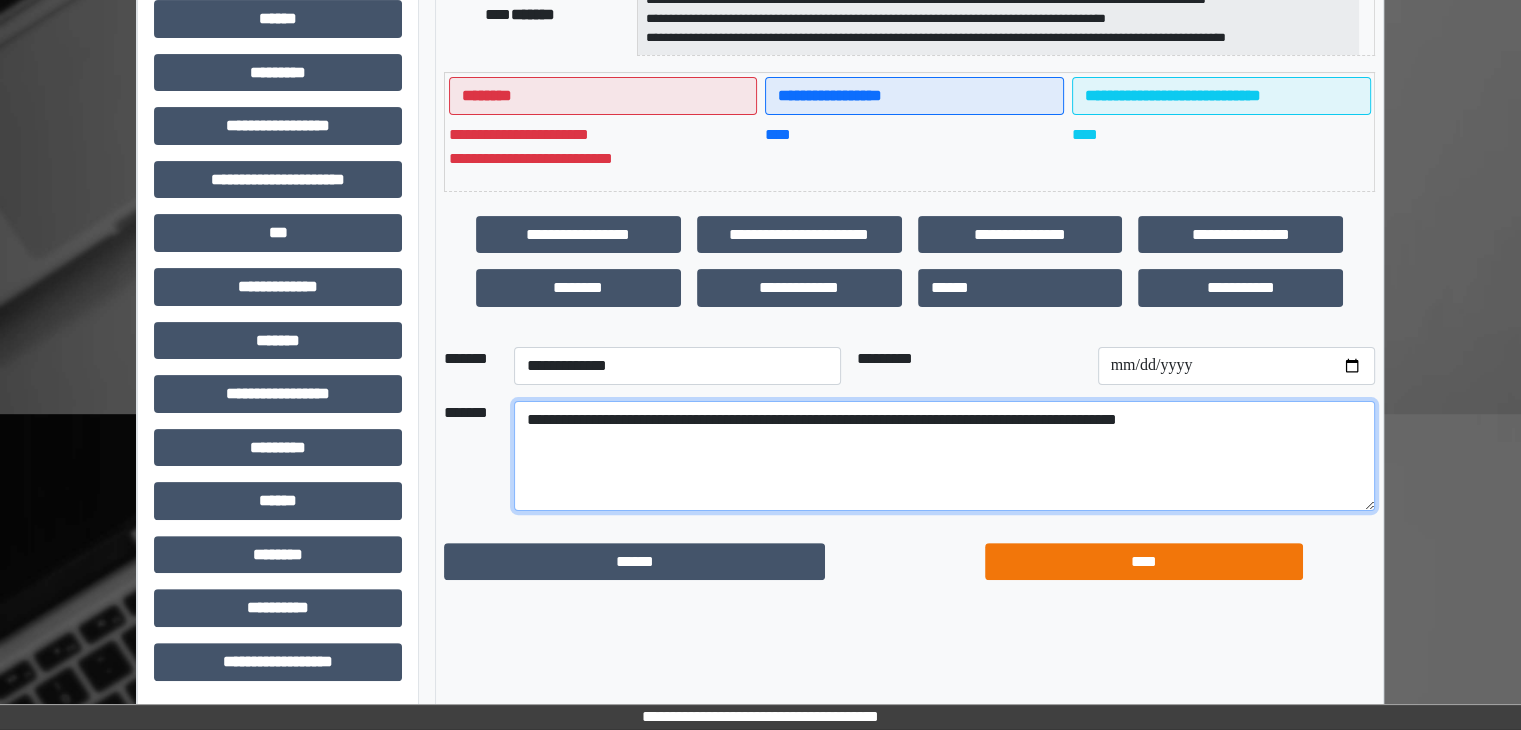 type on "**********" 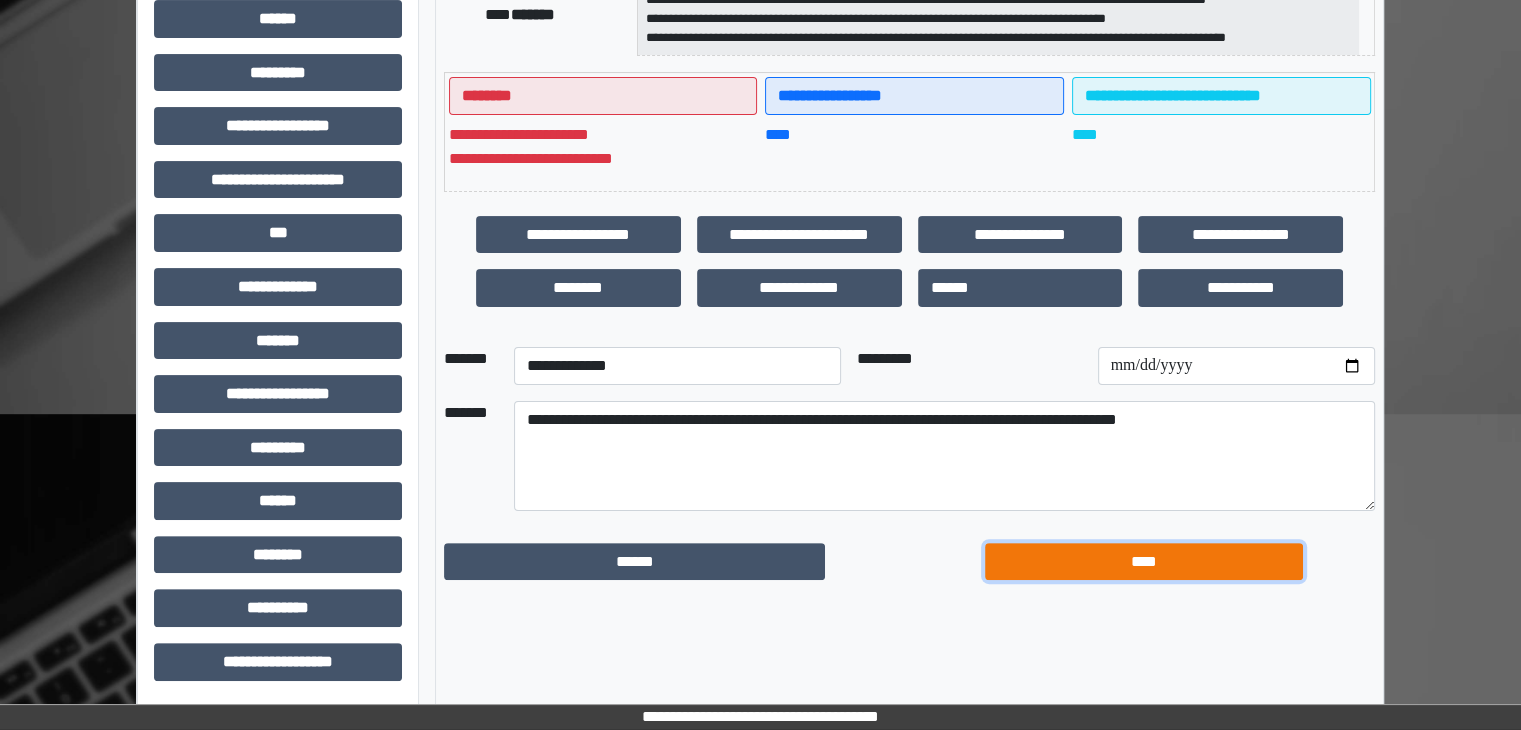 click on "****" at bounding box center [1144, 562] 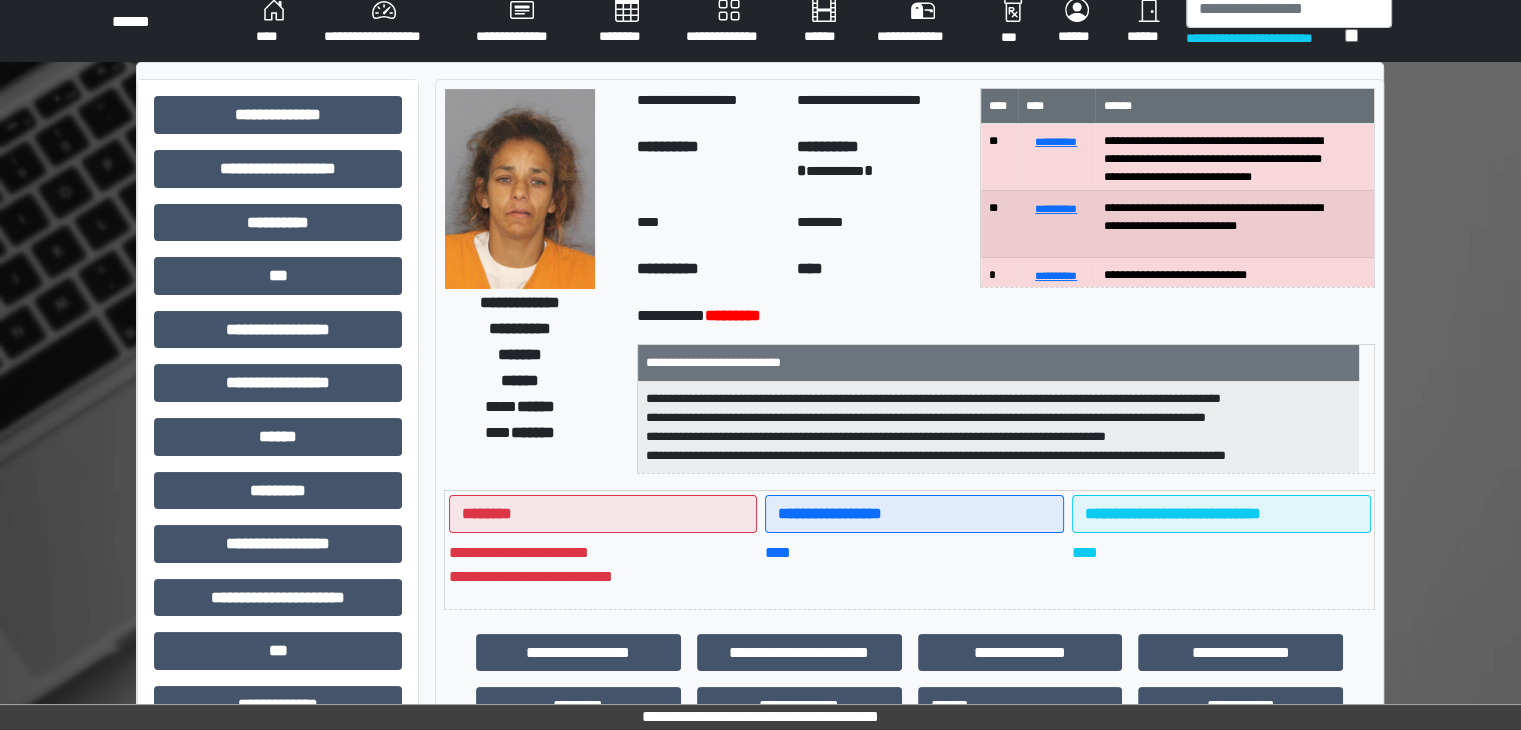 scroll, scrollTop: 0, scrollLeft: 0, axis: both 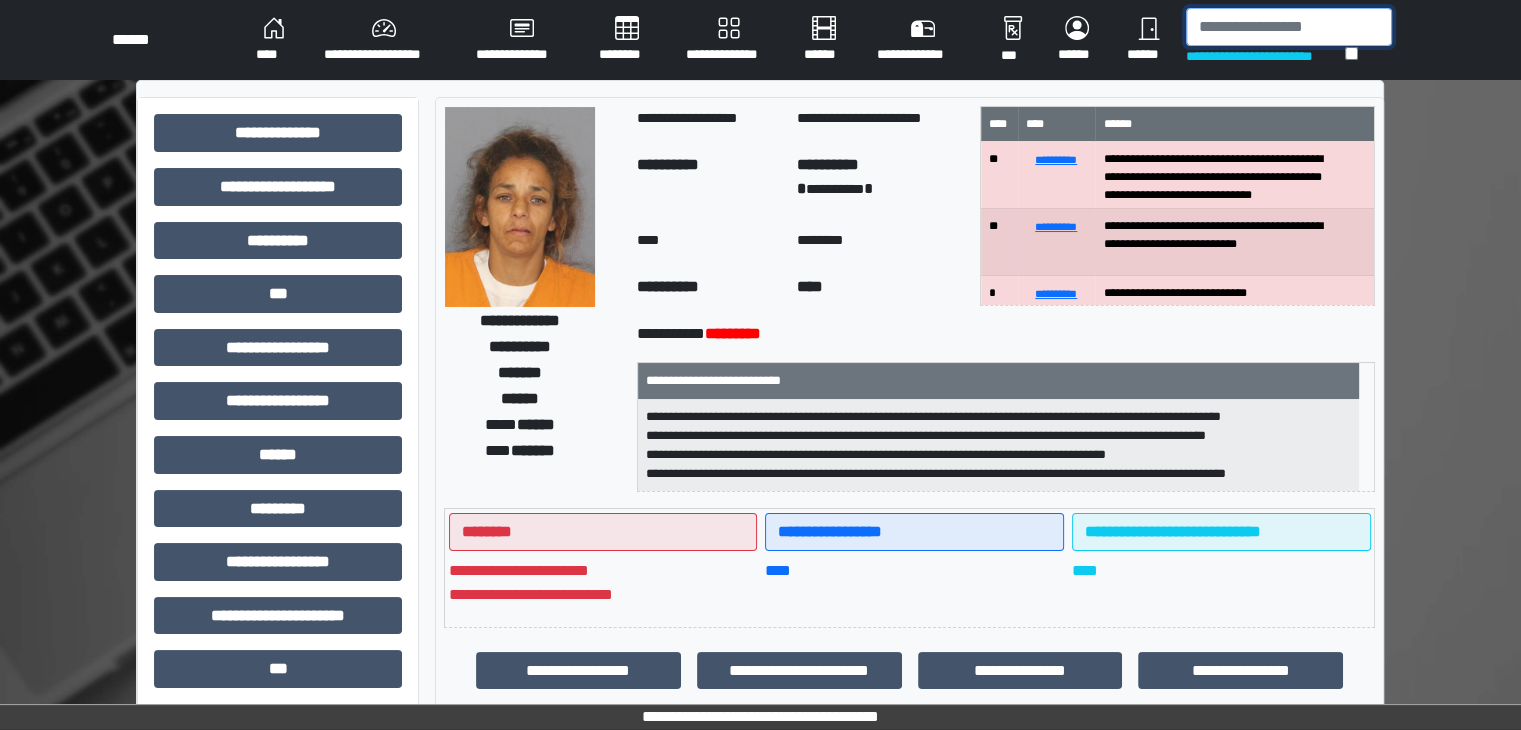 click at bounding box center (1289, 27) 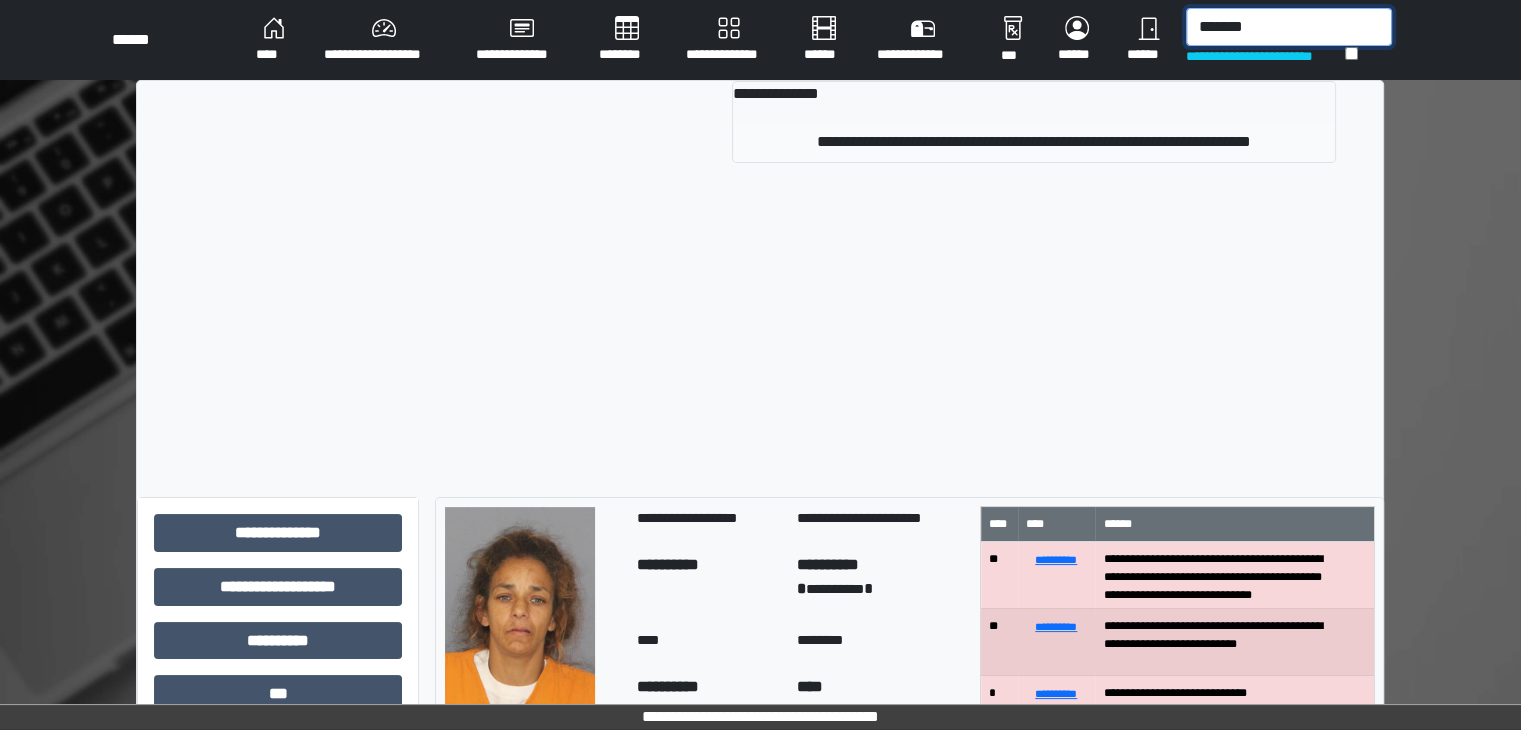 type on "*******" 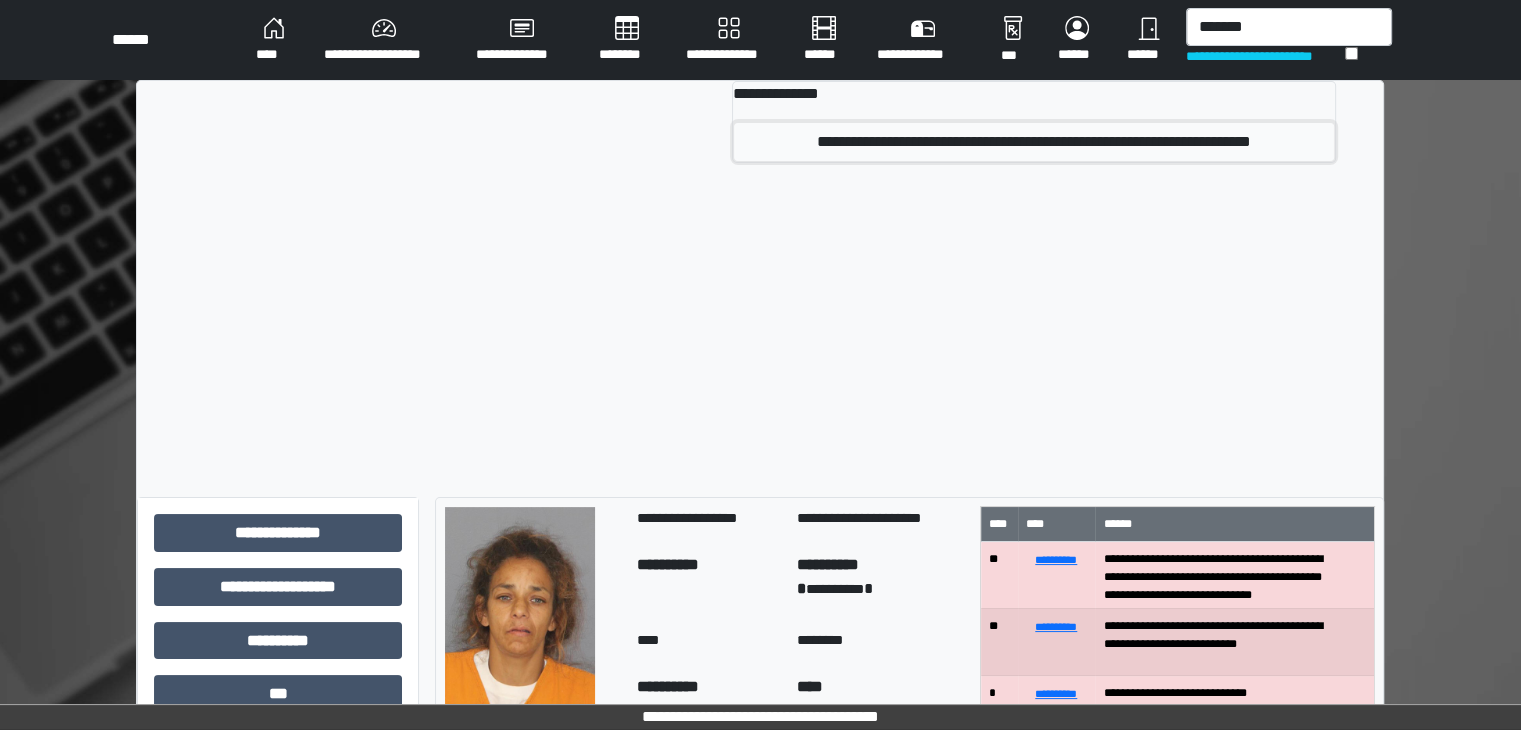 click on "**********" at bounding box center [1033, 142] 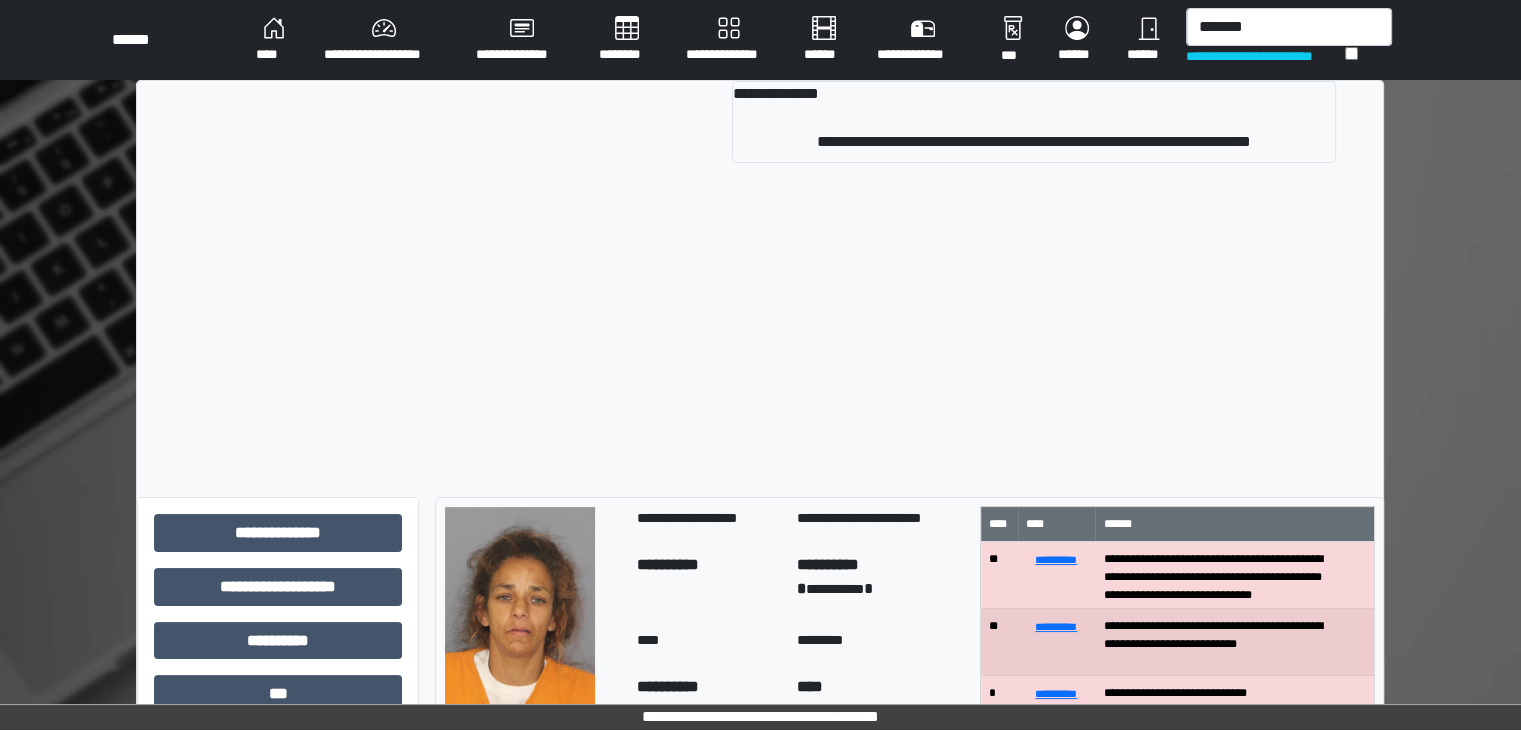 type 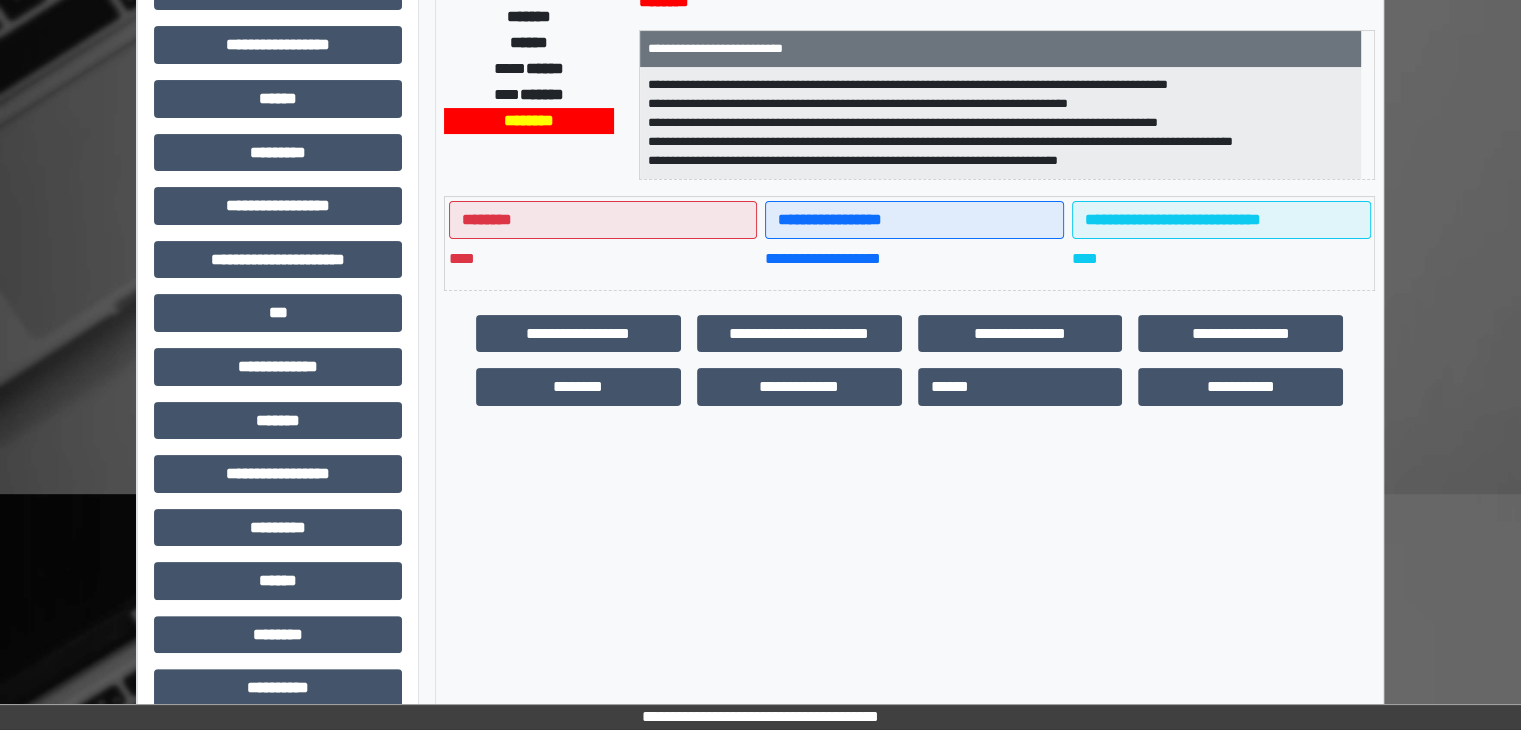 scroll, scrollTop: 400, scrollLeft: 0, axis: vertical 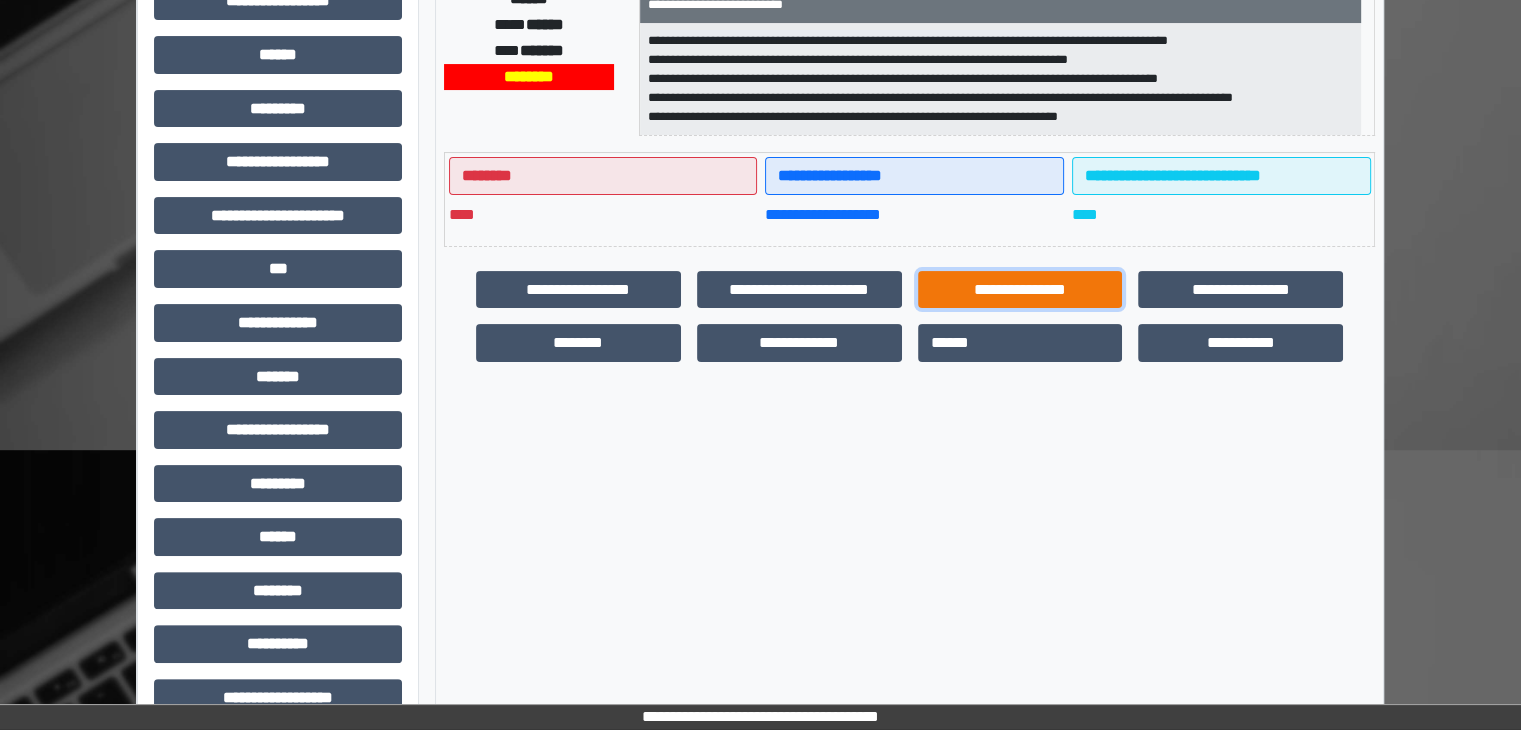 click on "**********" at bounding box center (1020, 290) 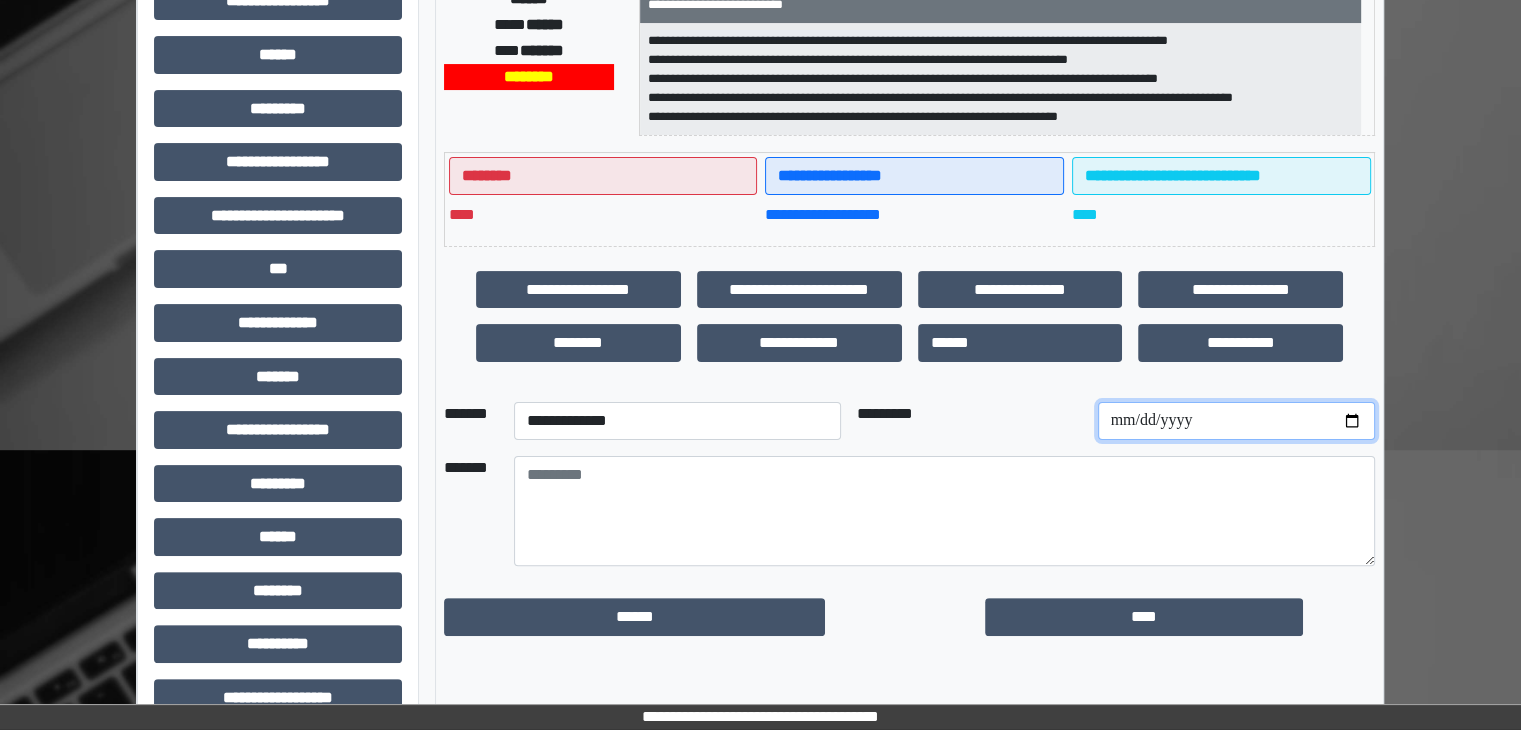 click at bounding box center (1236, 421) 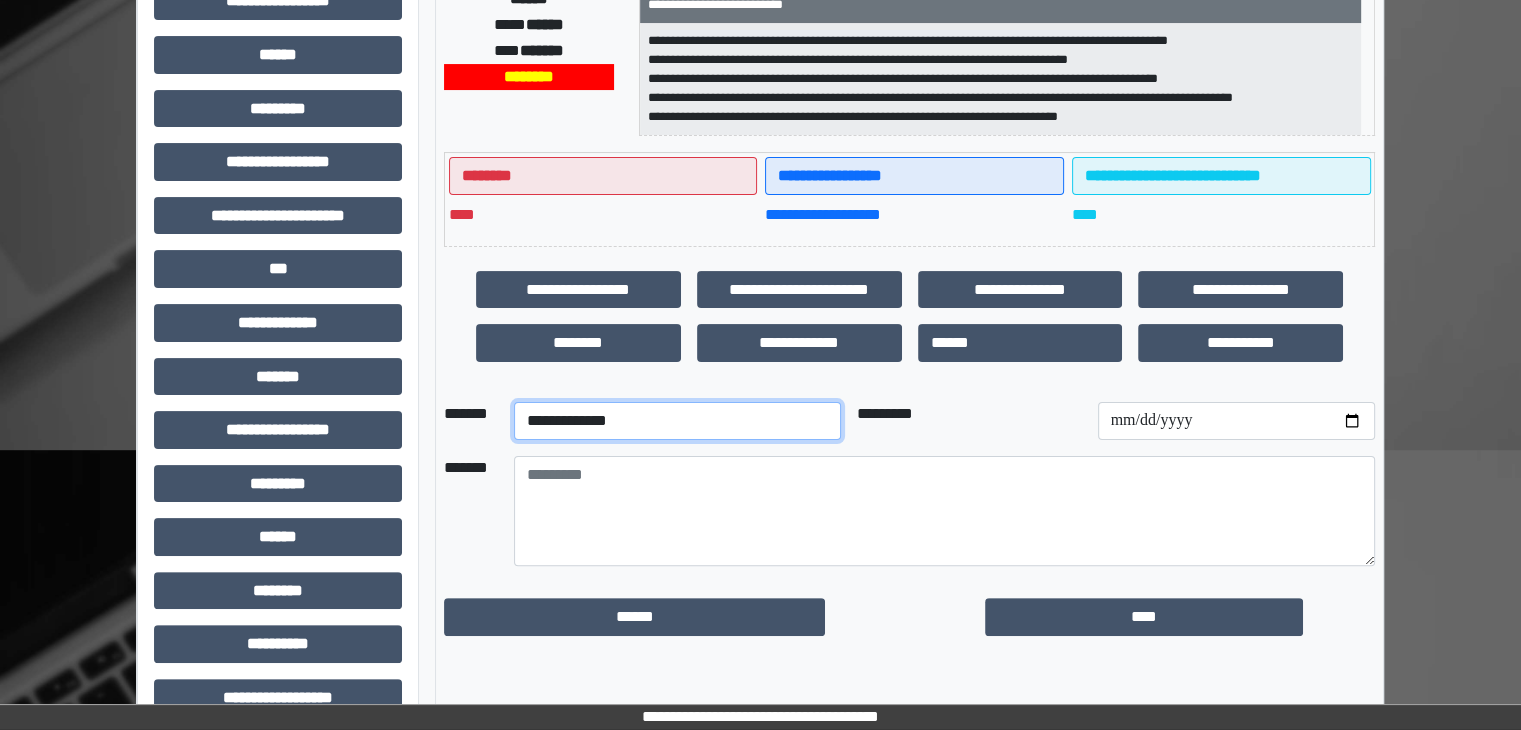 click on "**********" at bounding box center (677, 421) 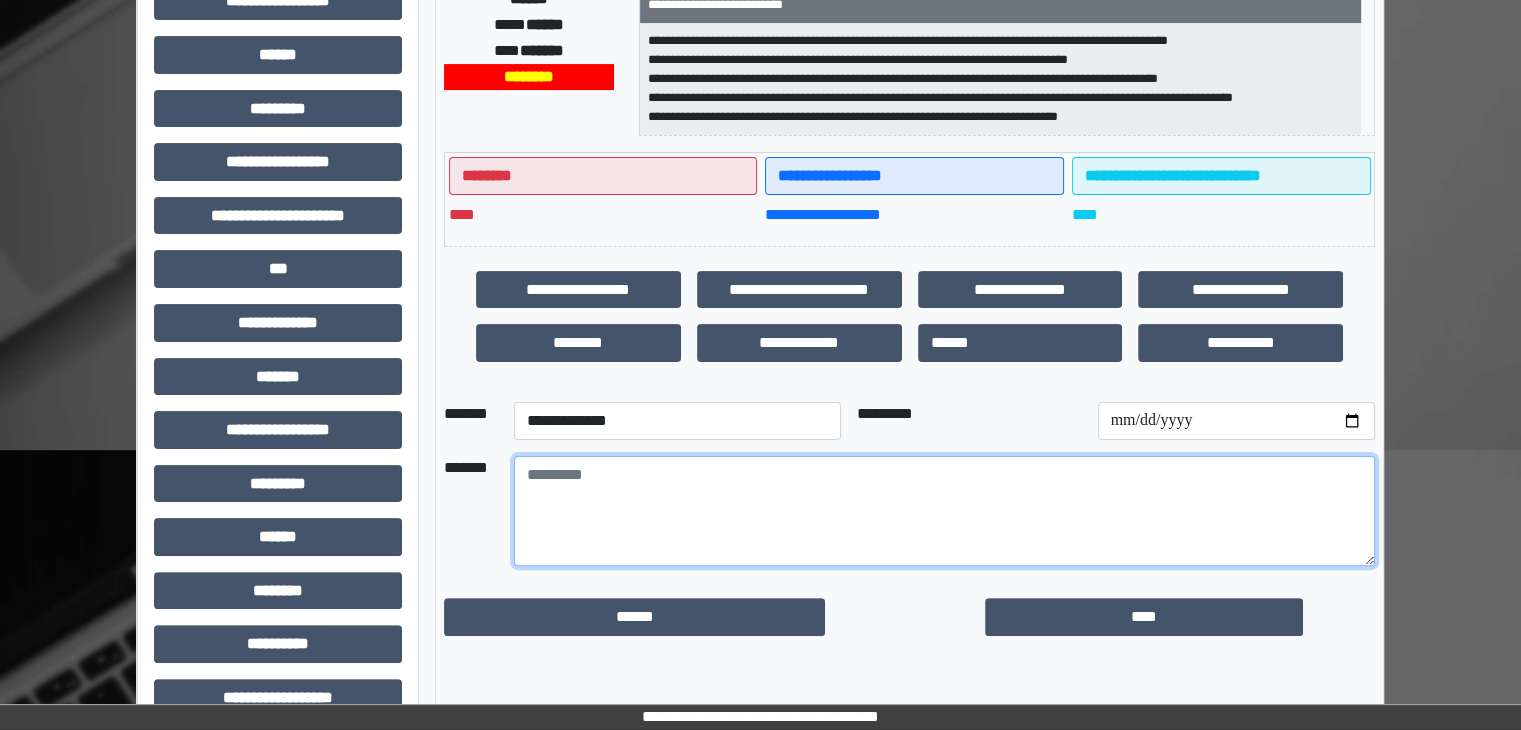 click at bounding box center [944, 511] 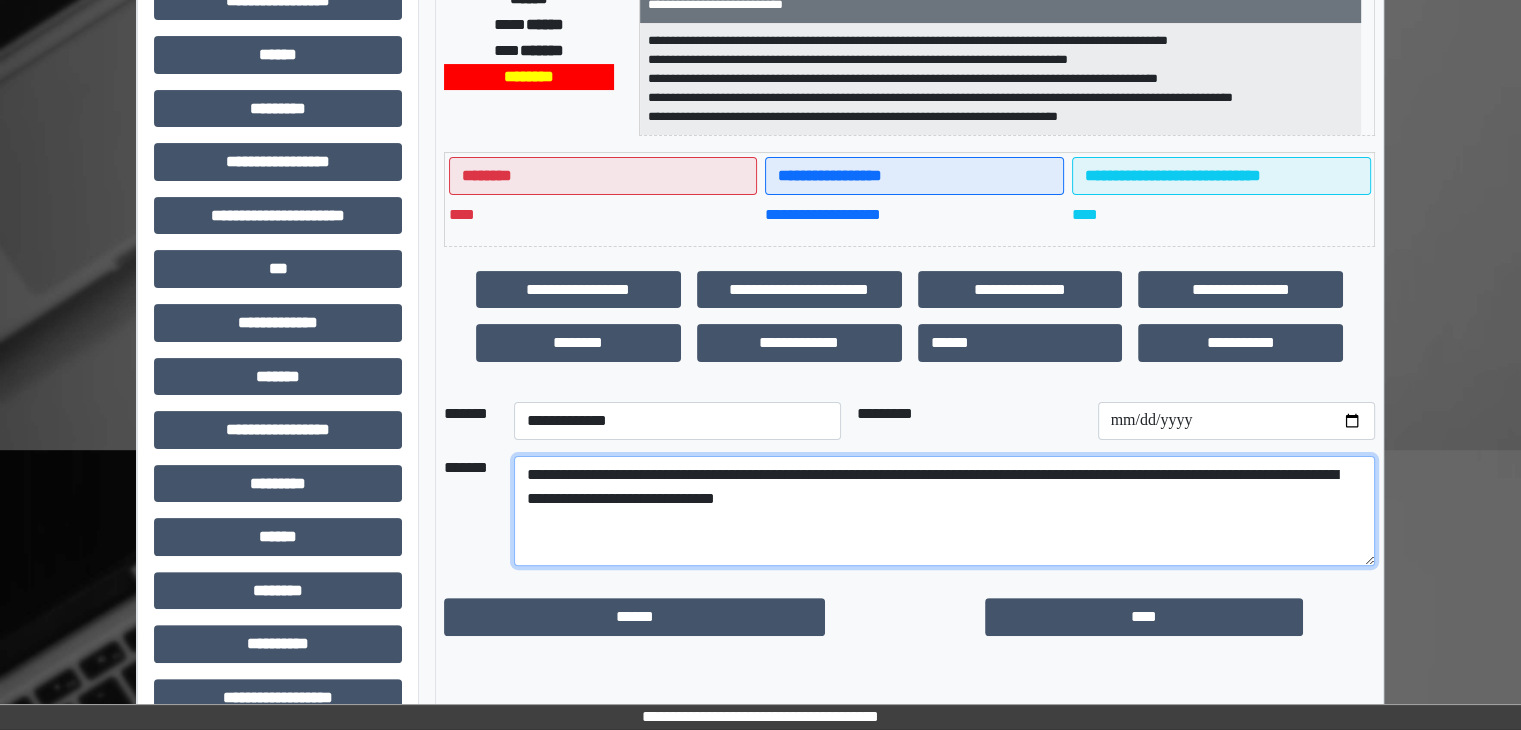 click on "**********" at bounding box center (944, 511) 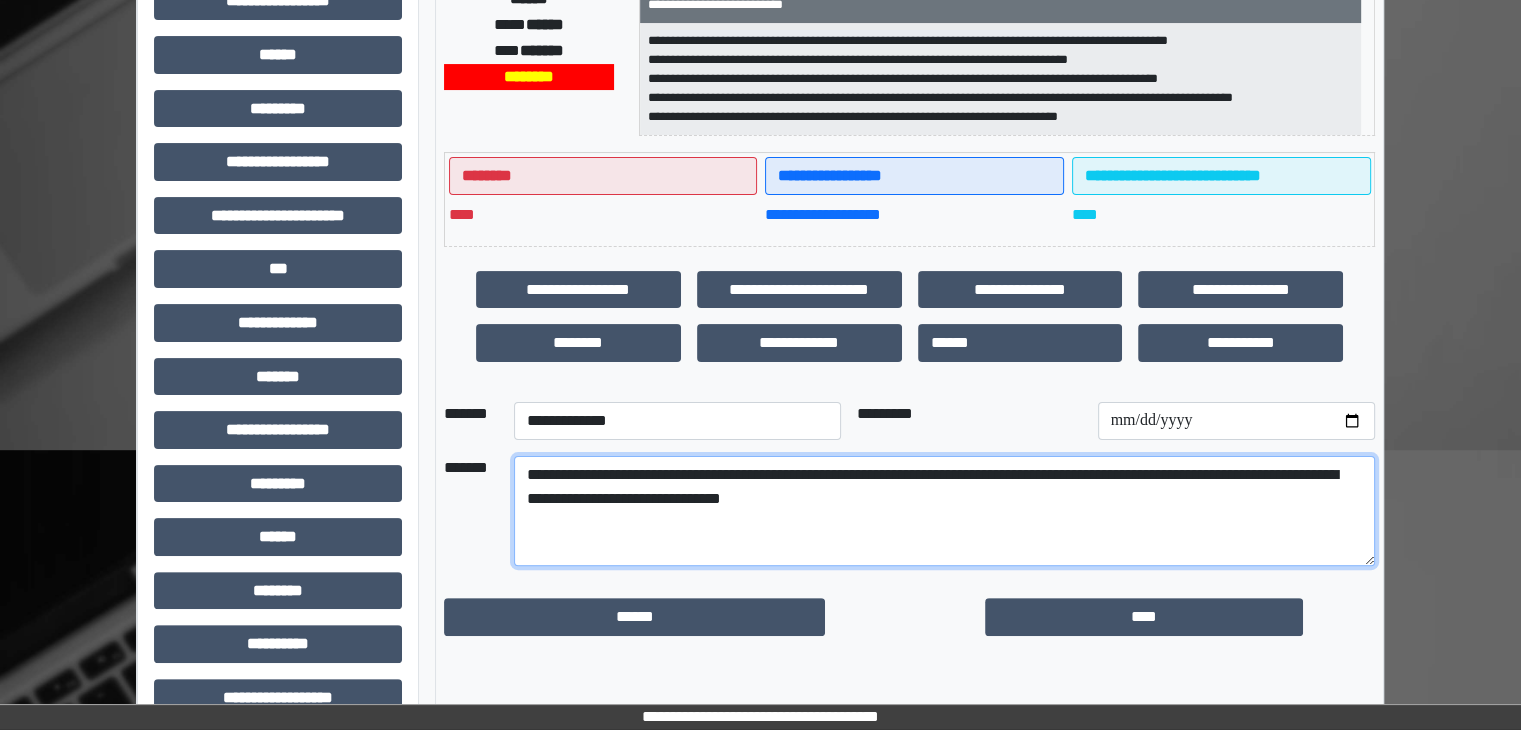click on "**********" at bounding box center (944, 511) 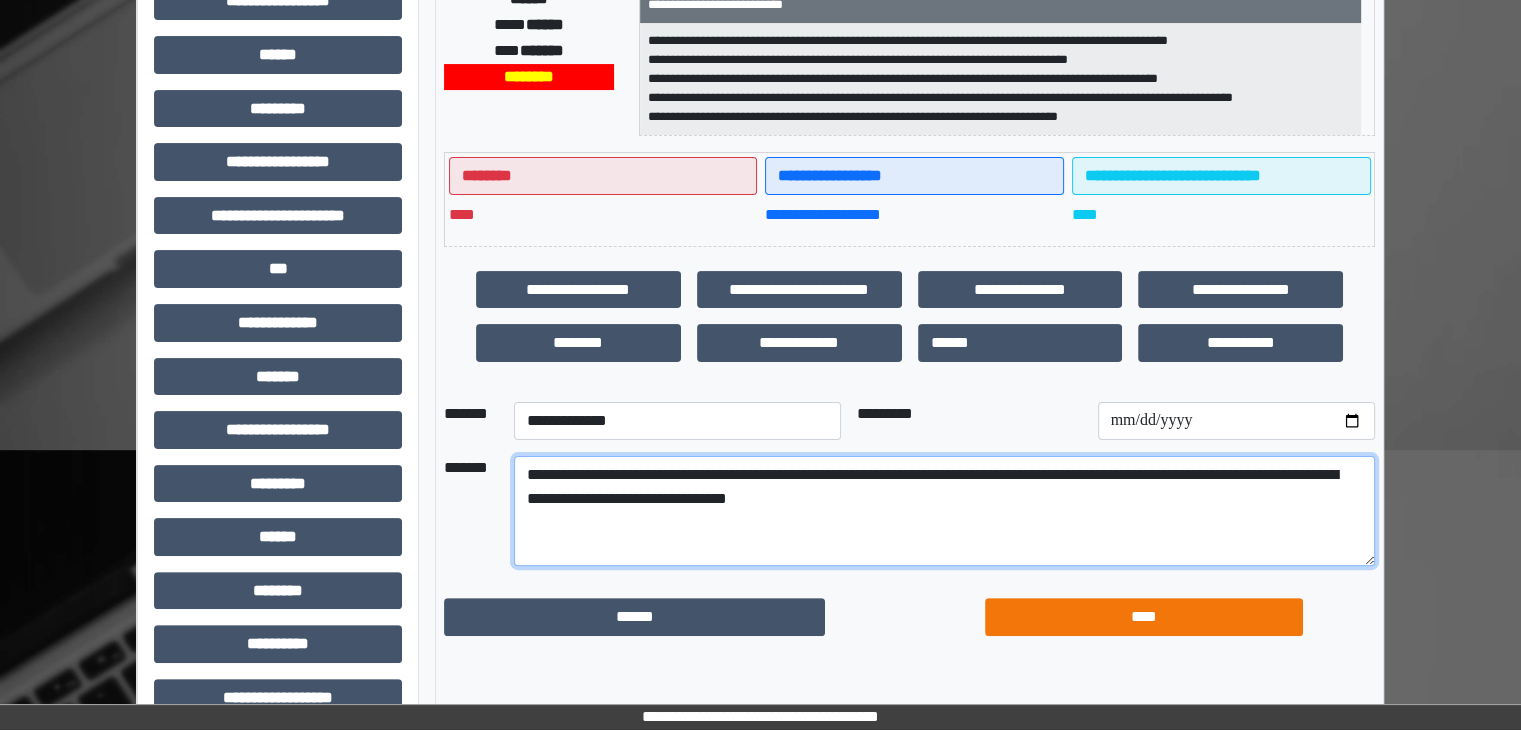 type on "**********" 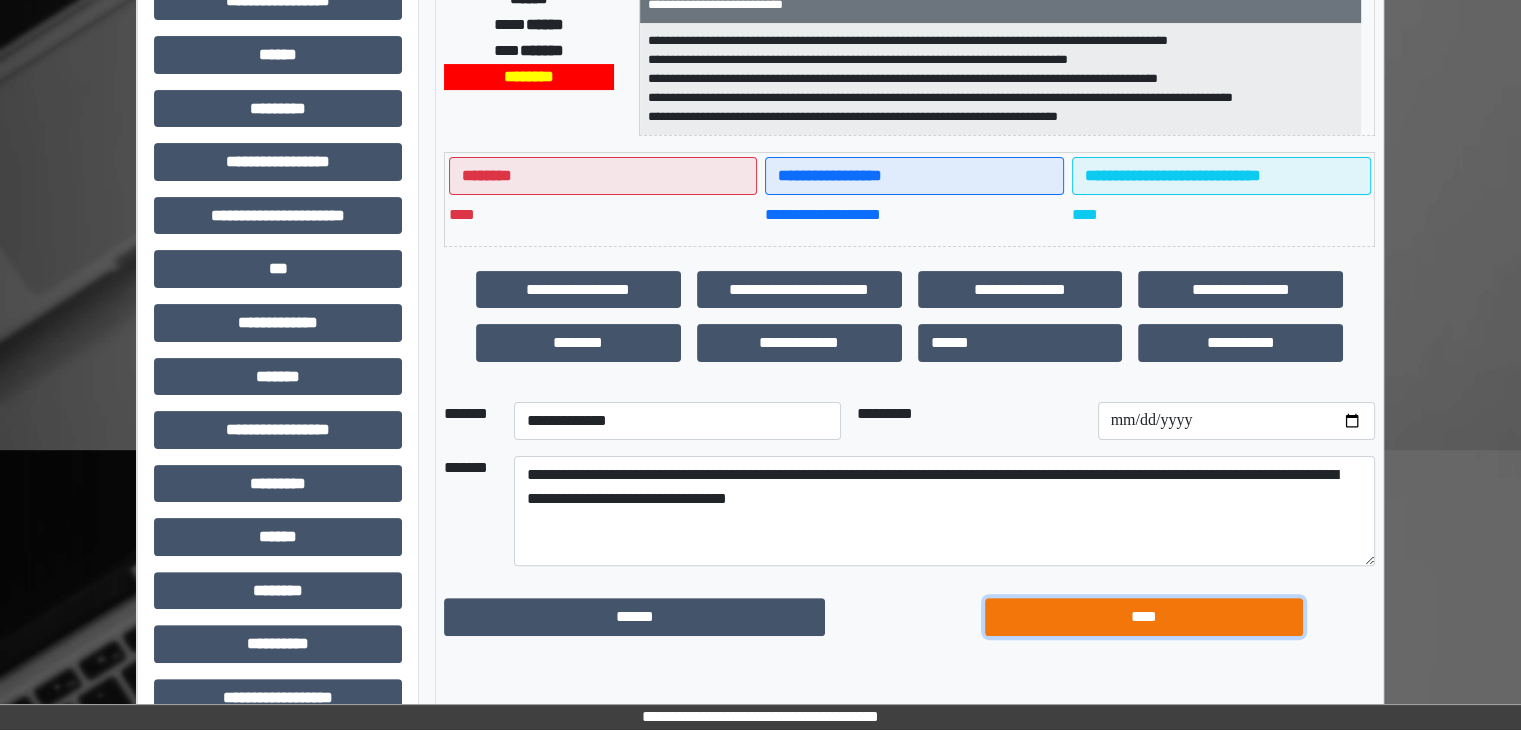 click on "****" at bounding box center [1144, 617] 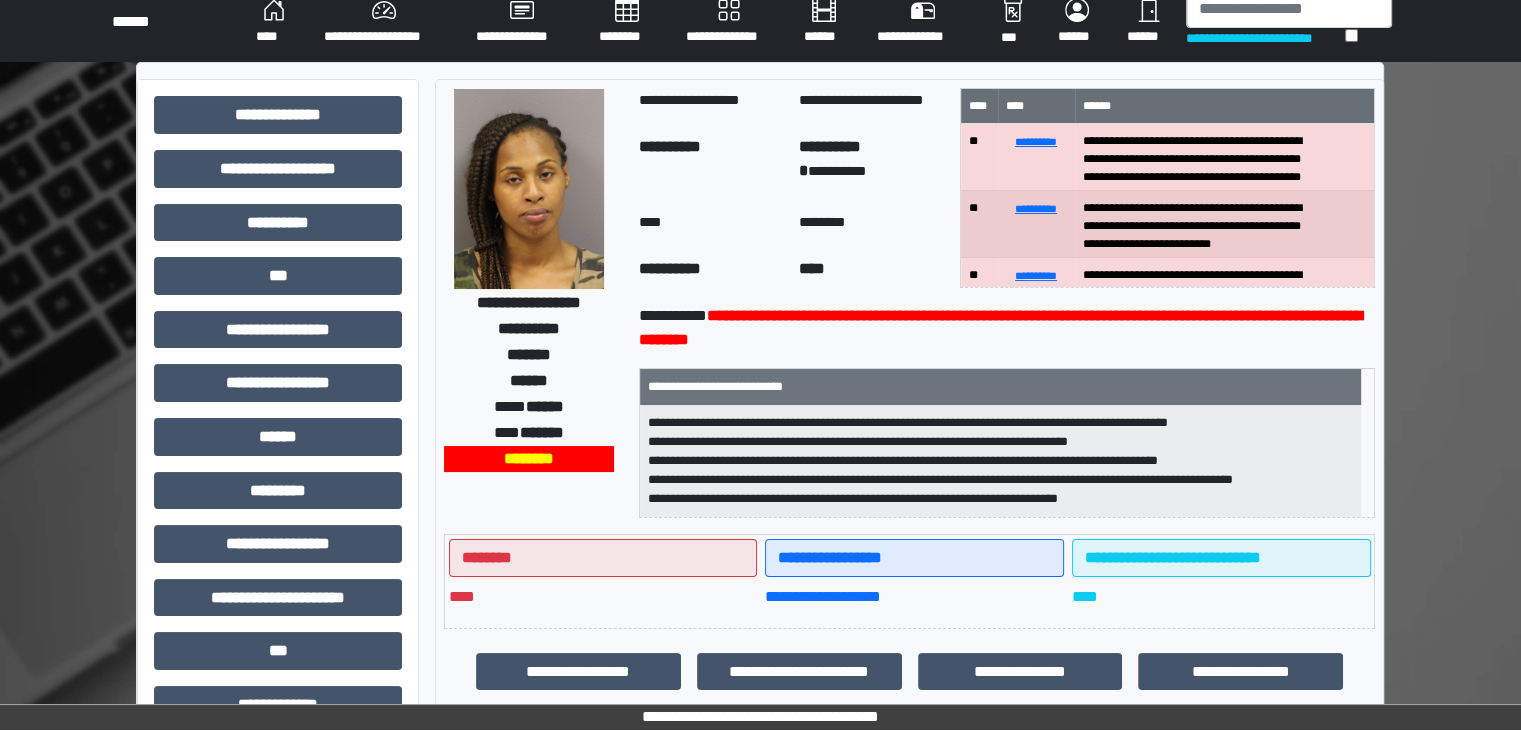 scroll, scrollTop: 0, scrollLeft: 0, axis: both 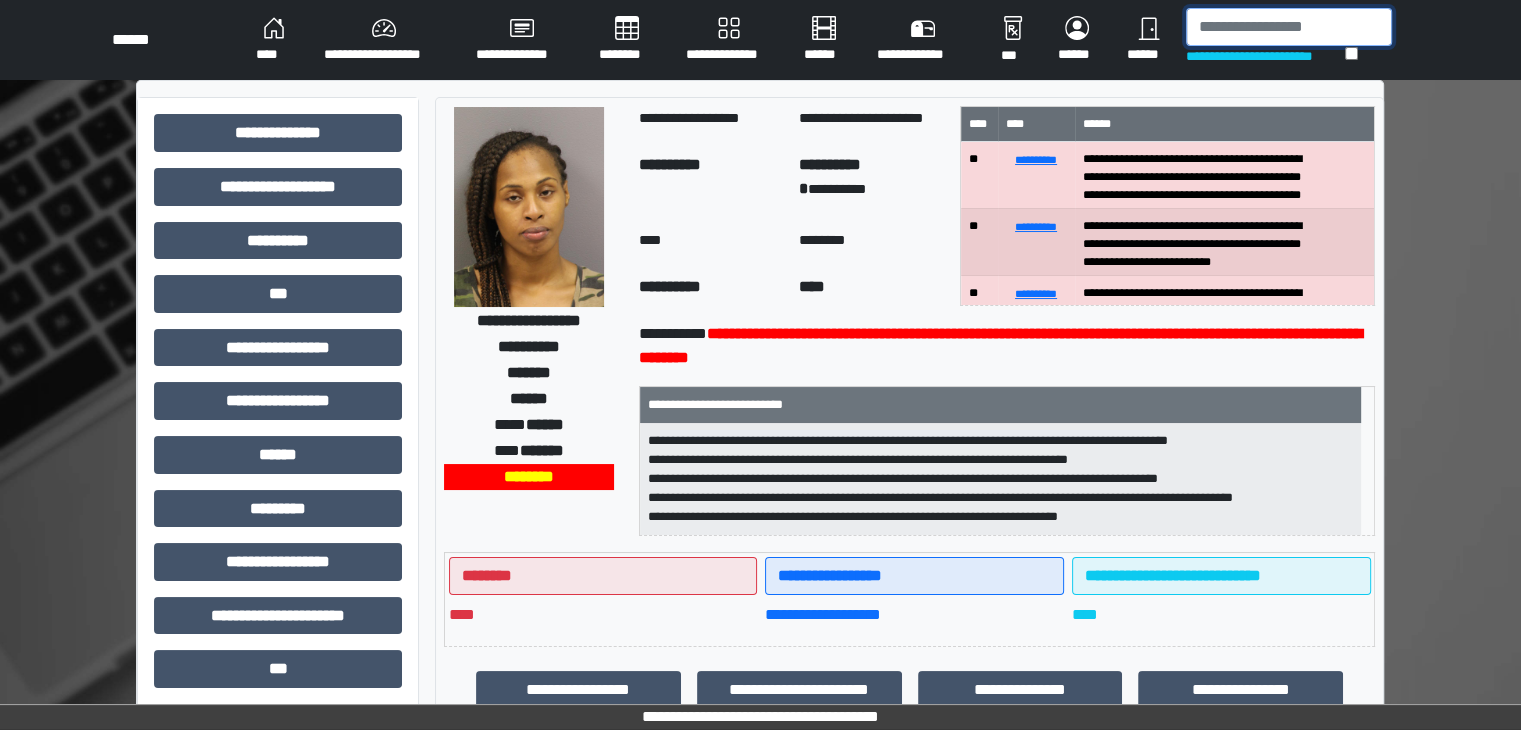 click at bounding box center (1289, 27) 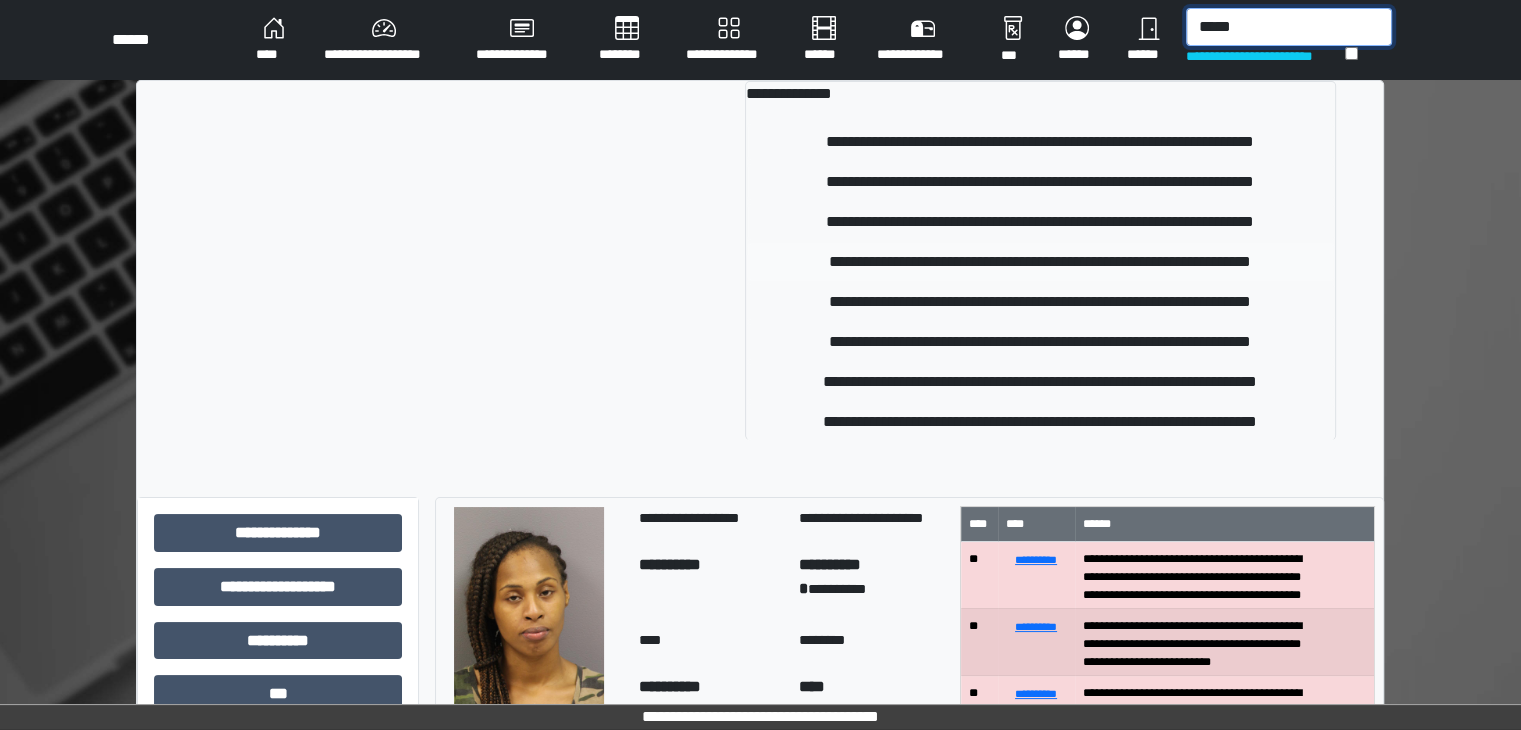 type on "*****" 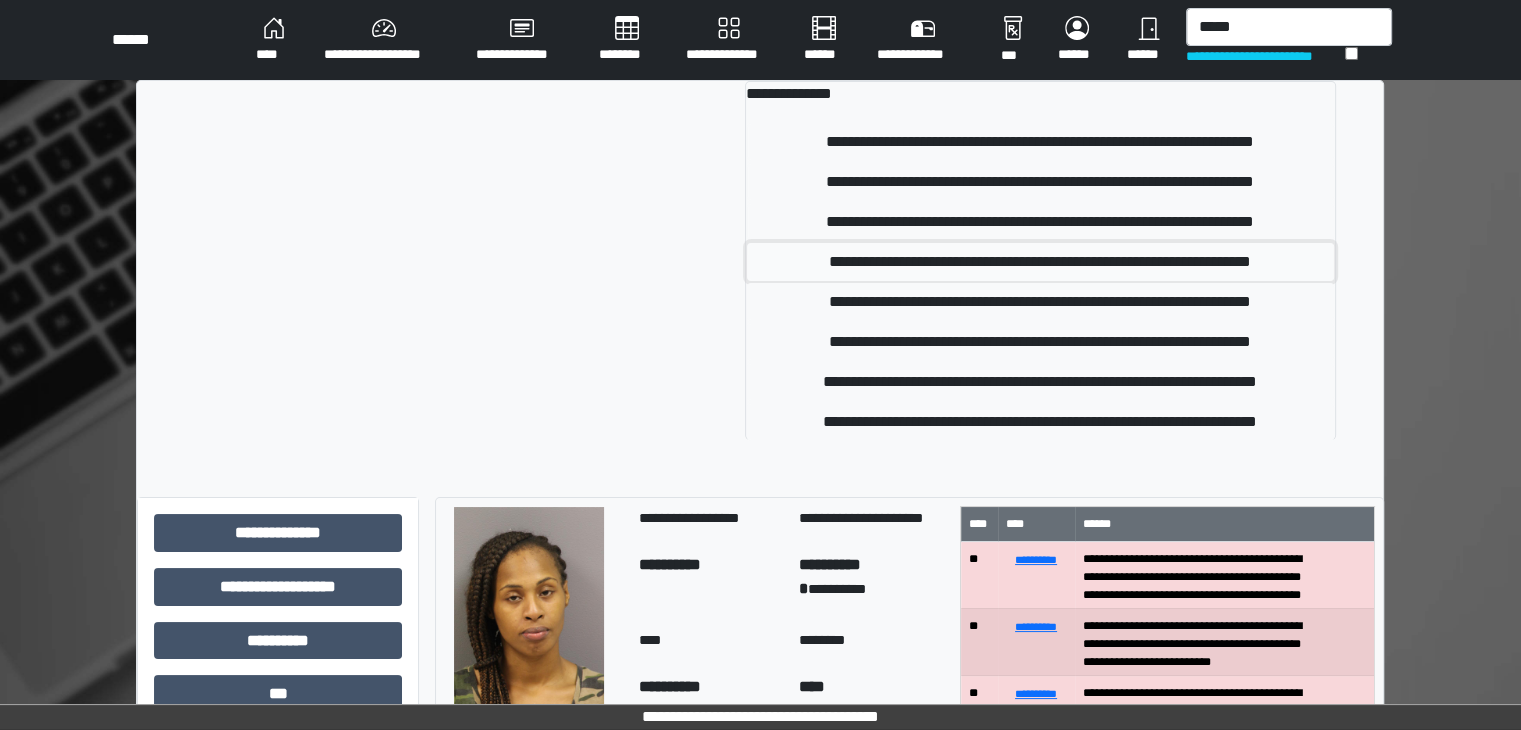 click on "**********" at bounding box center (1040, 262) 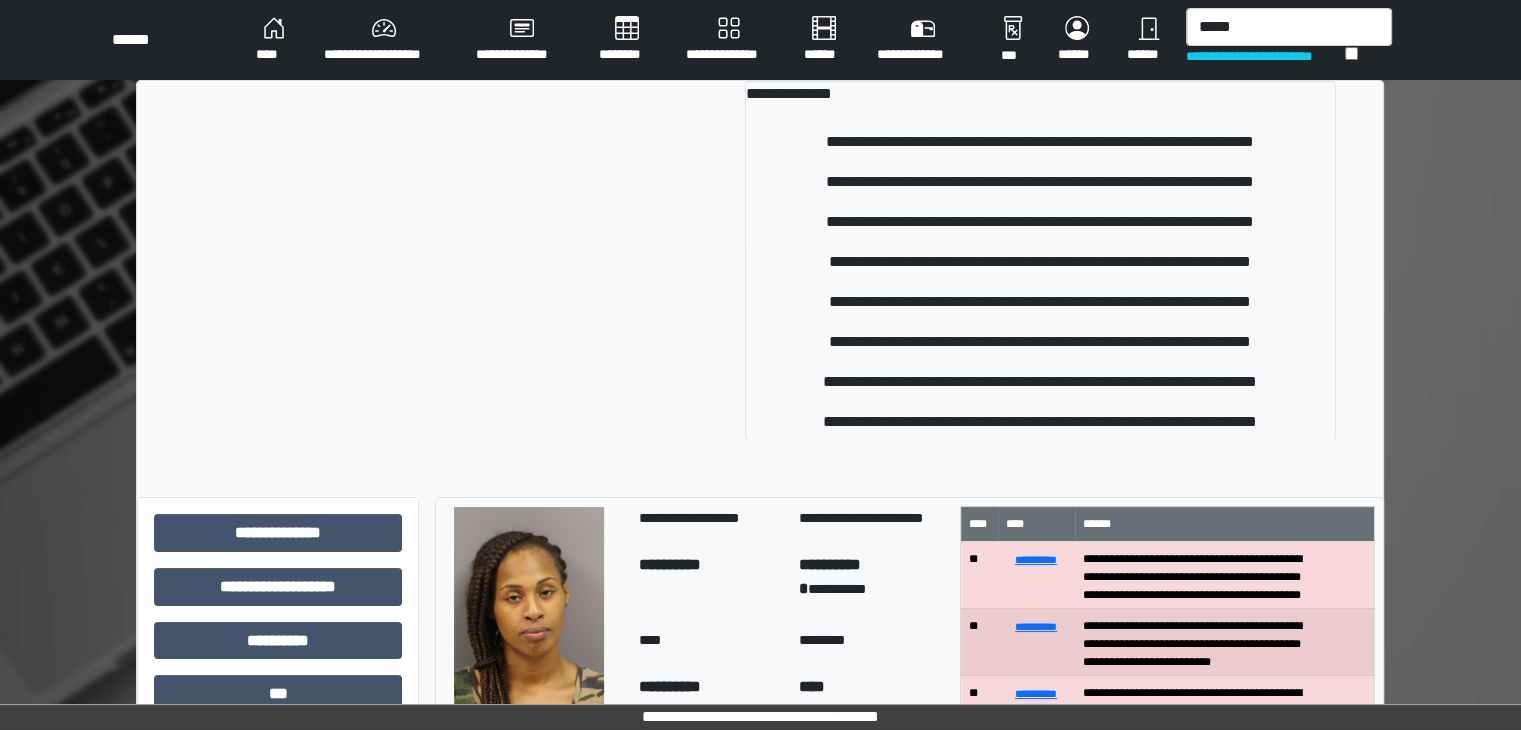 type 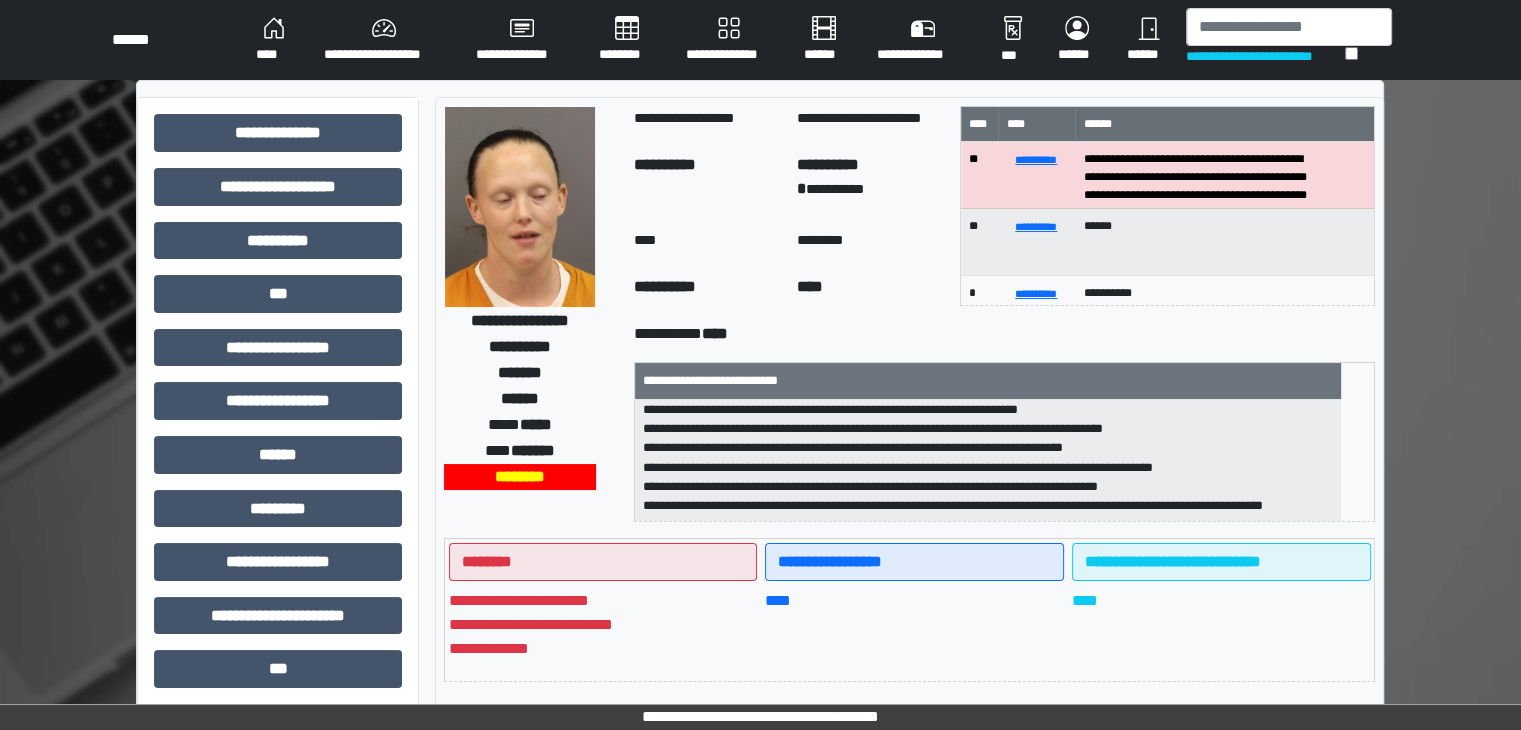 scroll, scrollTop: 64, scrollLeft: 0, axis: vertical 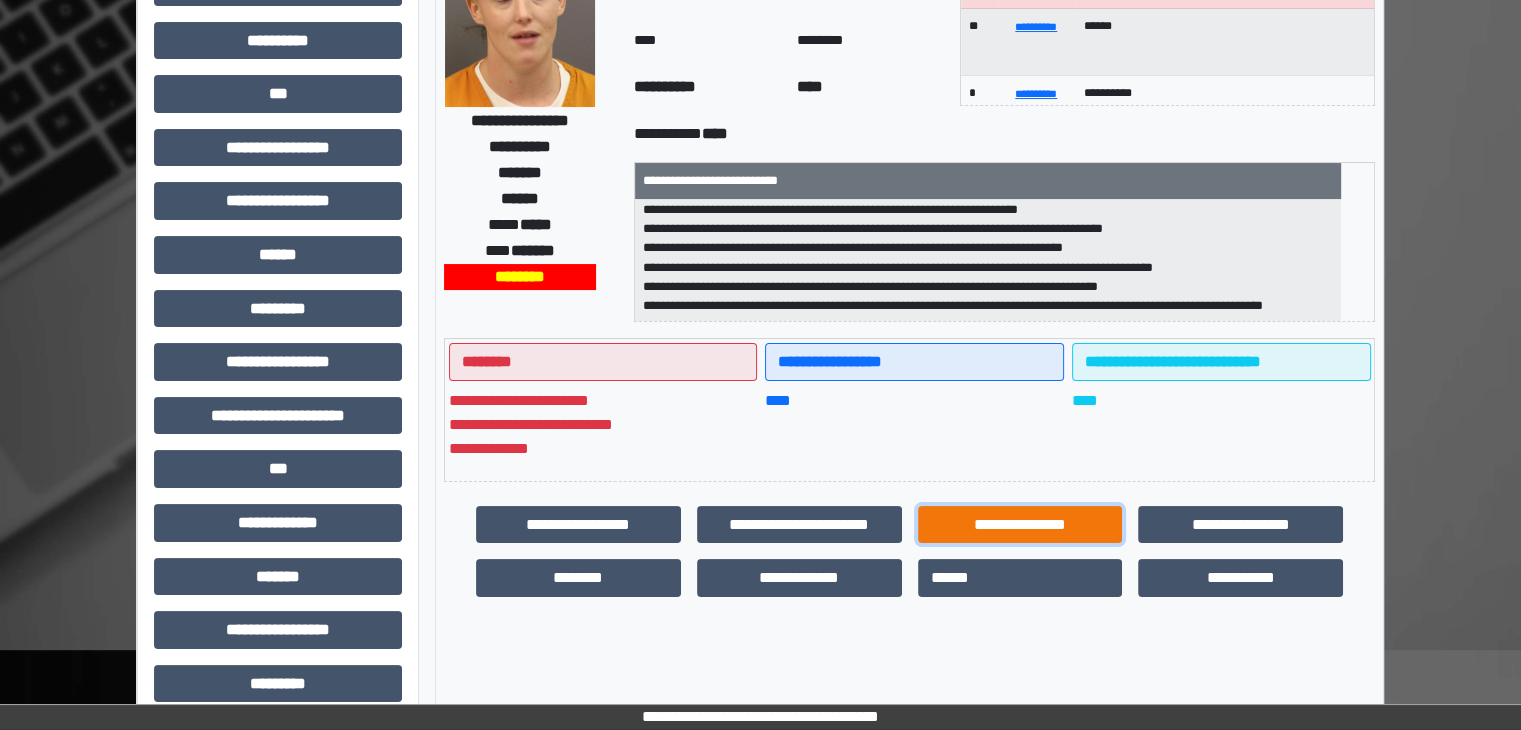 click on "**********" at bounding box center (1020, 525) 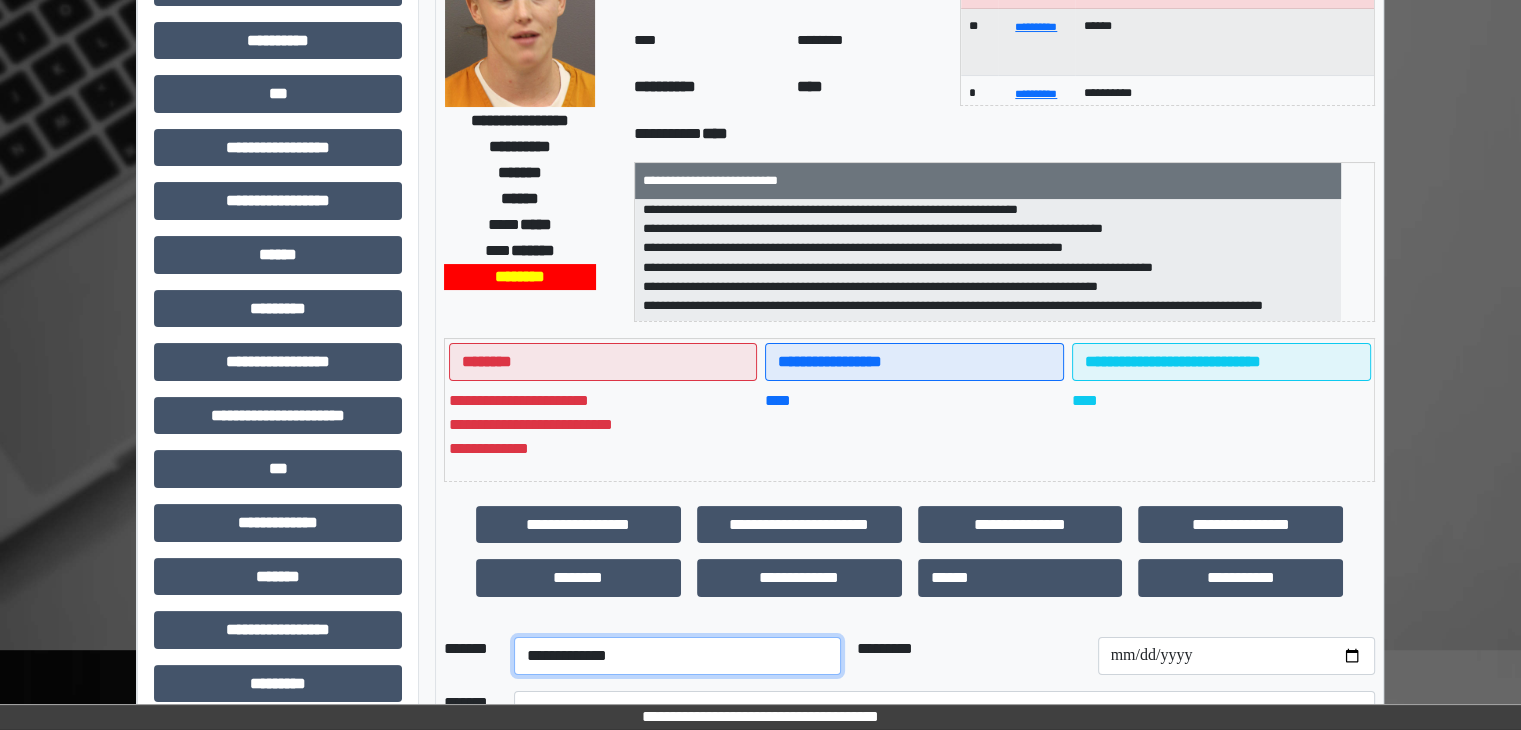 click on "**********" at bounding box center (677, 656) 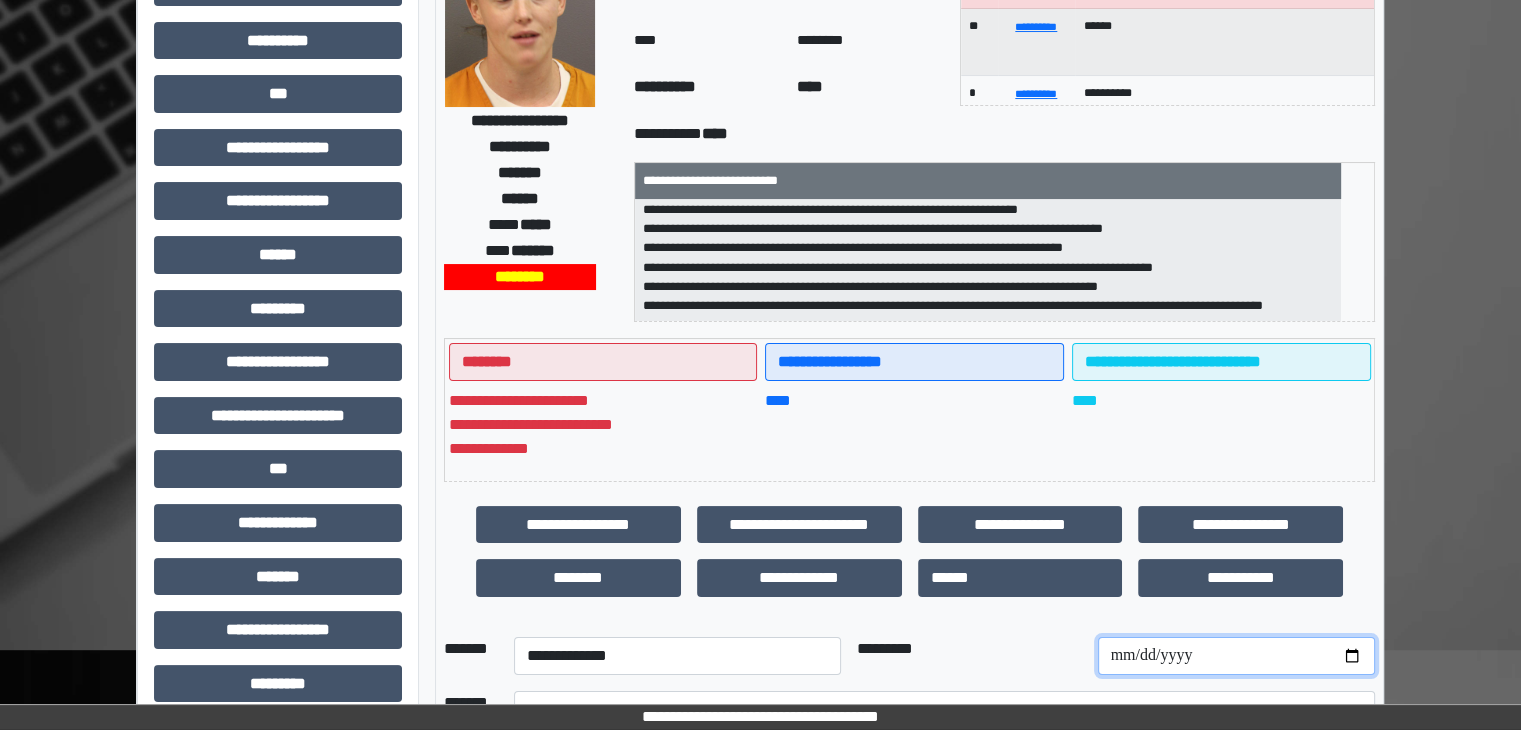 click at bounding box center (1236, 656) 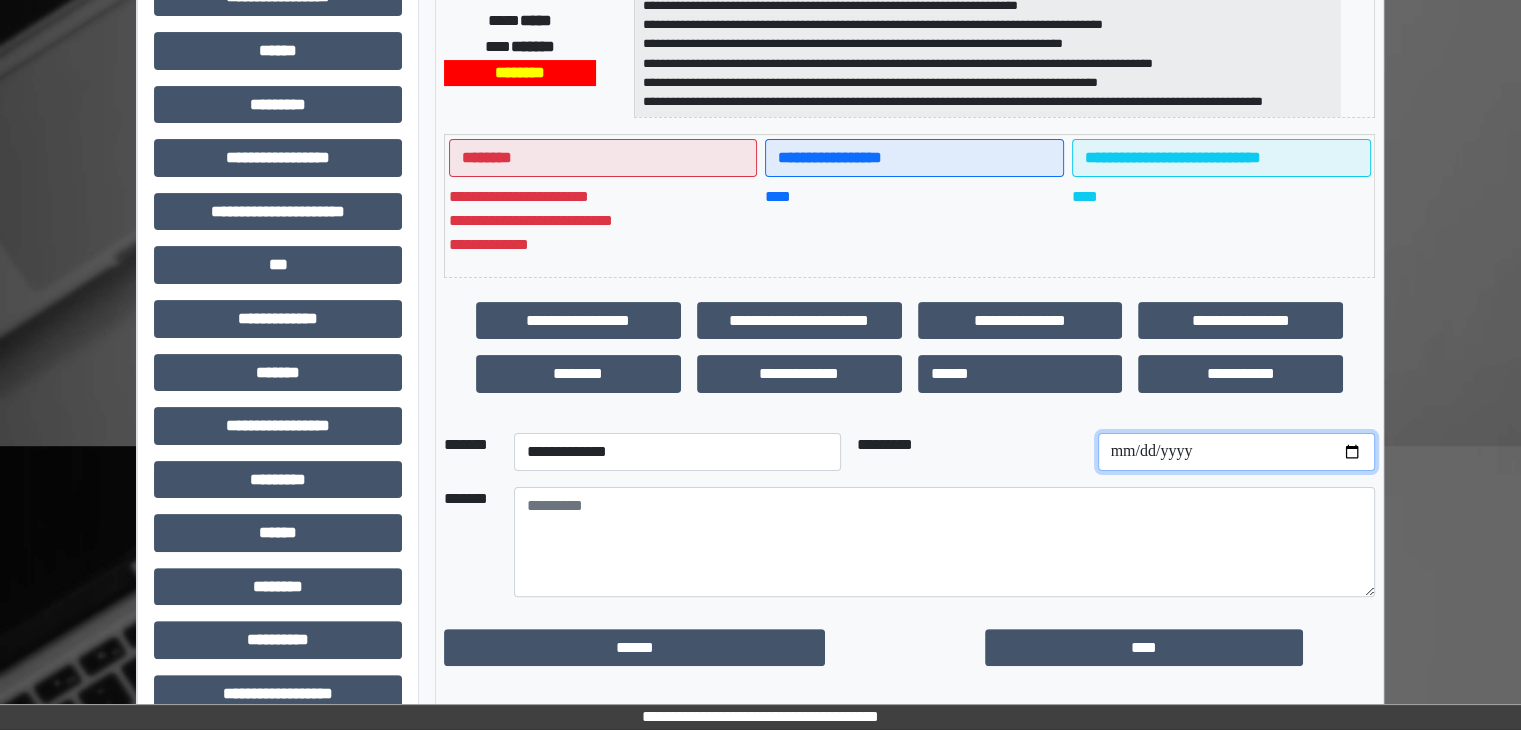scroll, scrollTop: 436, scrollLeft: 0, axis: vertical 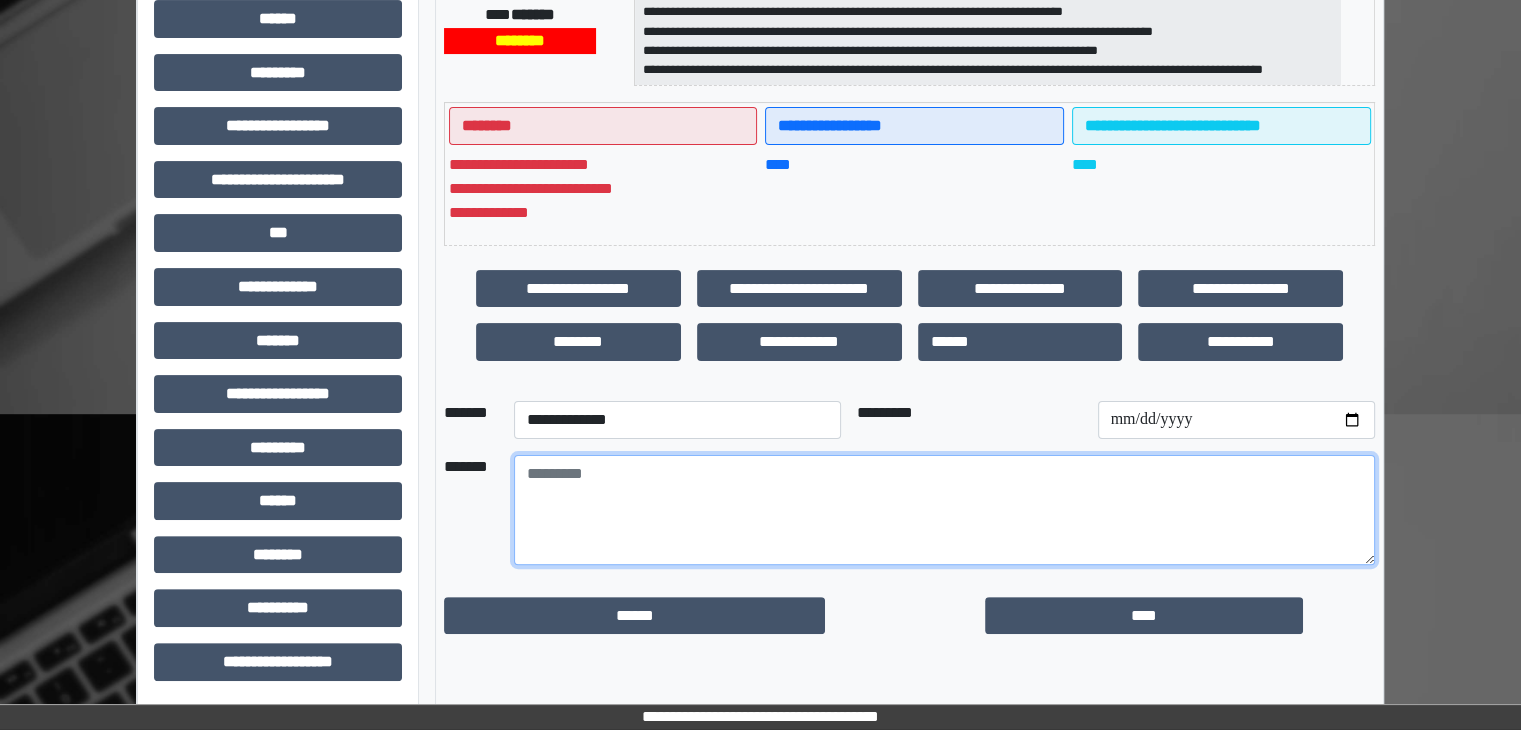 click at bounding box center (944, 510) 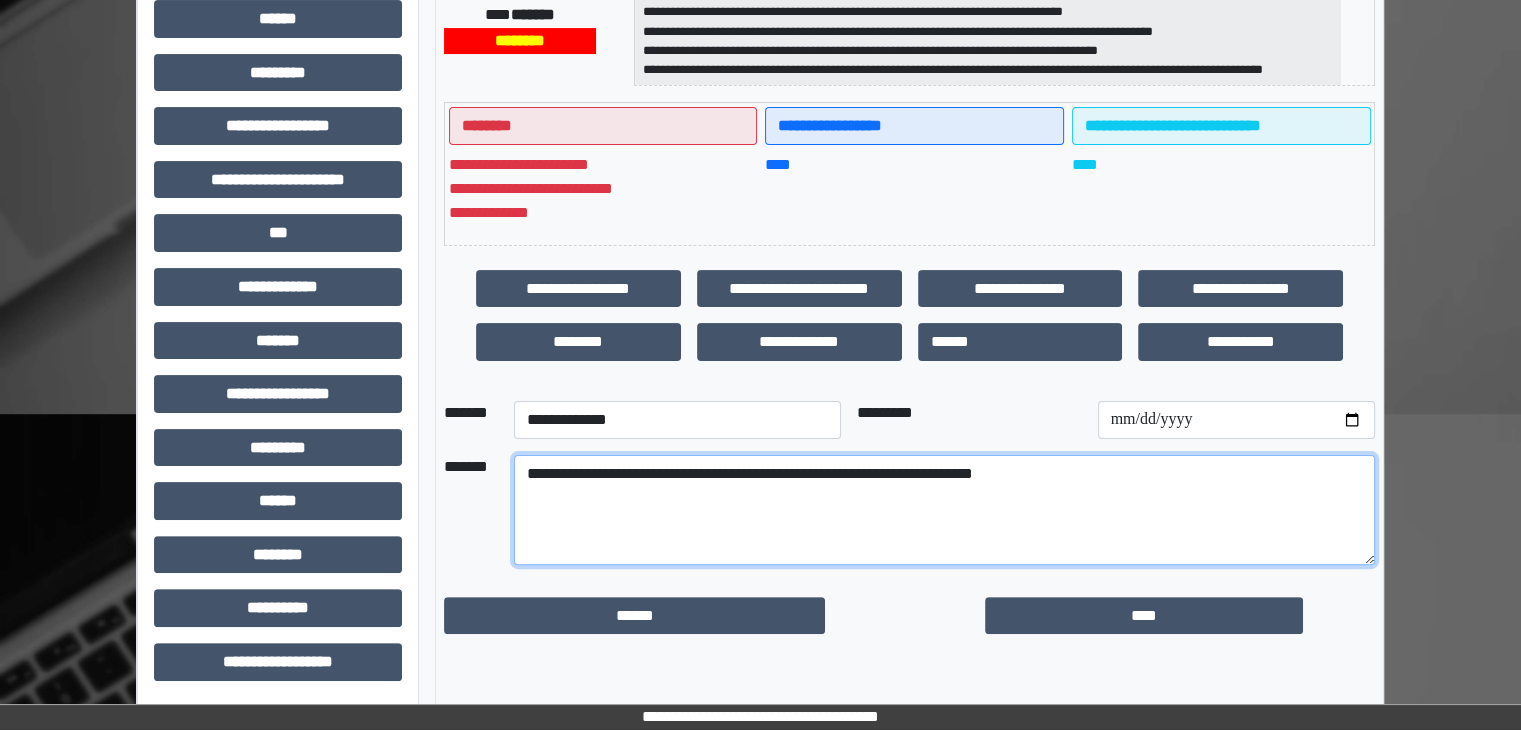 click on "**********" at bounding box center (944, 510) 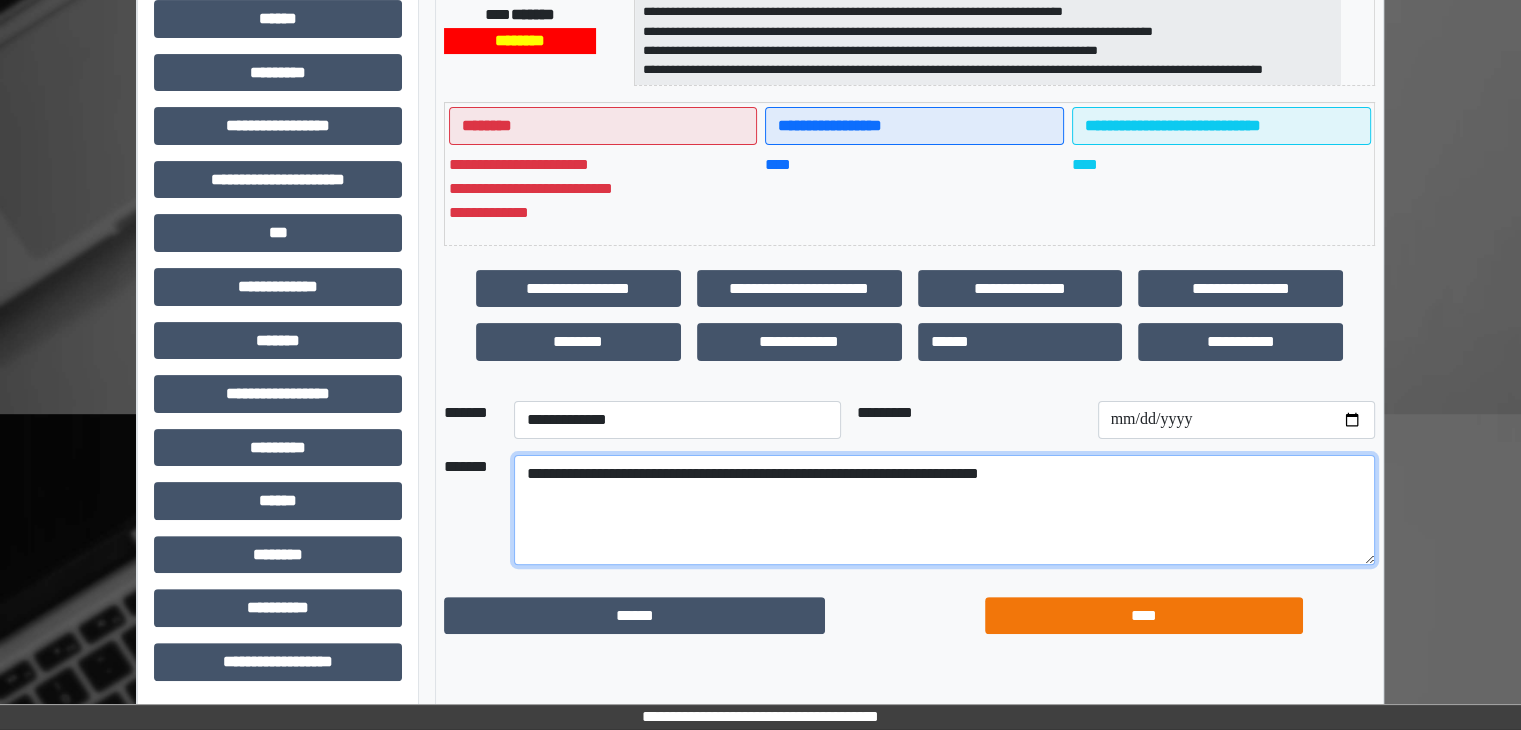 type on "**********" 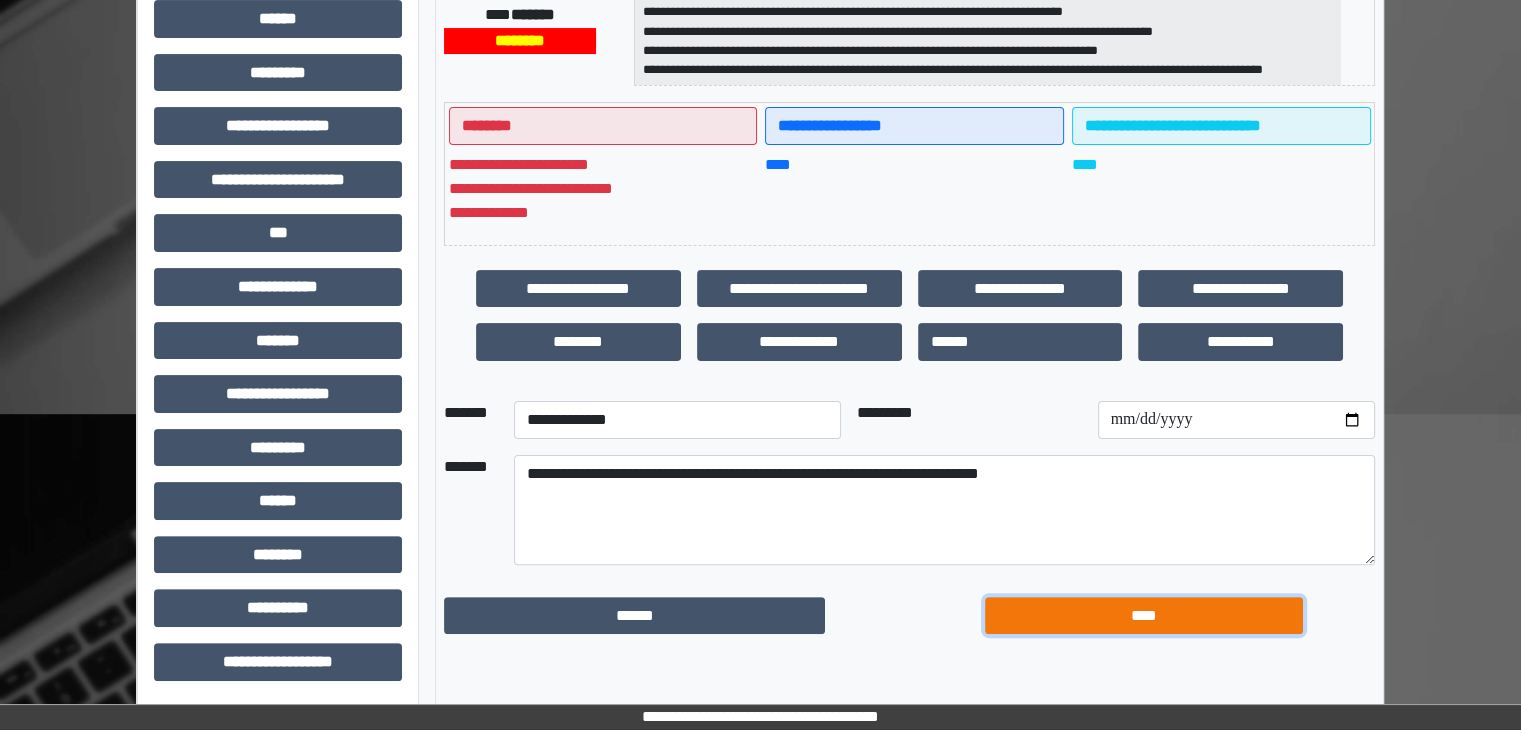 click on "****" at bounding box center (1144, 616) 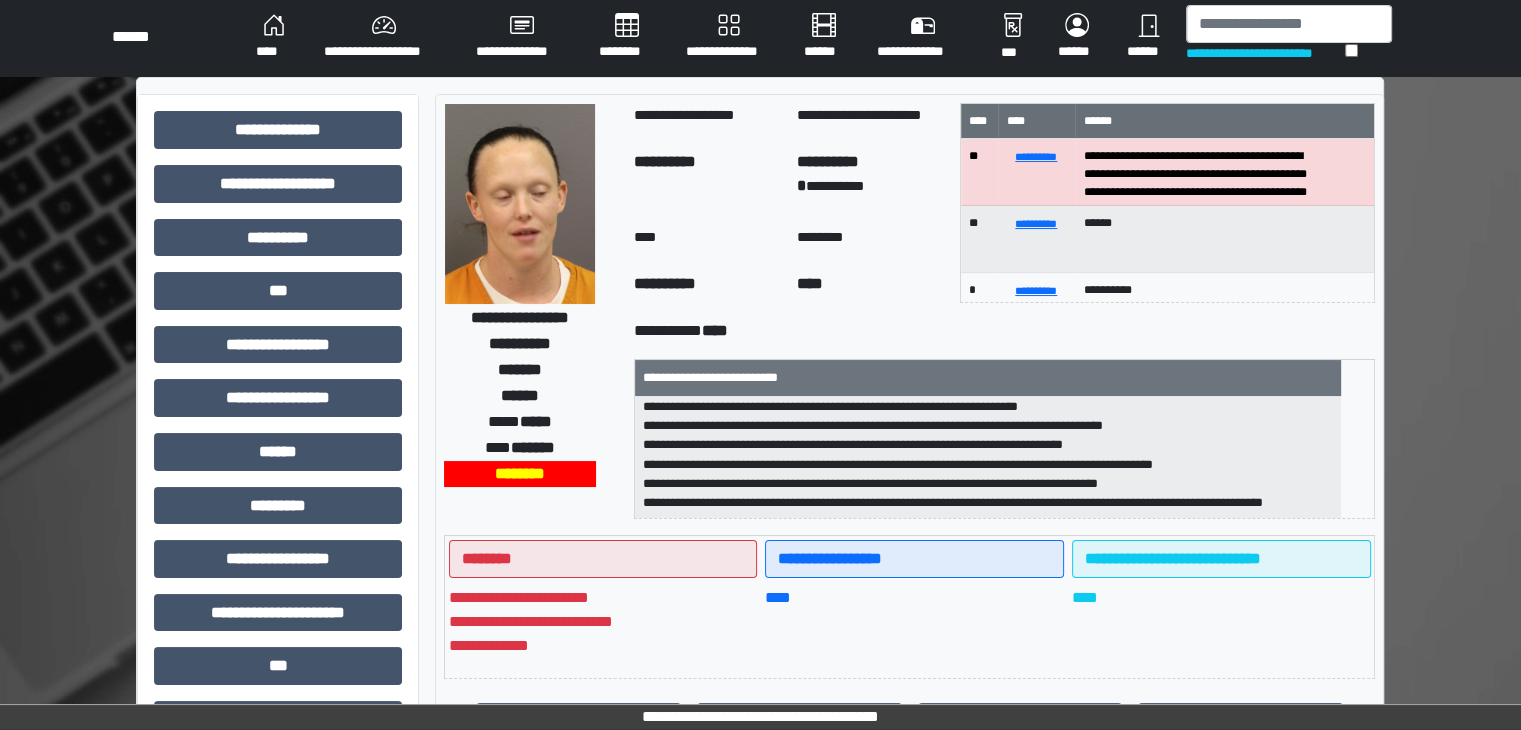 scroll, scrollTop: 0, scrollLeft: 0, axis: both 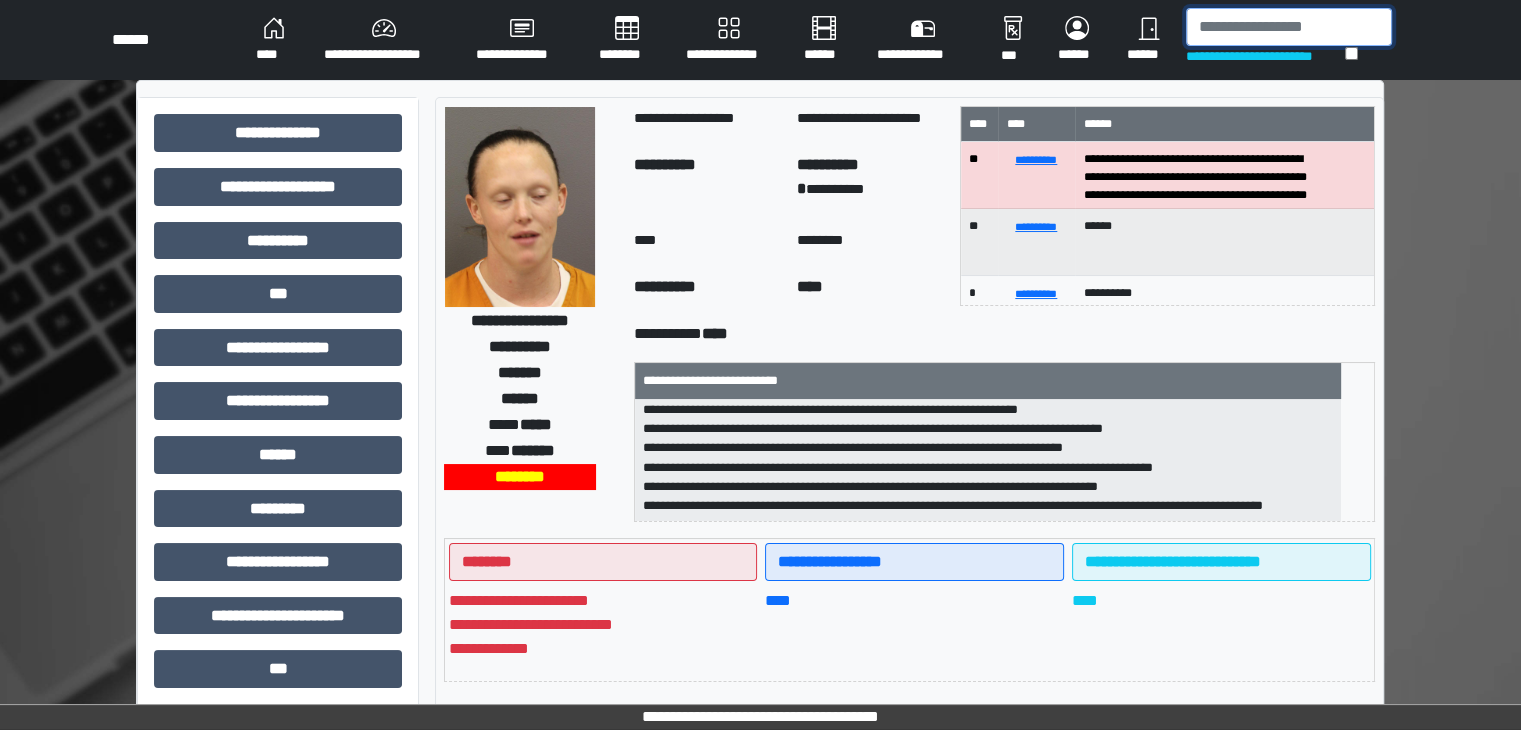 click at bounding box center [1289, 27] 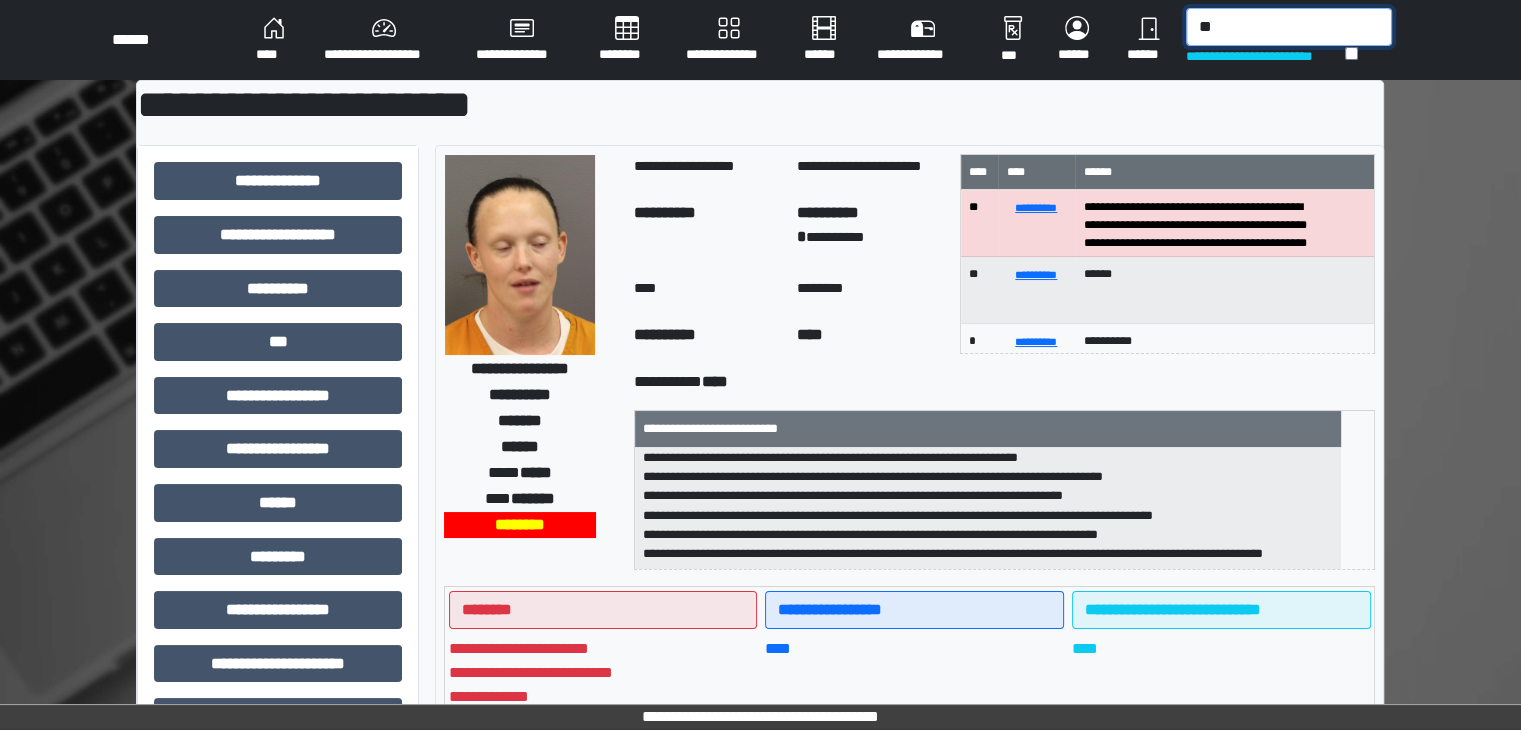 type on "*" 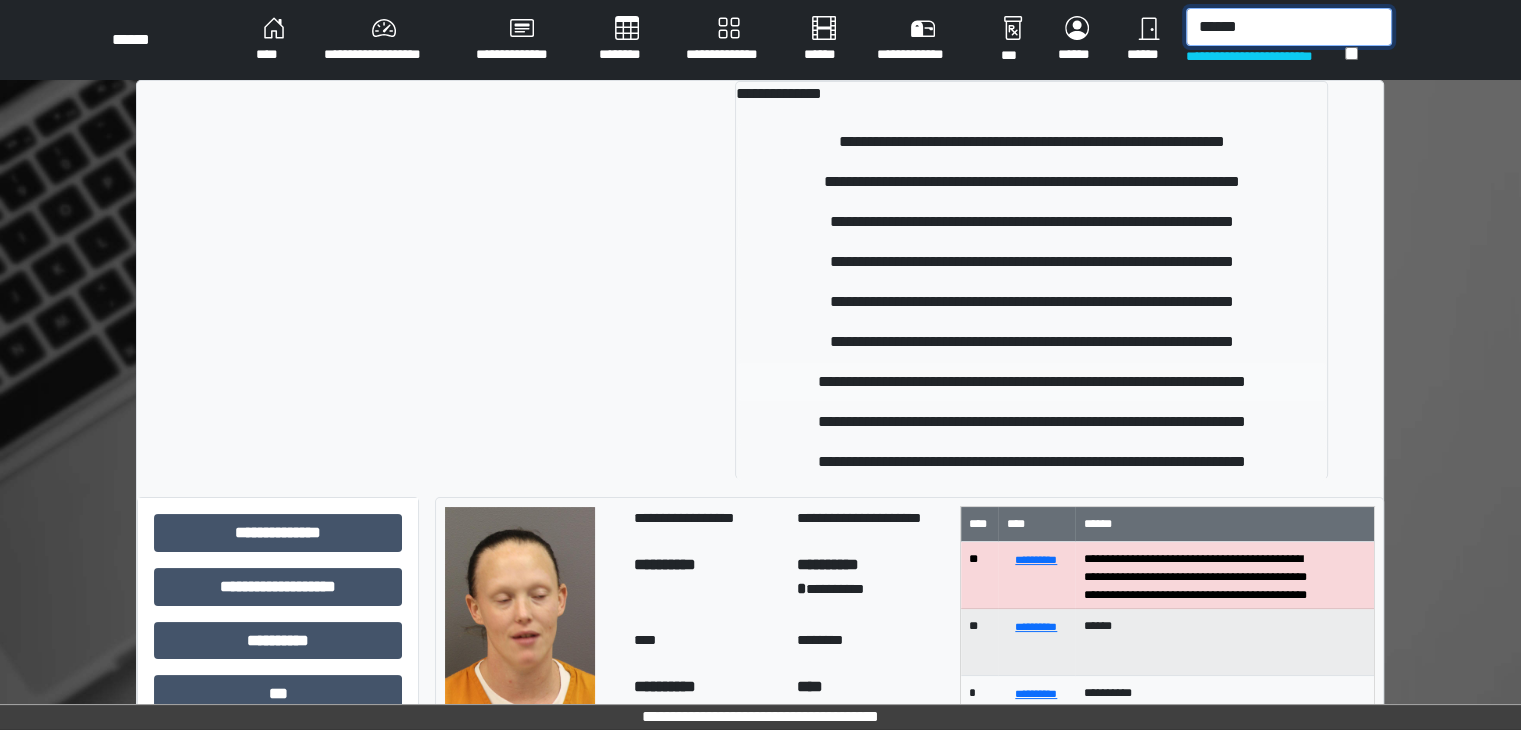 type on "******" 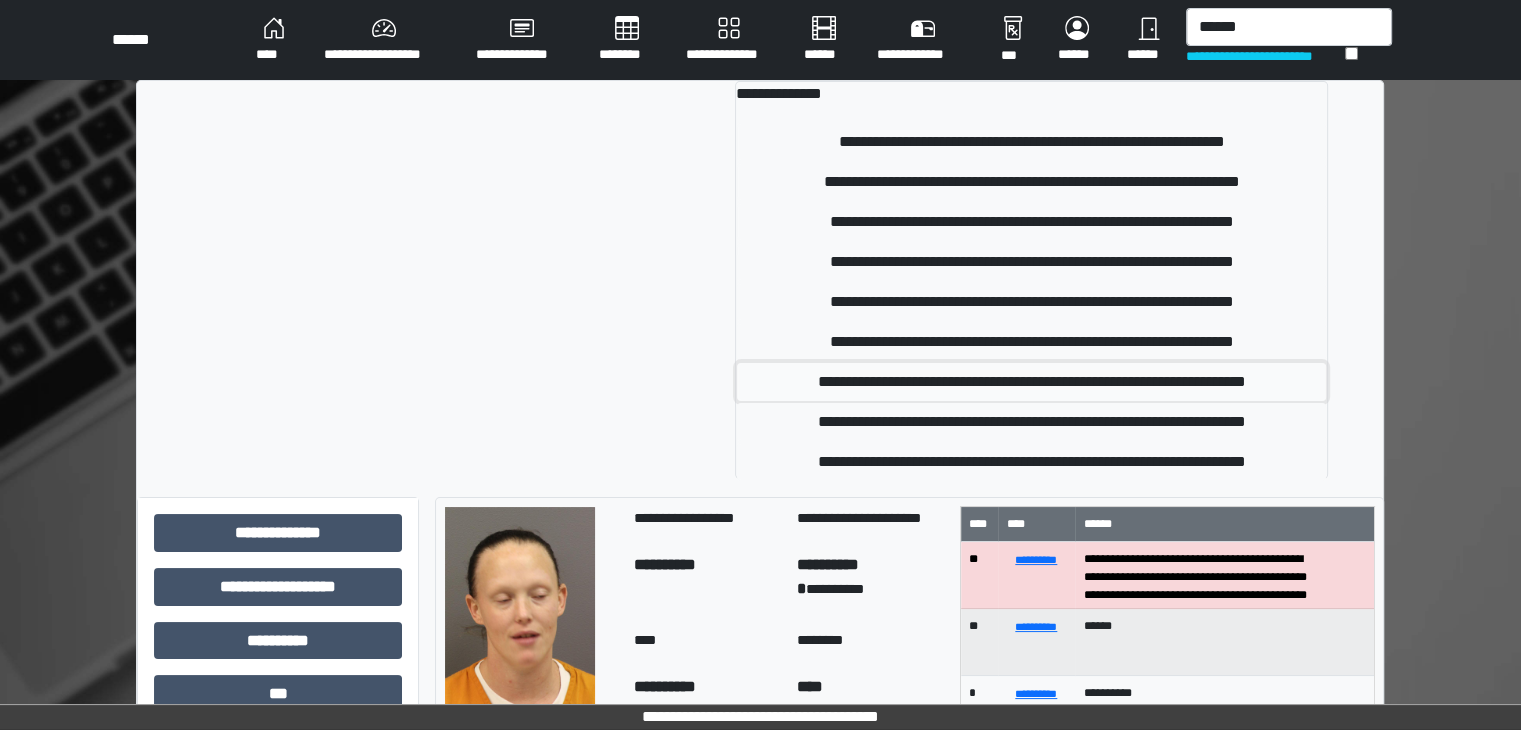 click on "**********" at bounding box center [1031, 382] 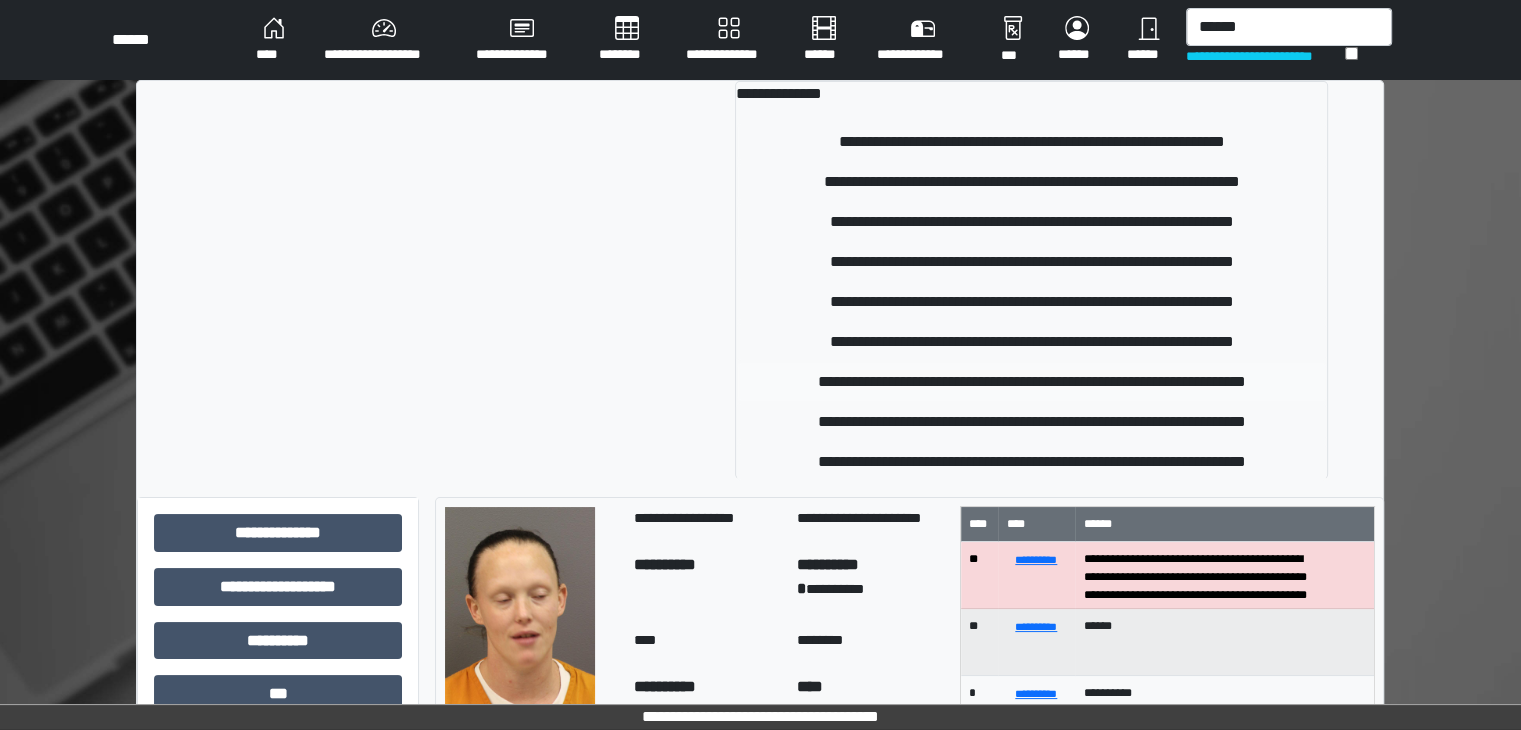 type 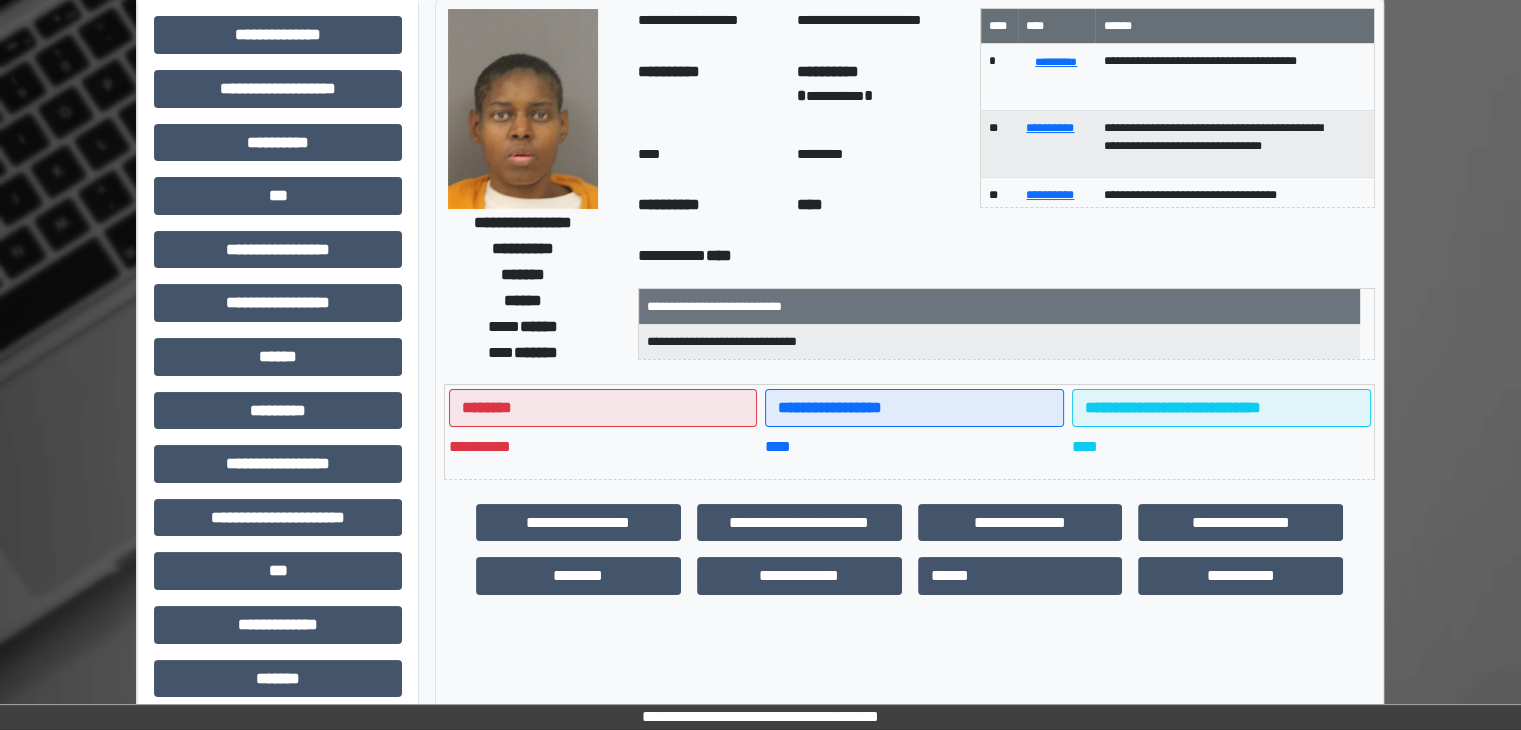scroll, scrollTop: 100, scrollLeft: 0, axis: vertical 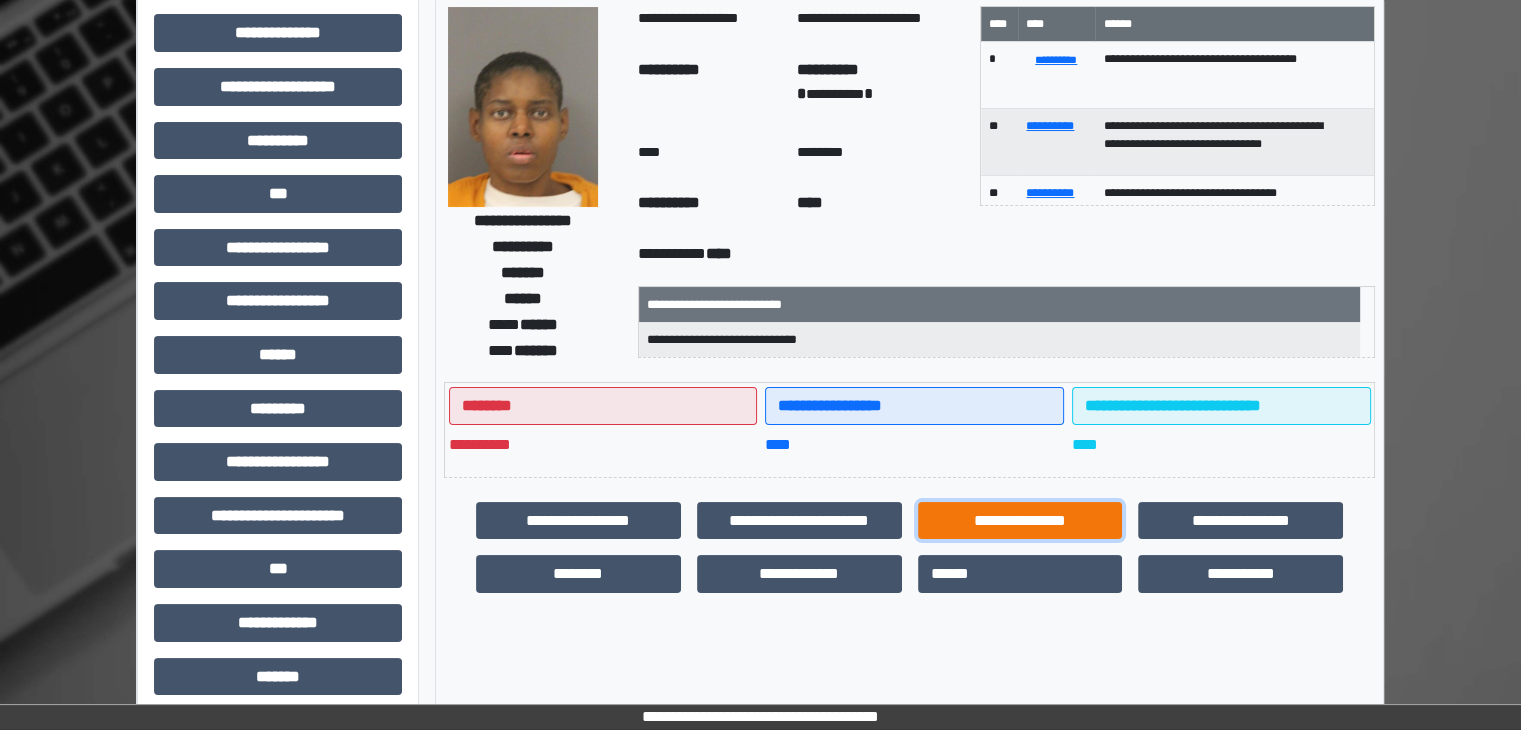 click on "**********" at bounding box center [1020, 521] 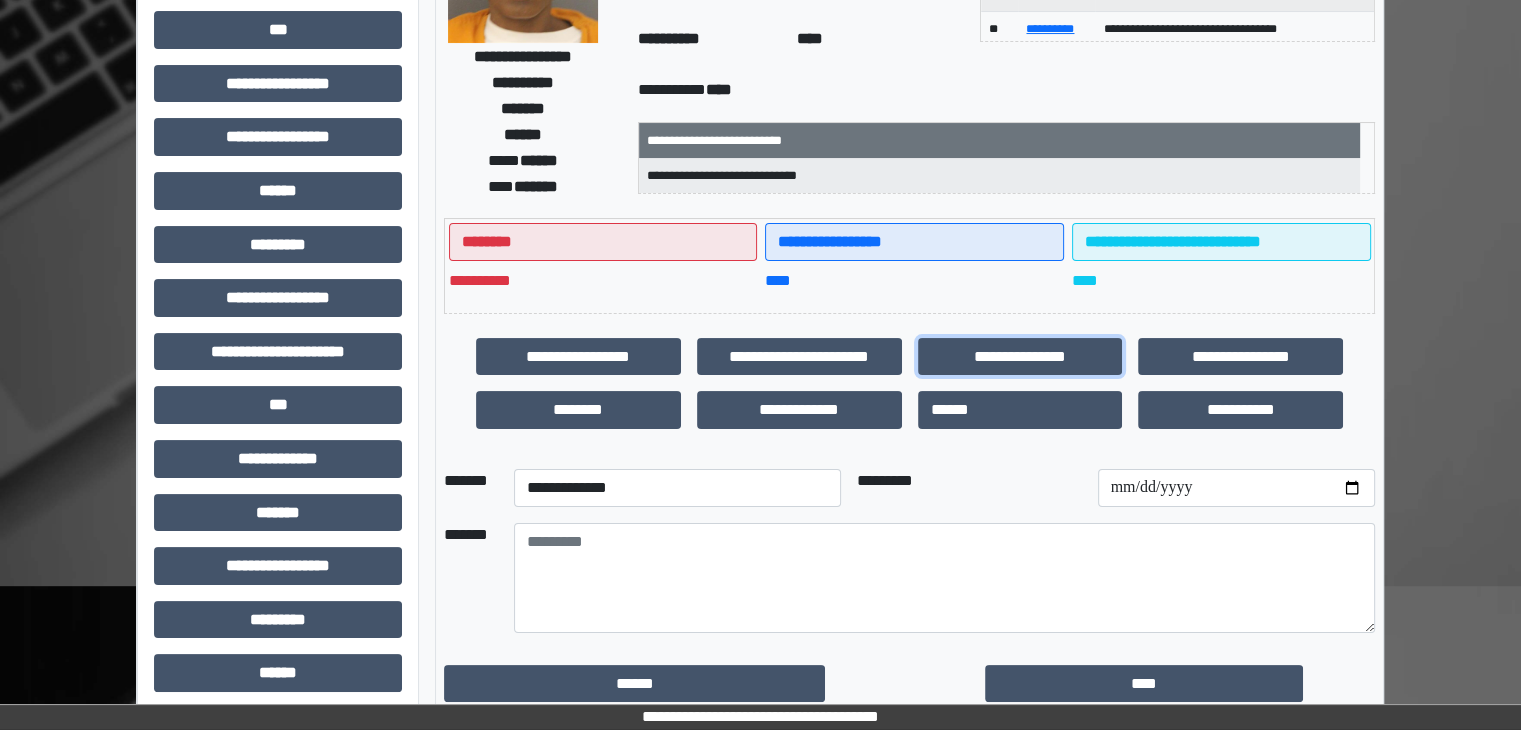 scroll, scrollTop: 300, scrollLeft: 0, axis: vertical 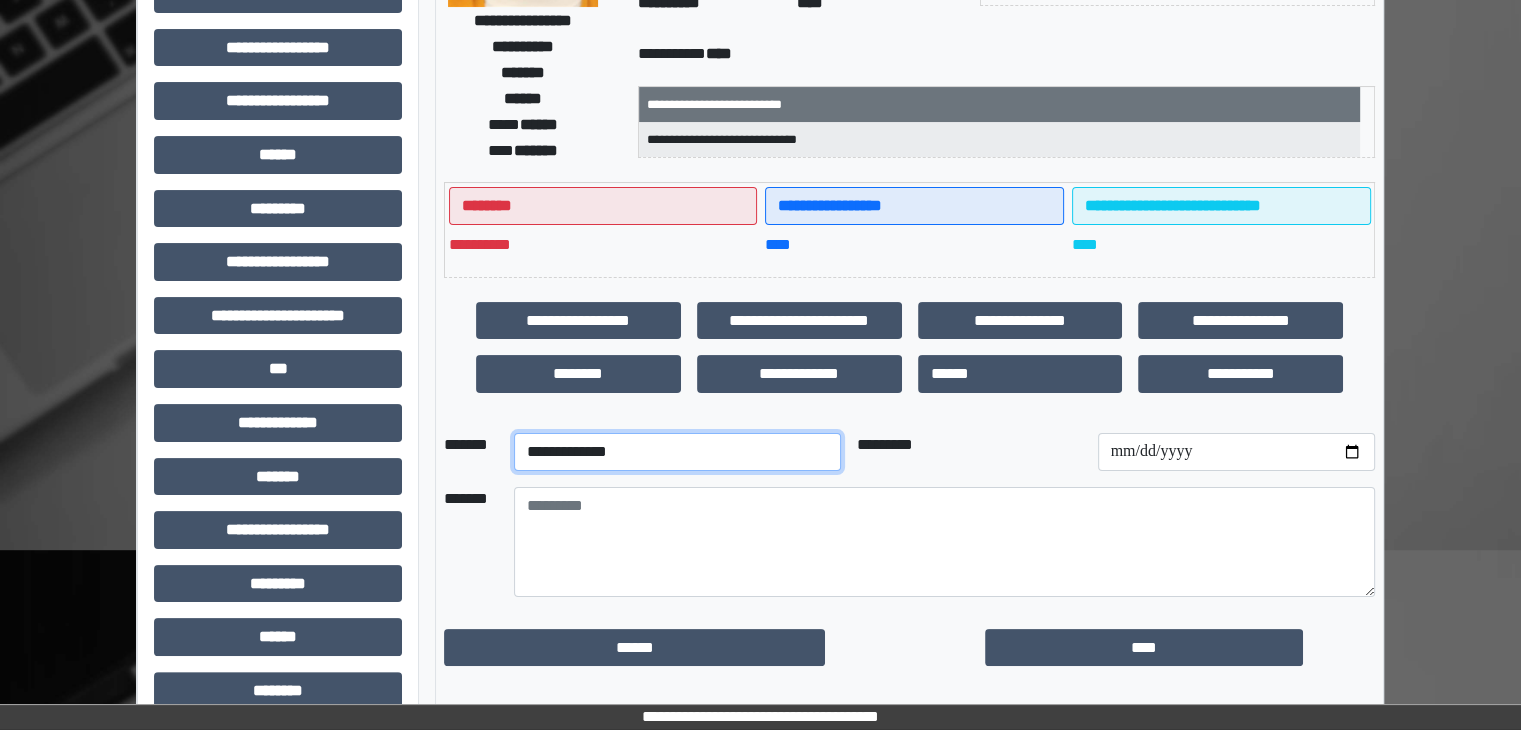 click on "**********" at bounding box center [677, 452] 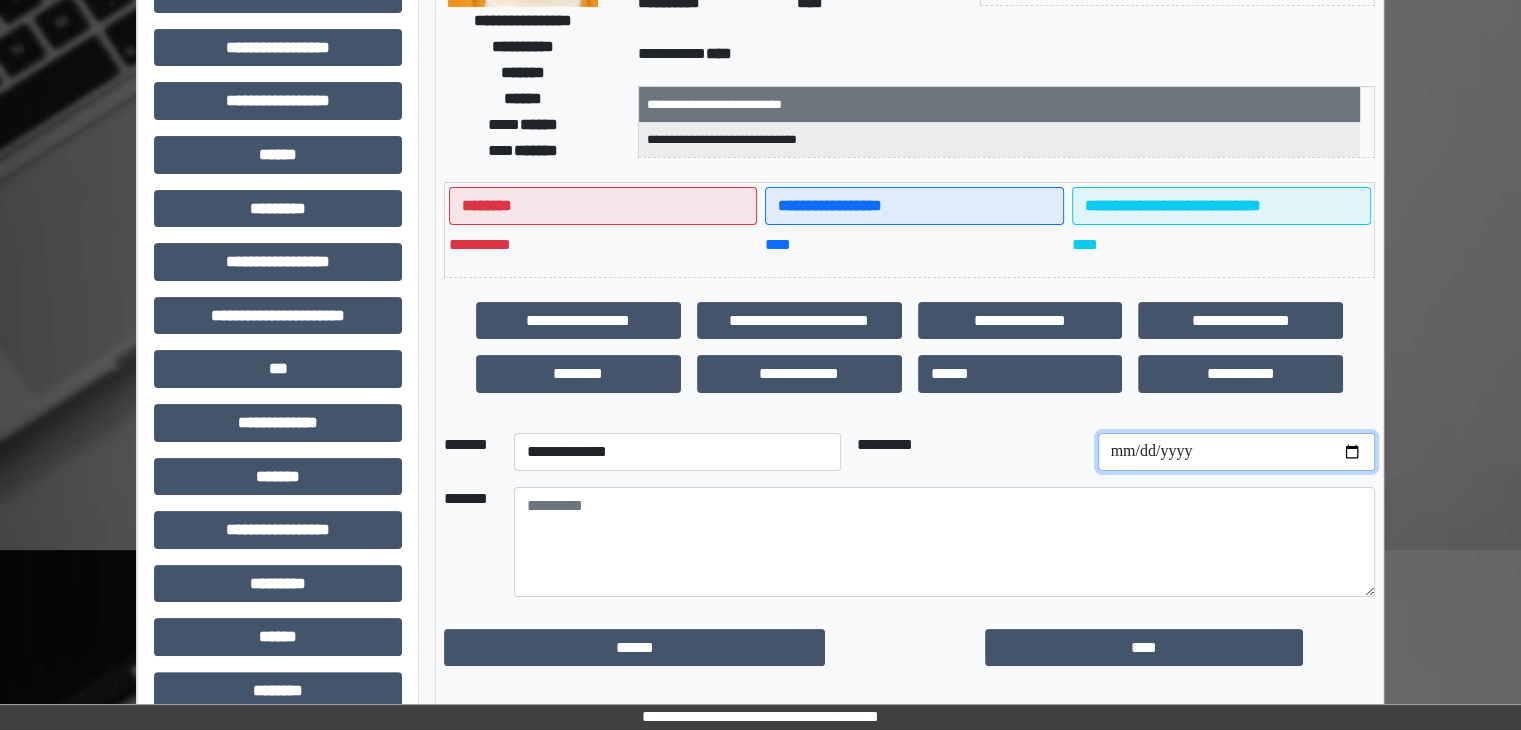click at bounding box center (1236, 452) 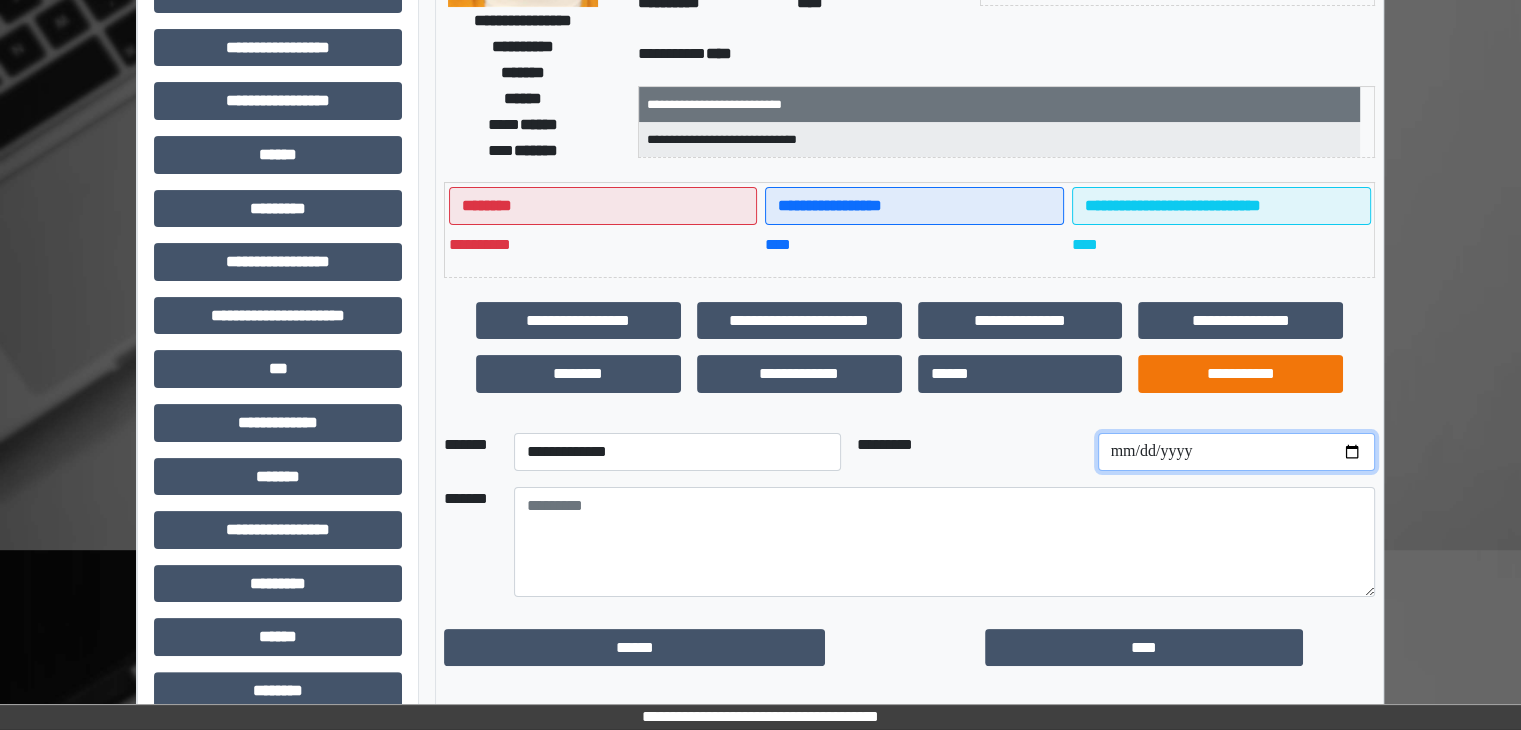type on "**********" 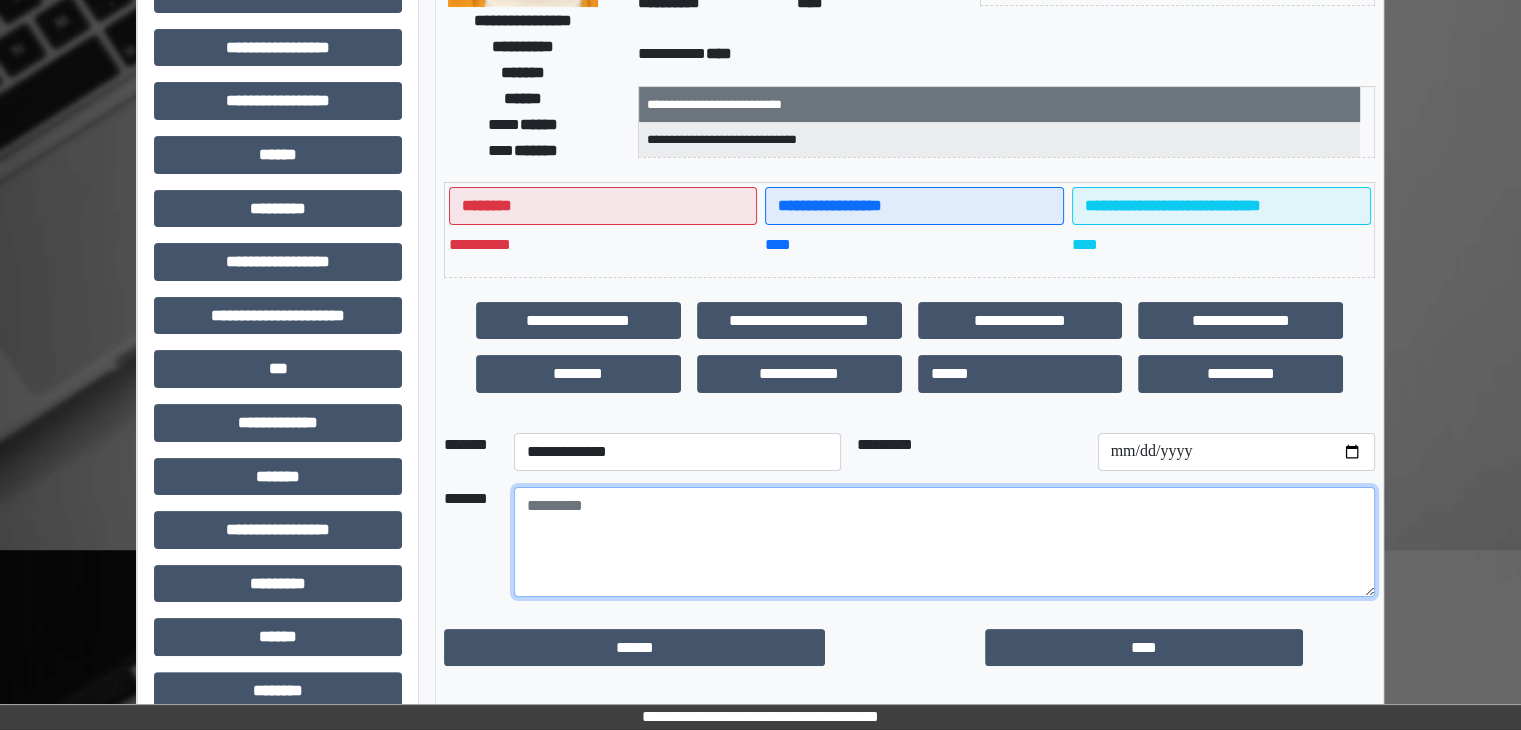 click at bounding box center (944, 542) 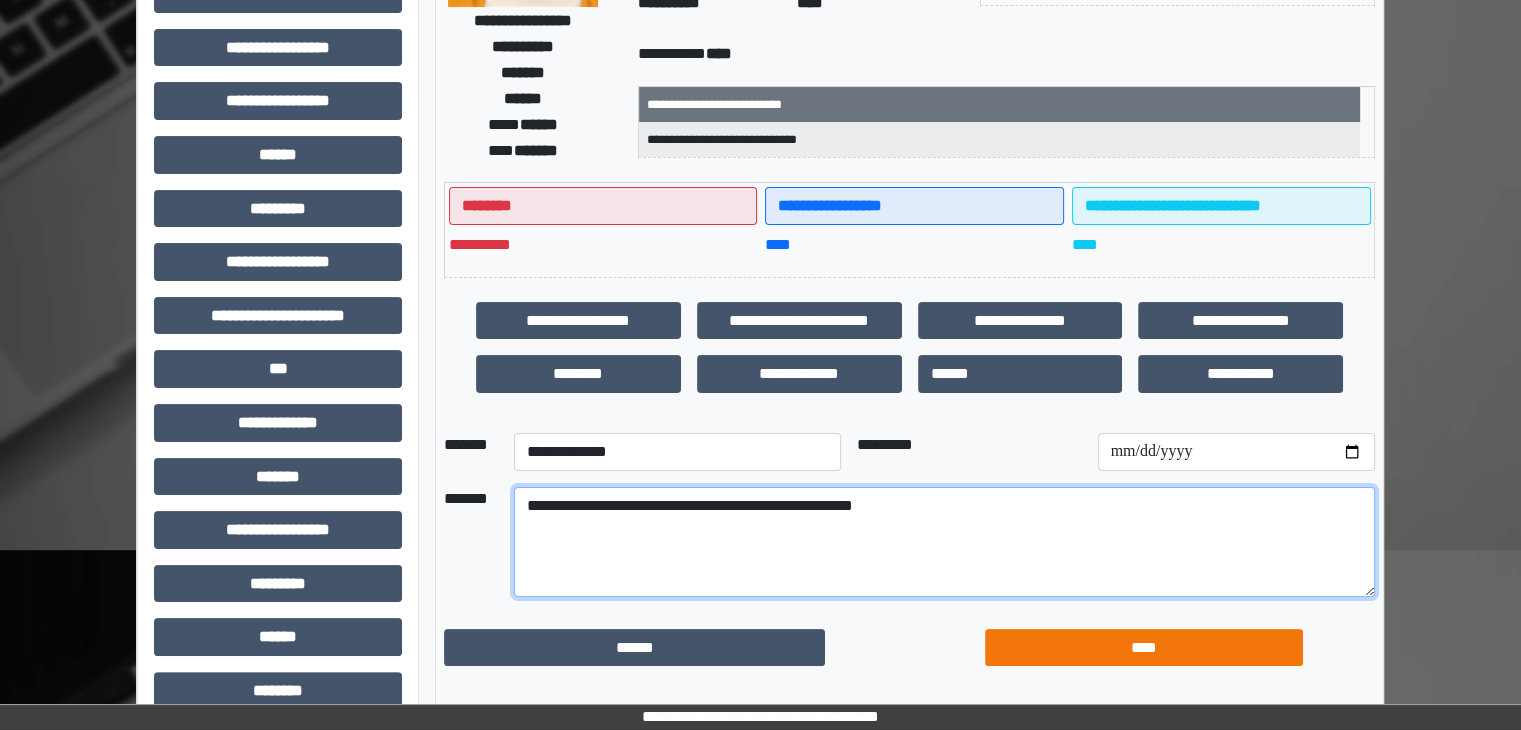 type on "**********" 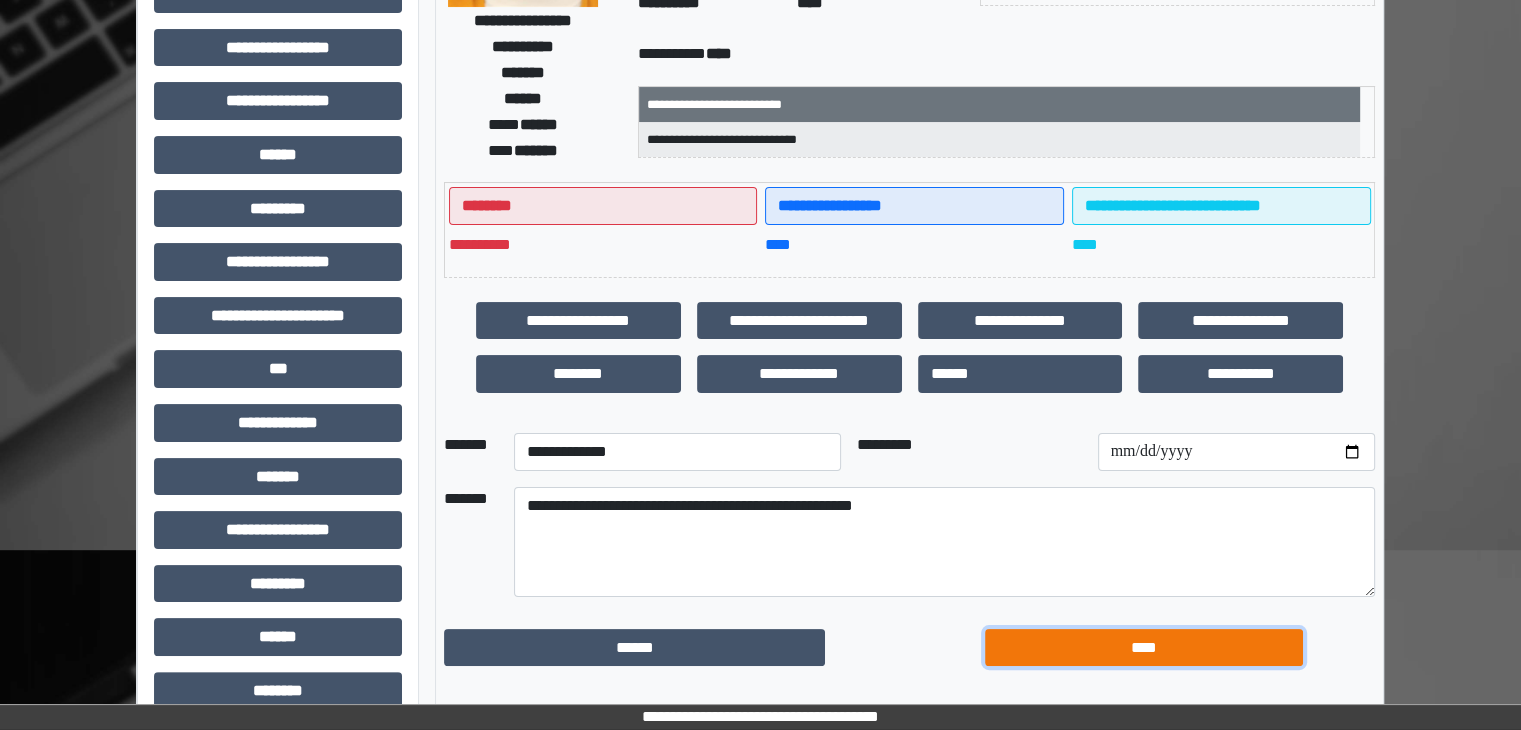 click on "****" at bounding box center (1144, 648) 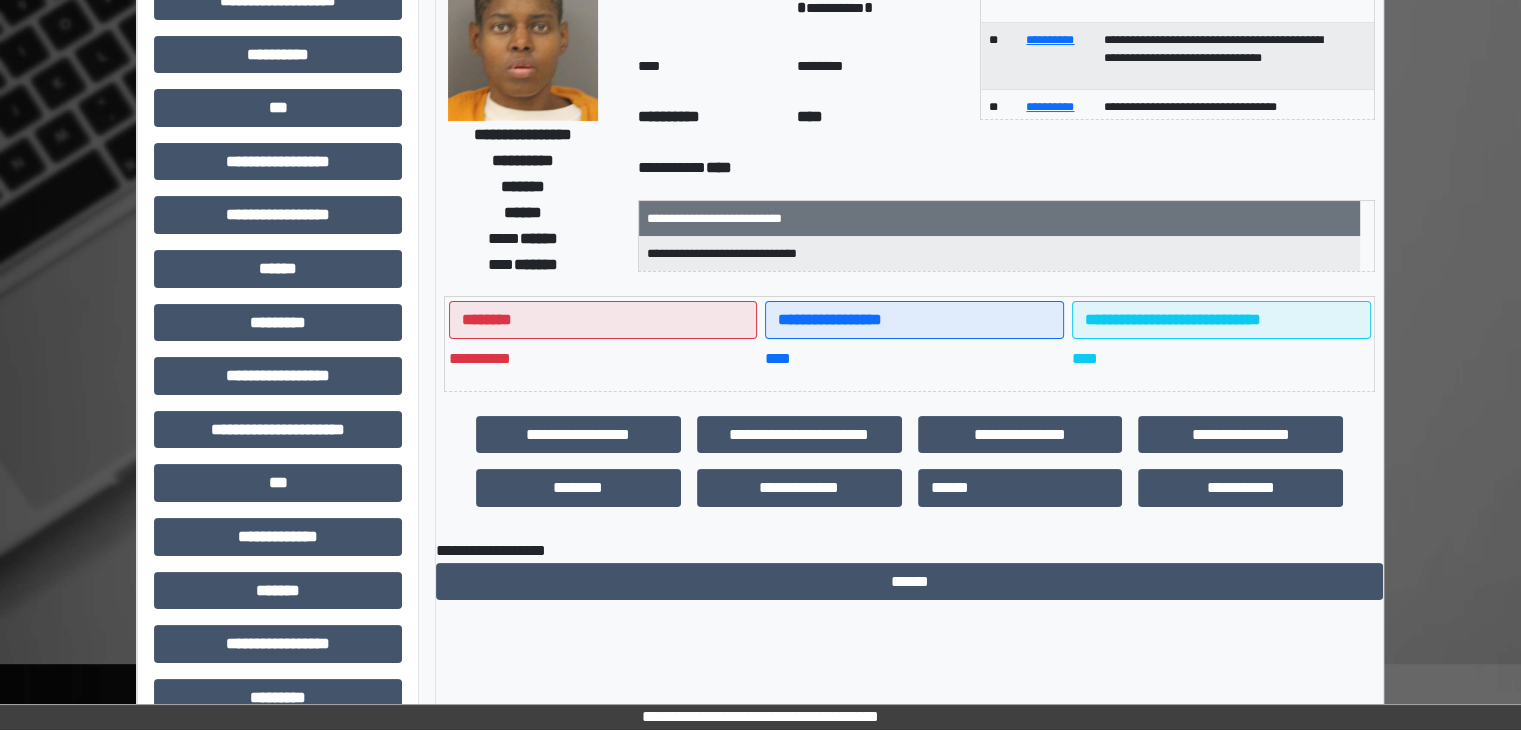 scroll, scrollTop: 0, scrollLeft: 0, axis: both 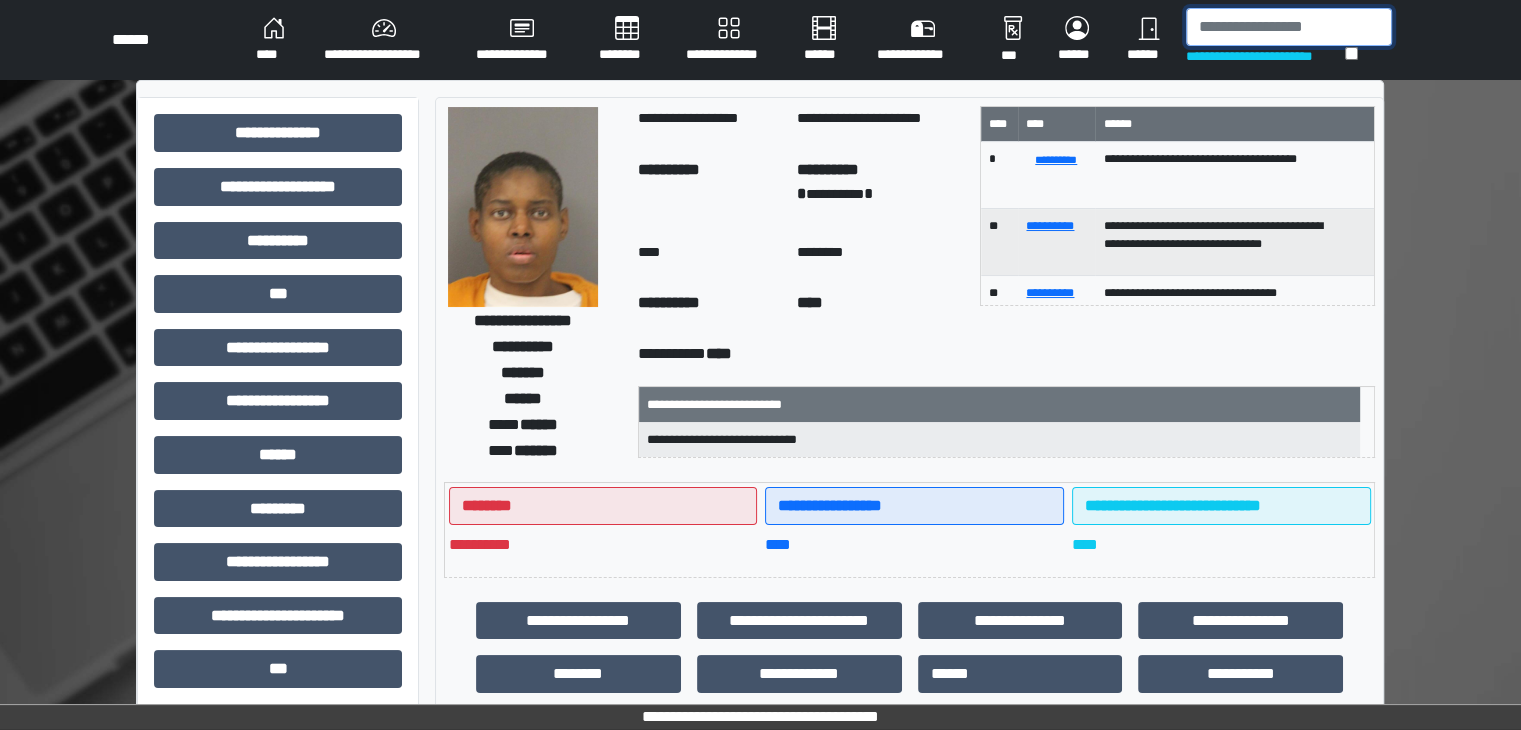 click at bounding box center [1289, 27] 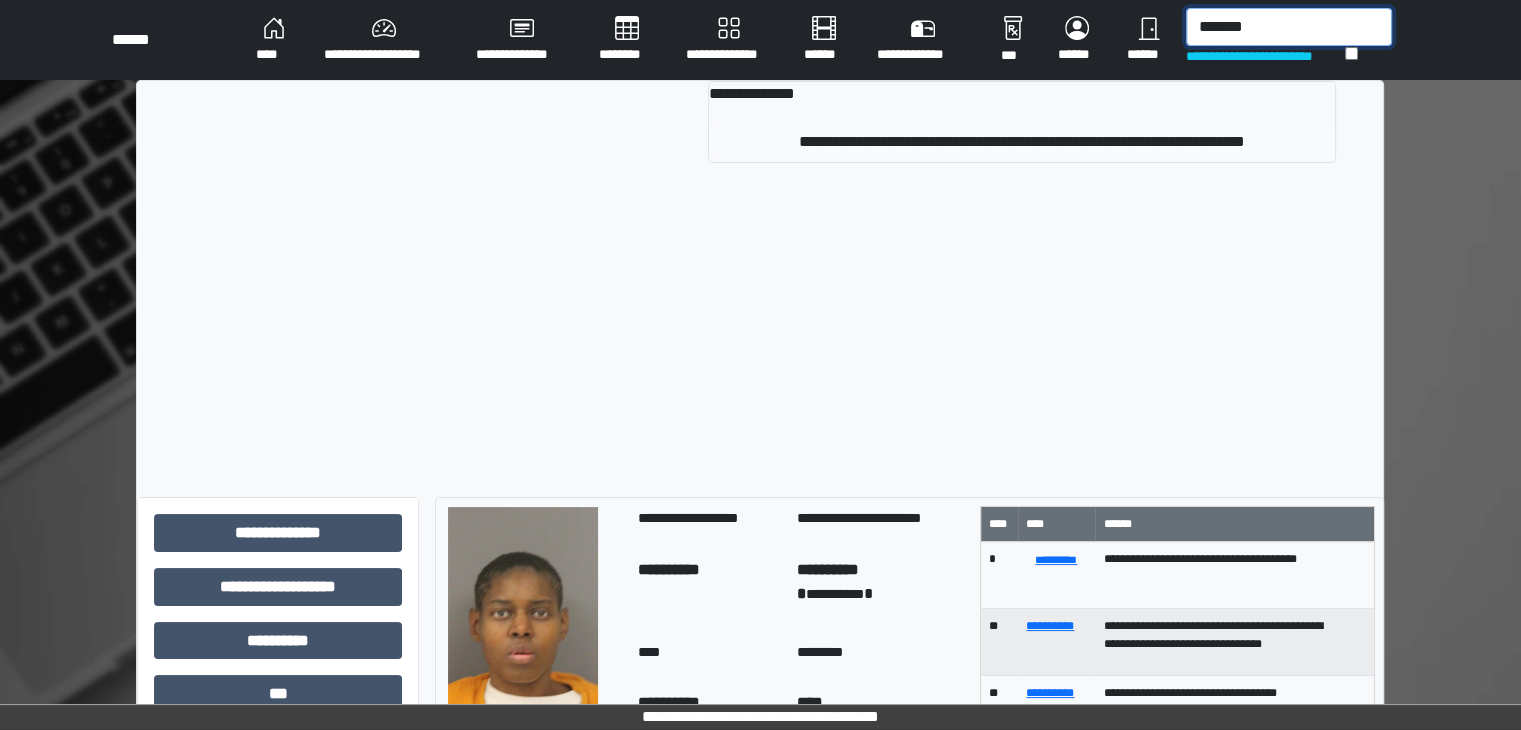 type on "*******" 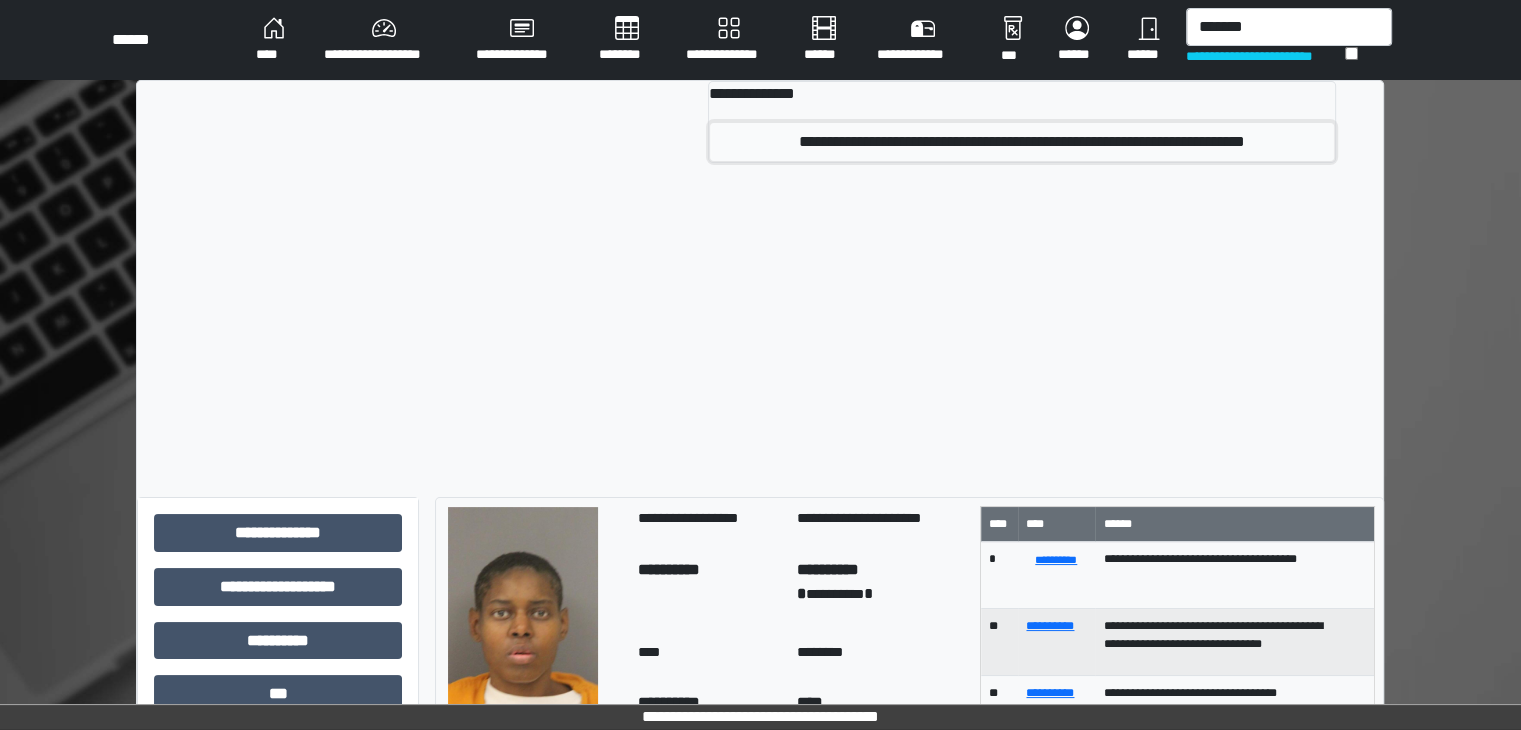 click on "**********" at bounding box center [1022, 142] 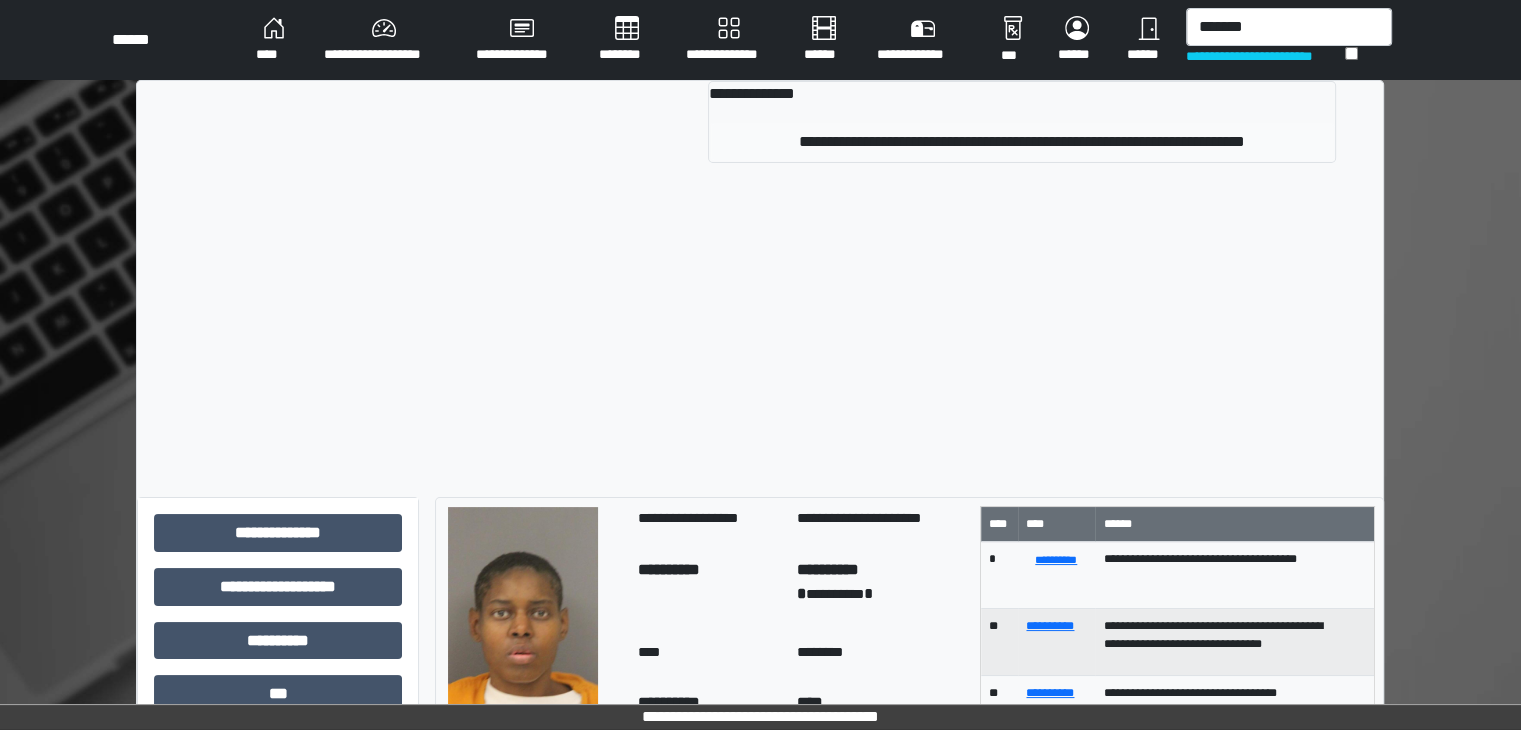 type 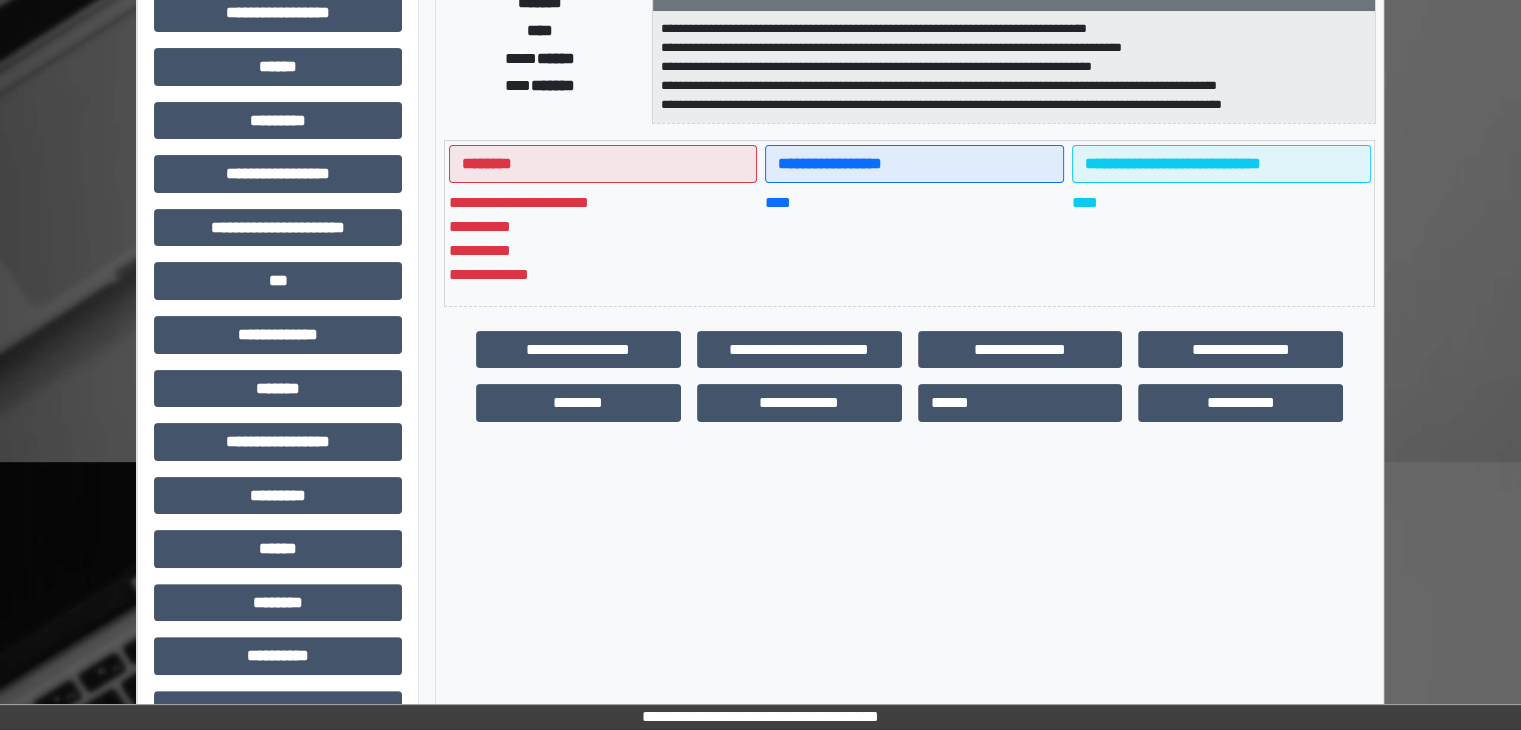 scroll, scrollTop: 400, scrollLeft: 0, axis: vertical 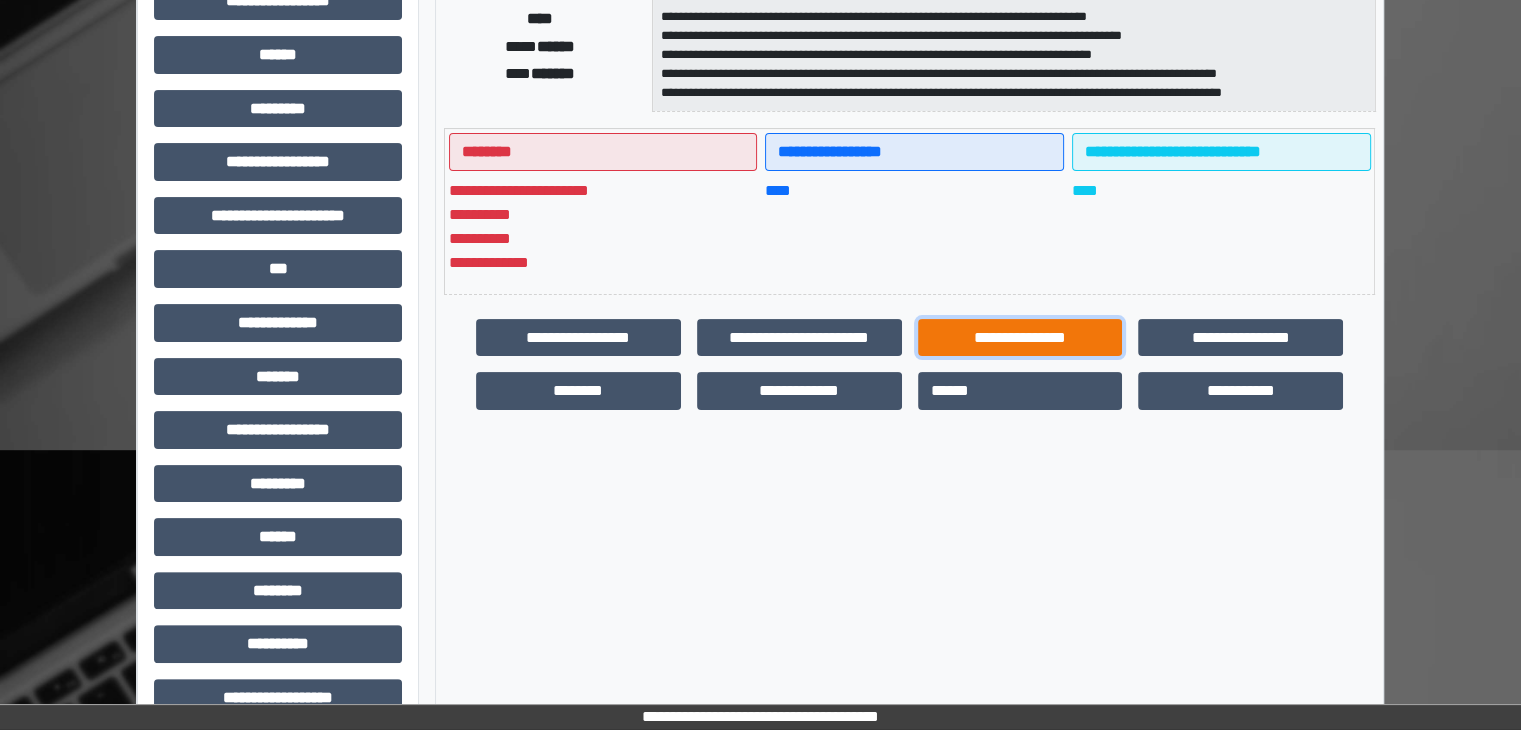 click on "**********" at bounding box center [1020, 338] 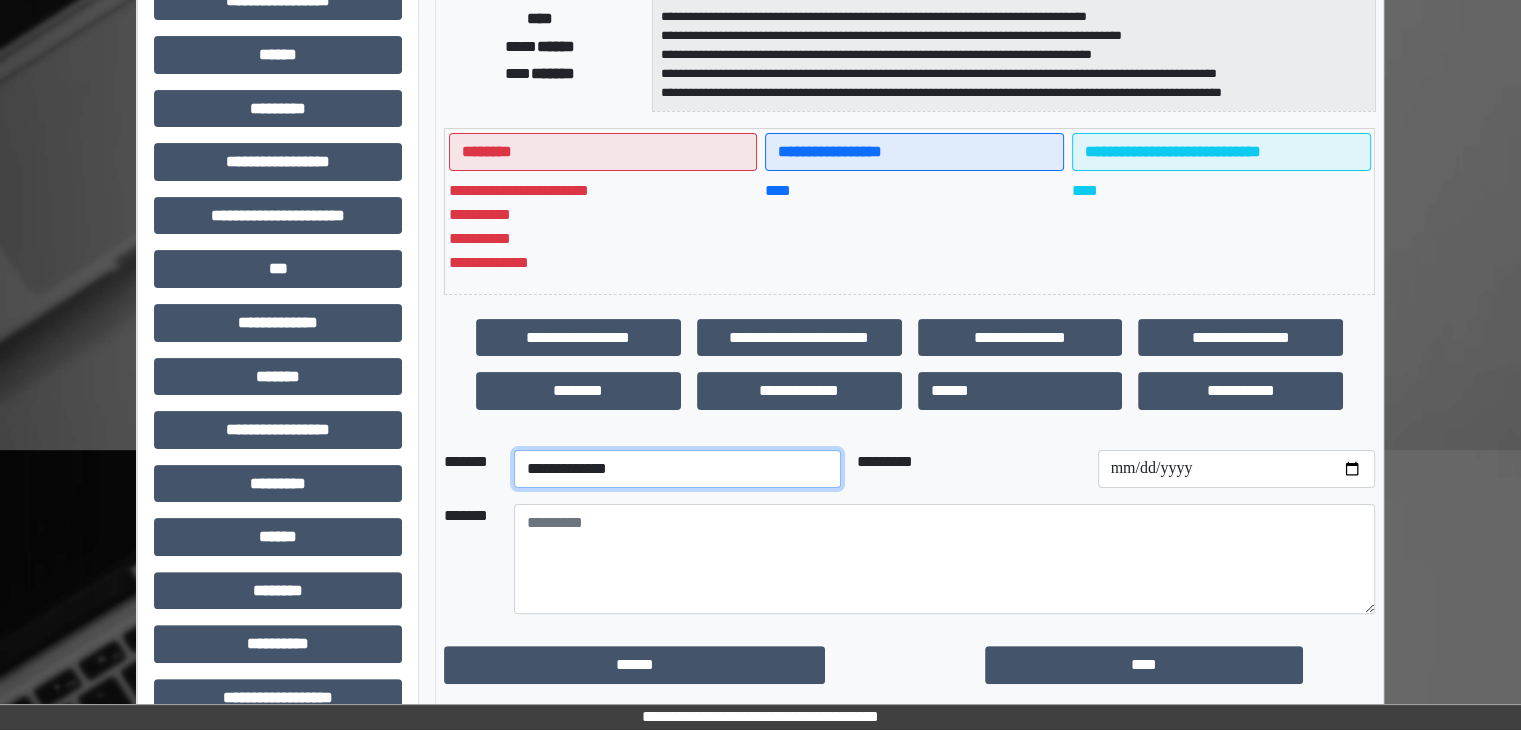 click on "**********" at bounding box center [677, 469] 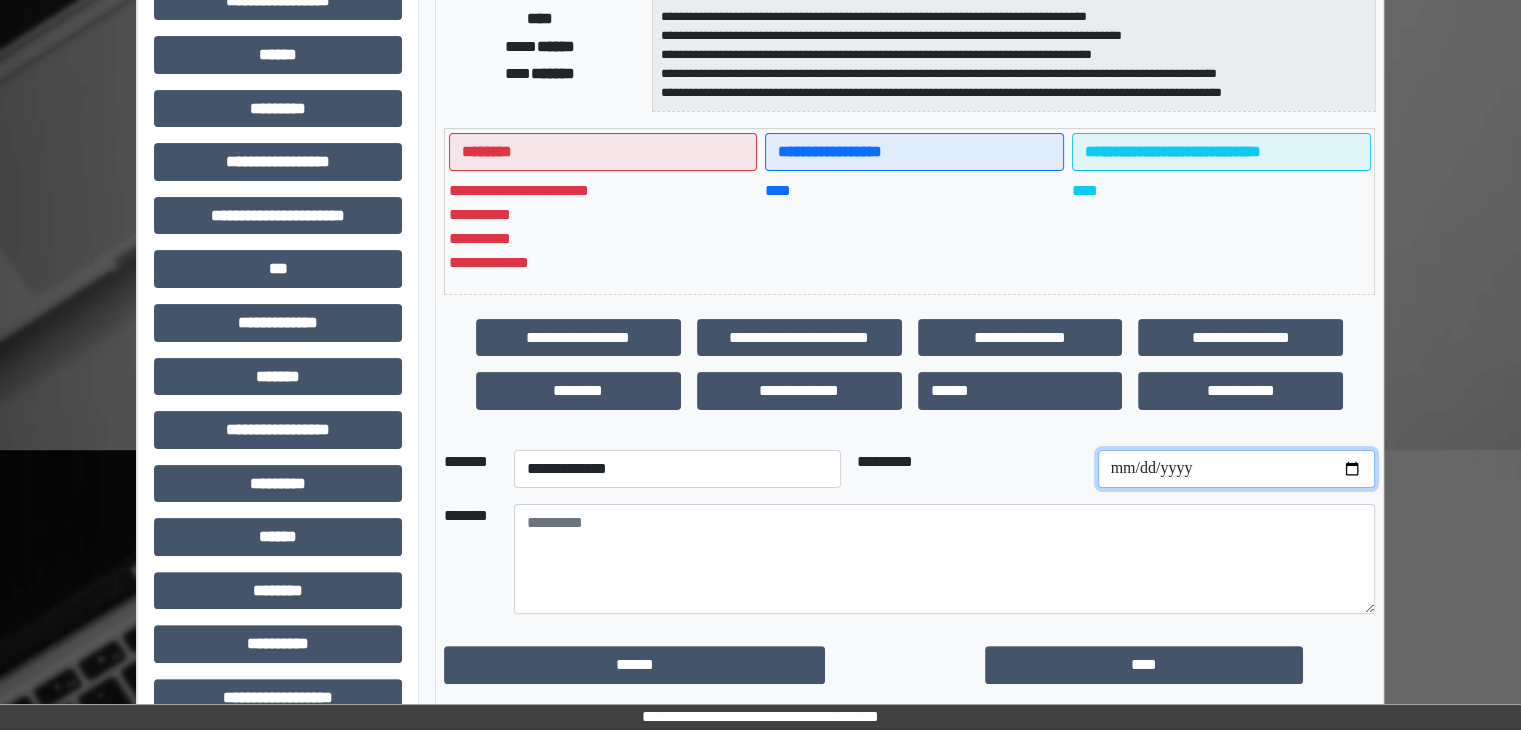 click at bounding box center [1236, 469] 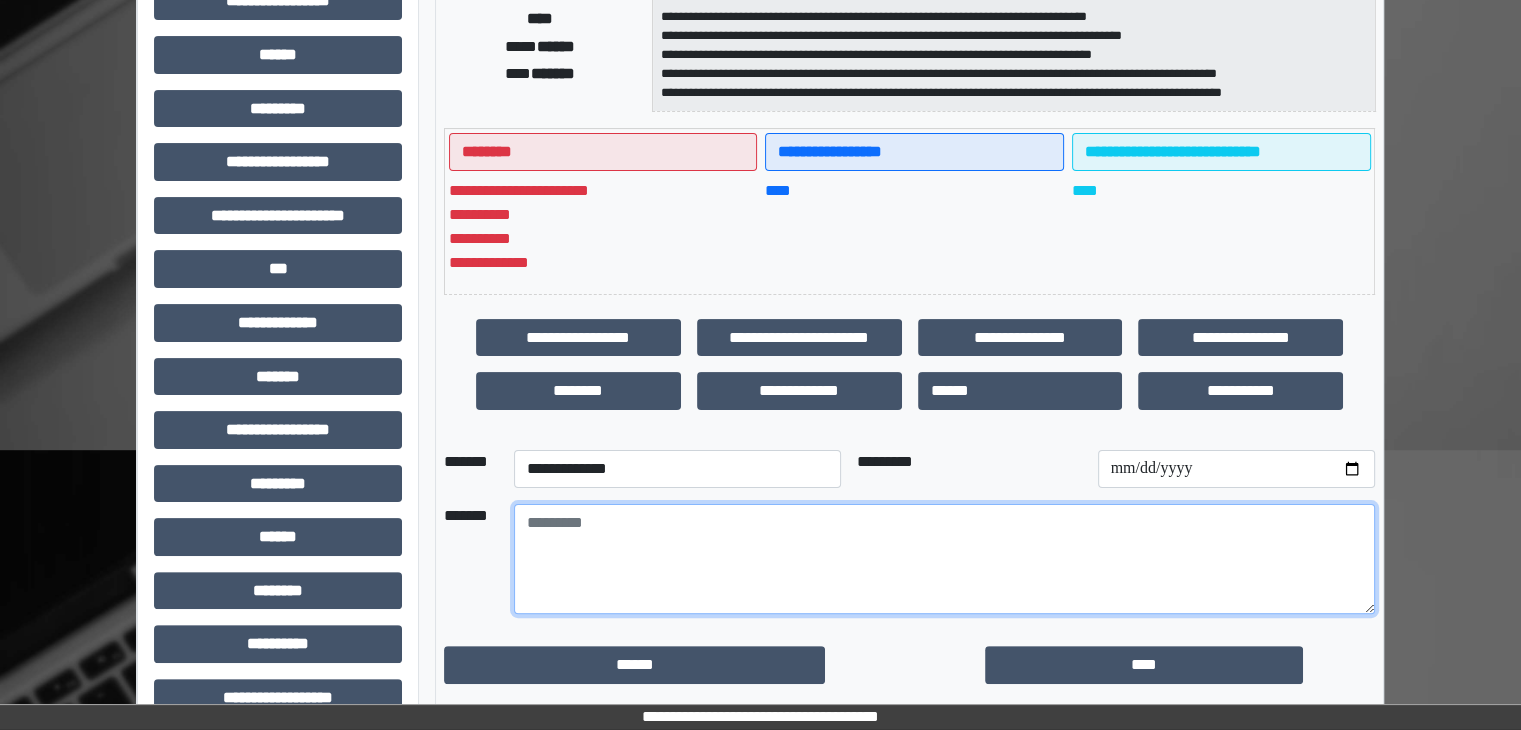 click at bounding box center [944, 559] 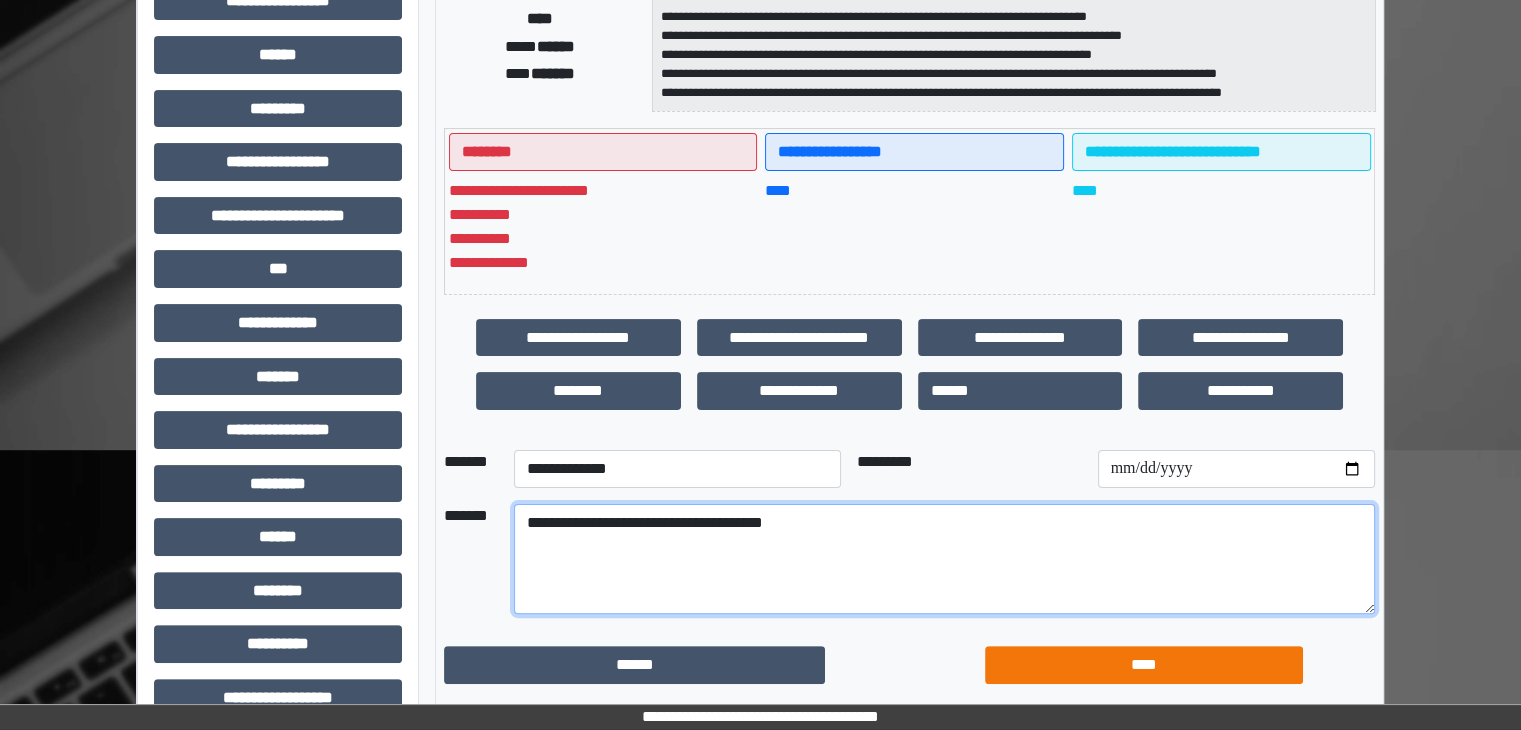 type on "**********" 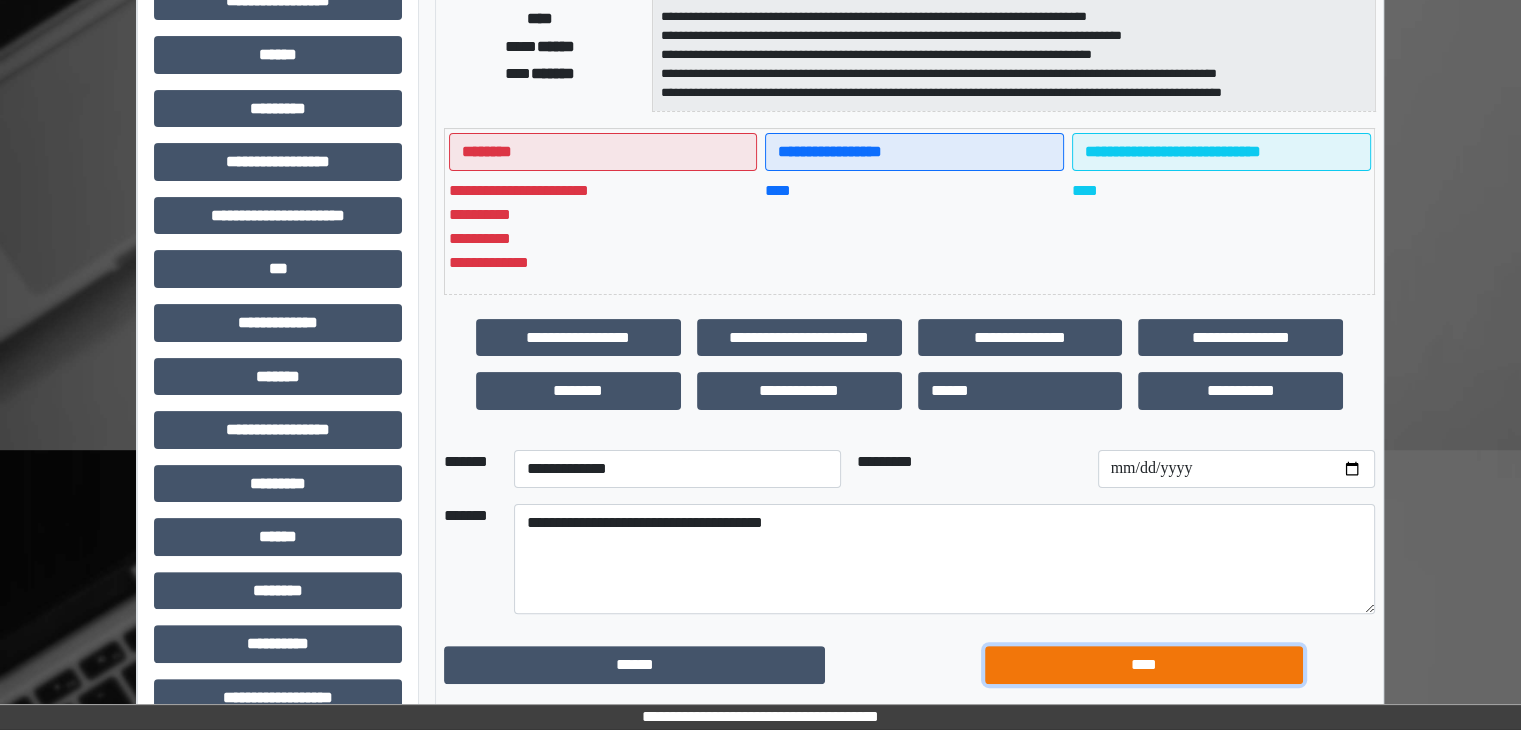 click on "****" at bounding box center (1144, 665) 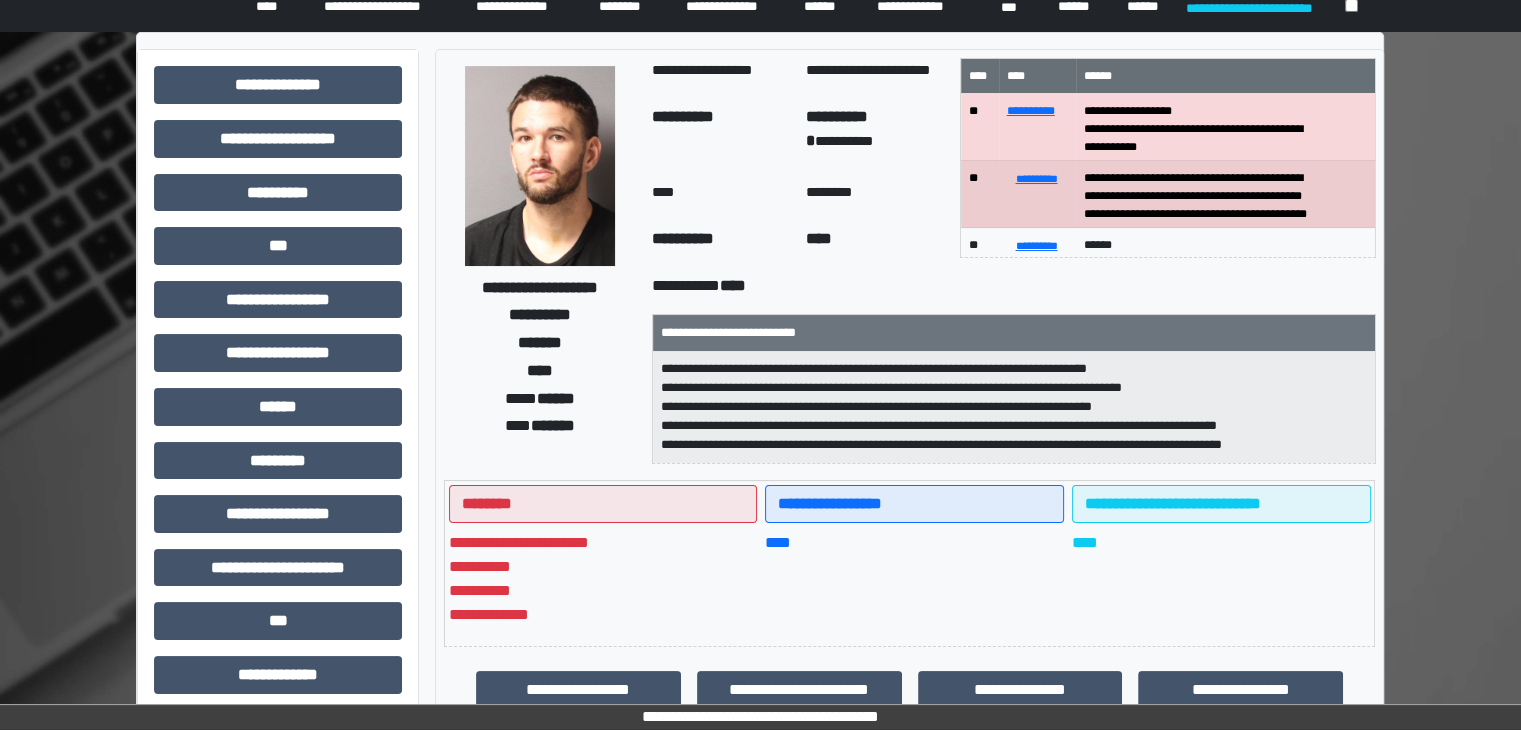 scroll, scrollTop: 0, scrollLeft: 0, axis: both 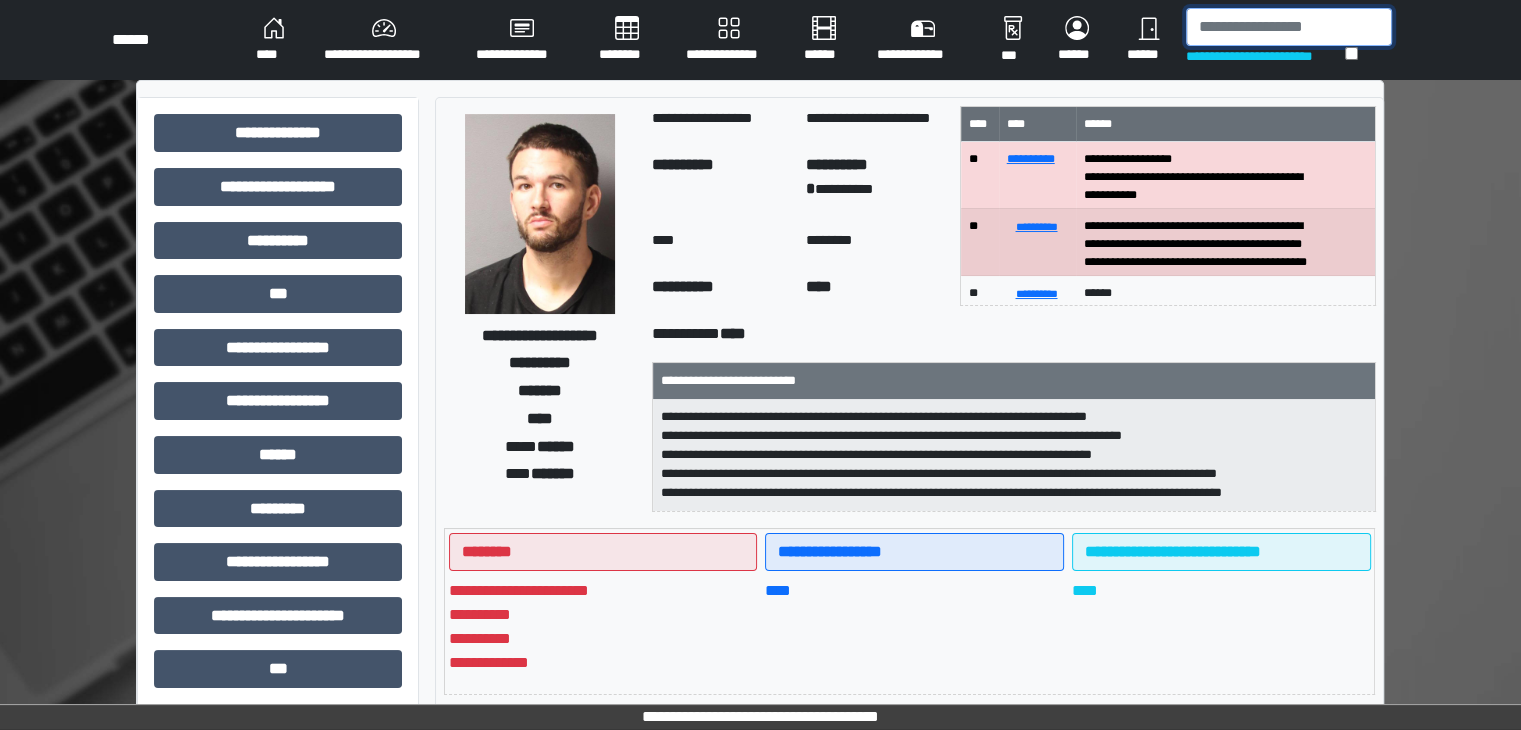 click at bounding box center (1289, 27) 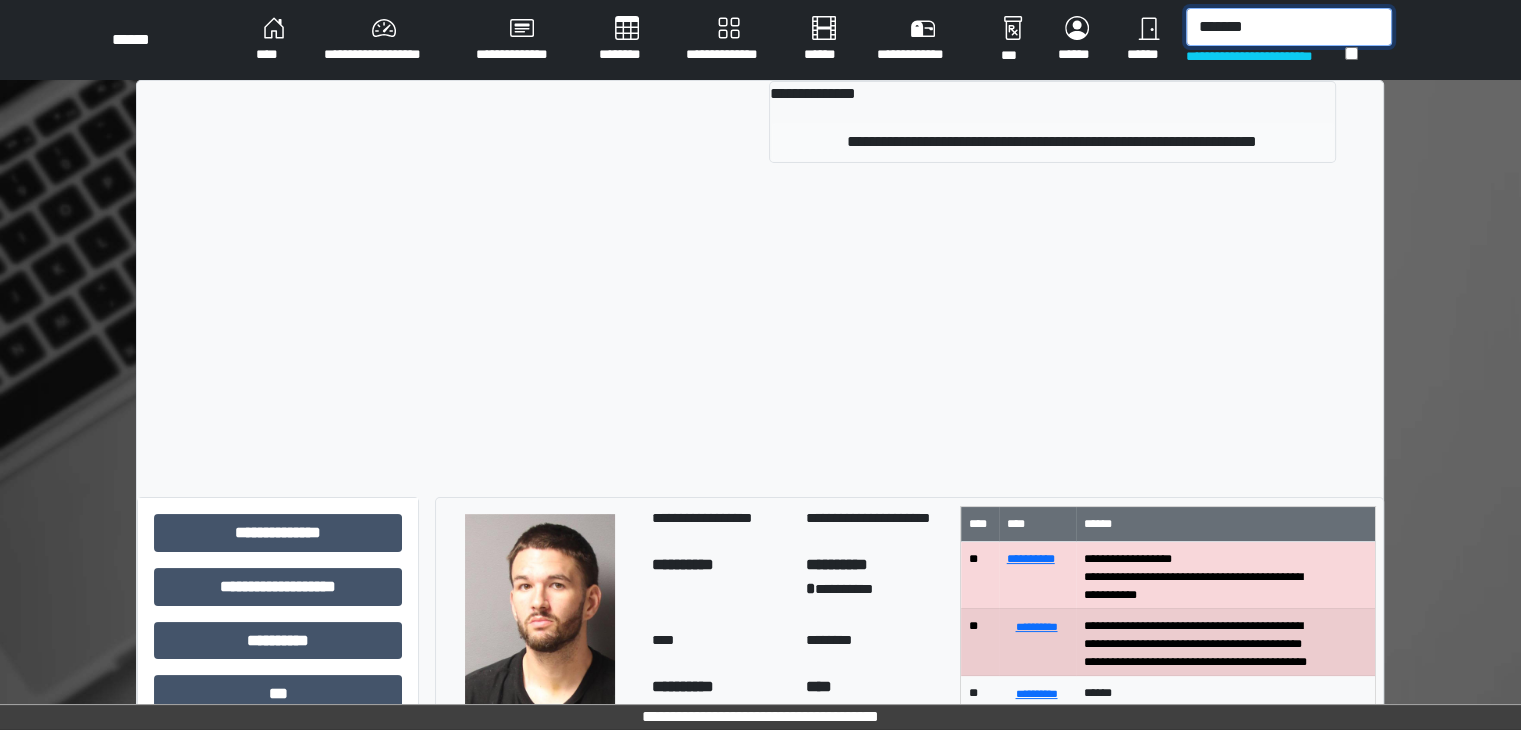 type on "*******" 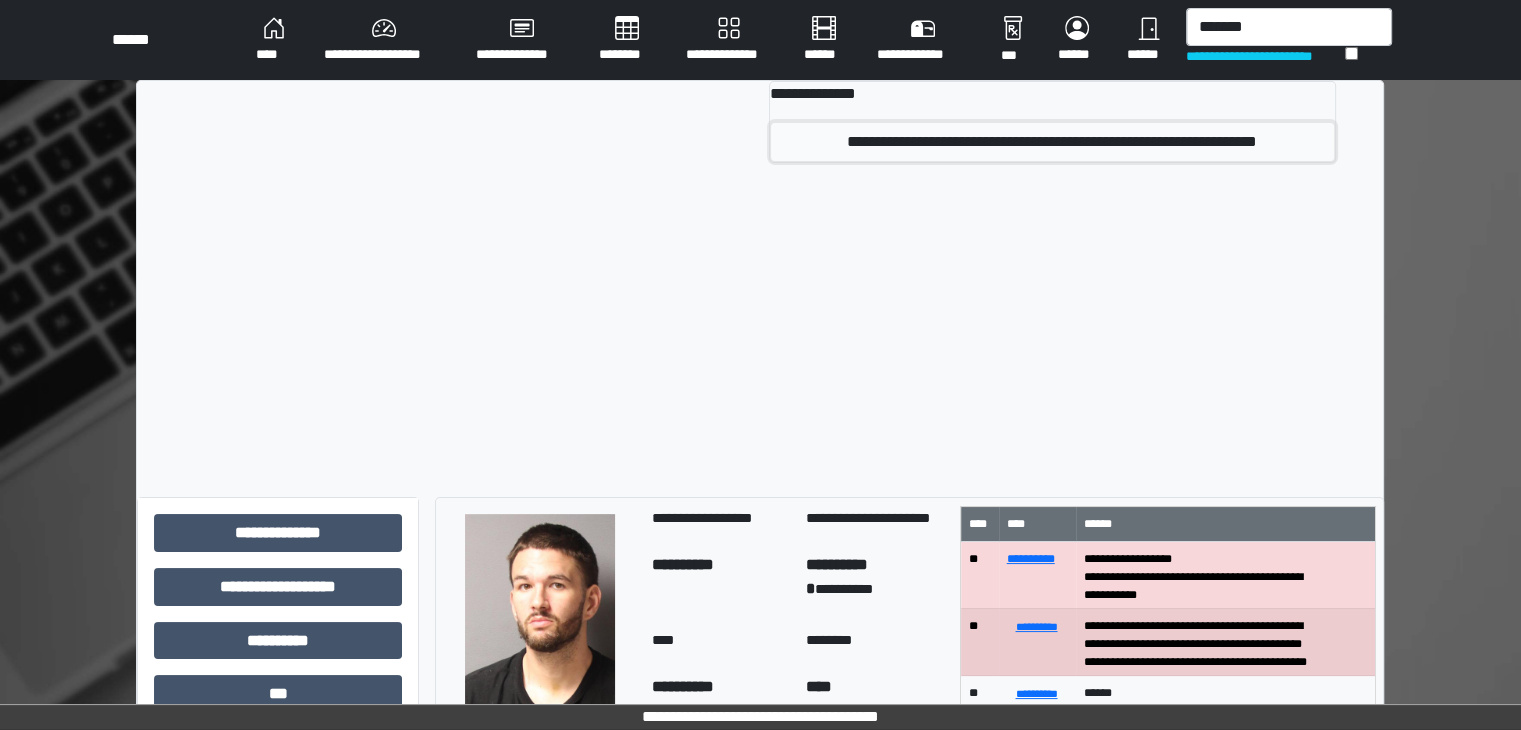 click on "**********" at bounding box center [1052, 142] 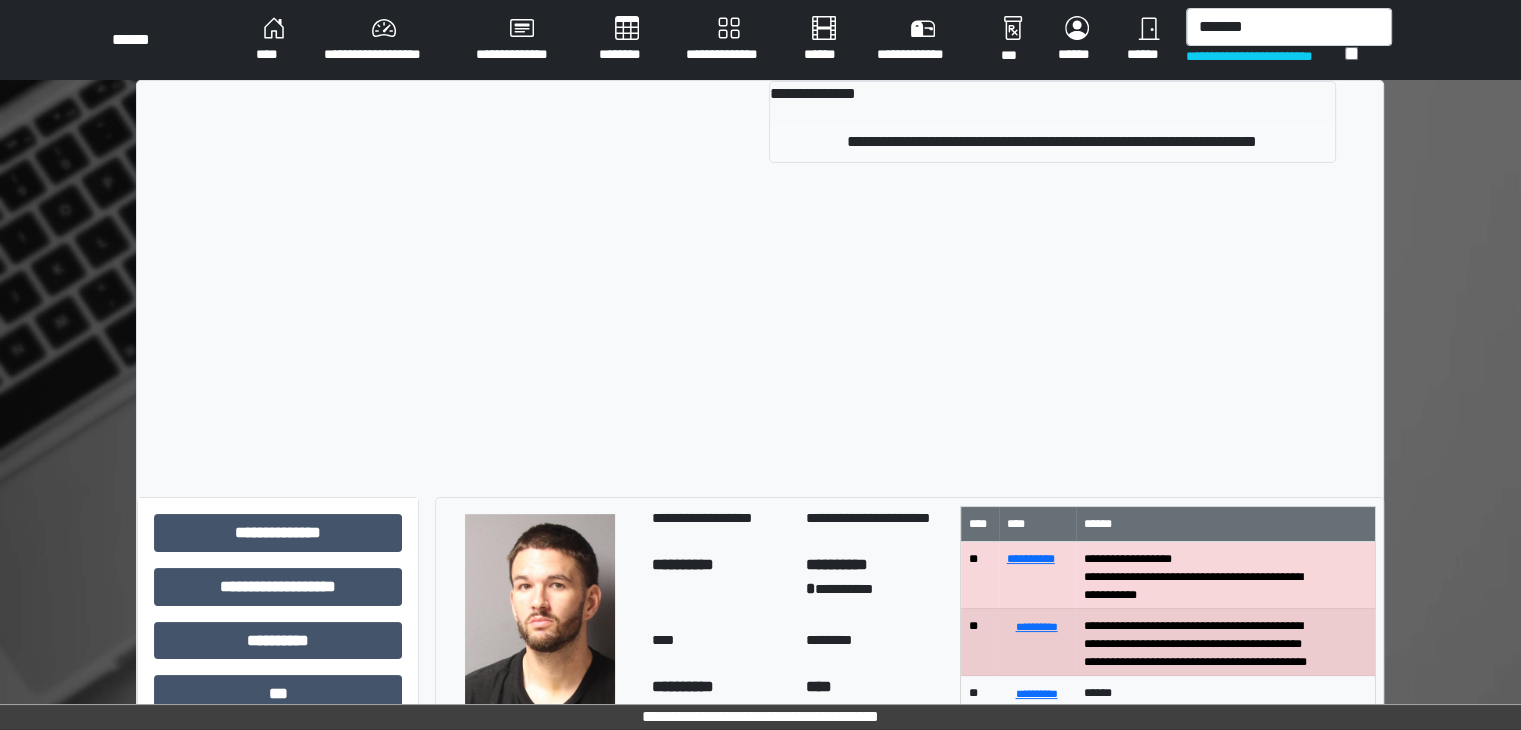 type 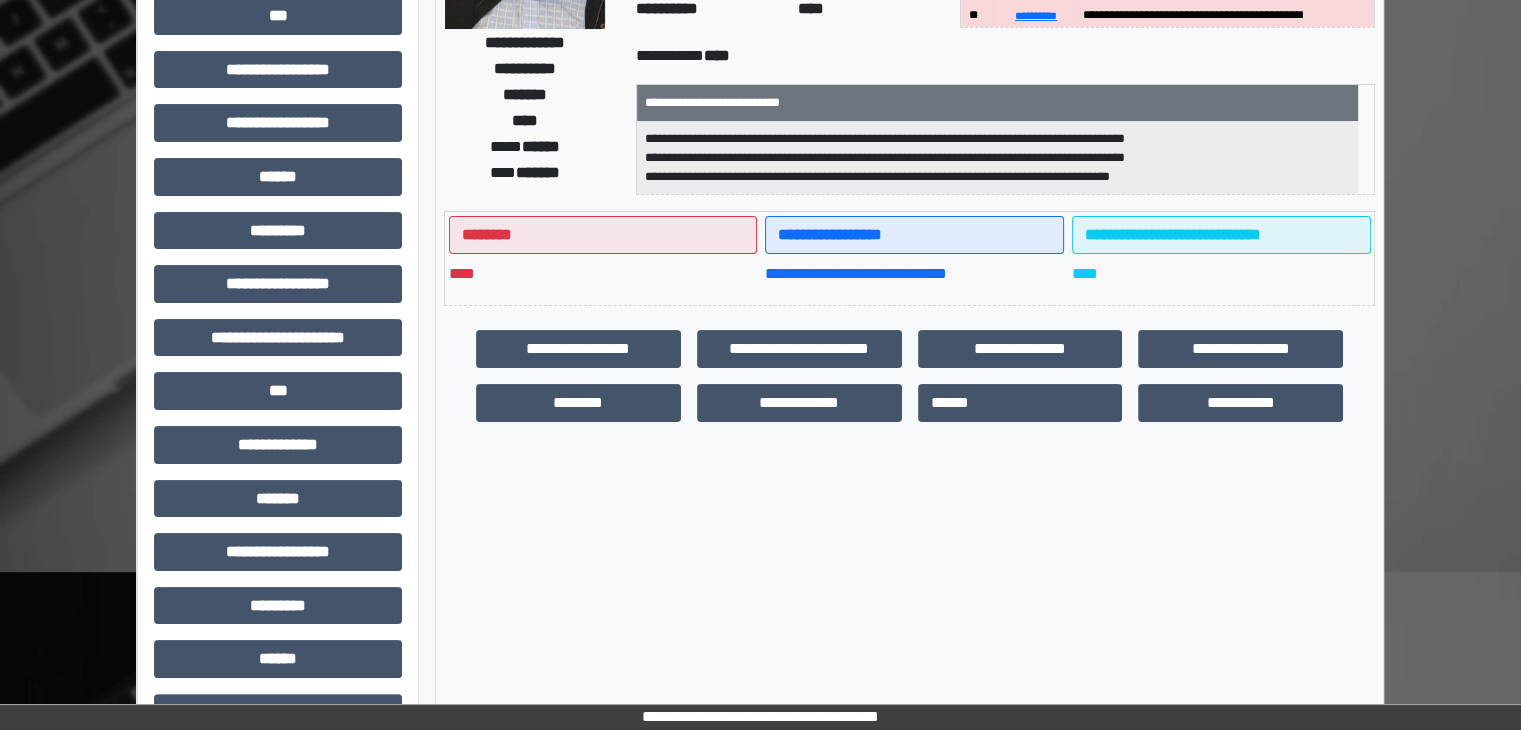 scroll, scrollTop: 436, scrollLeft: 0, axis: vertical 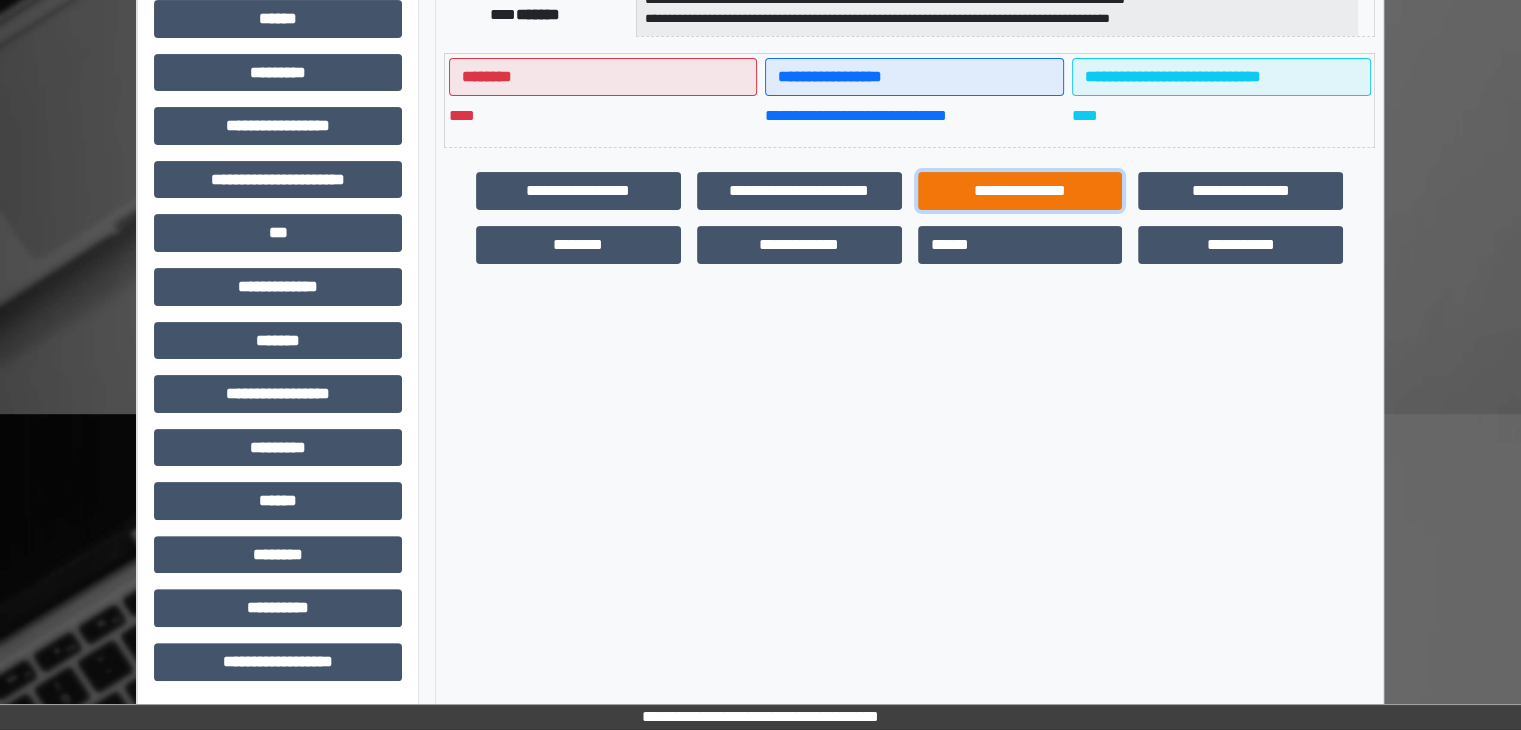 click on "**********" at bounding box center [1020, 191] 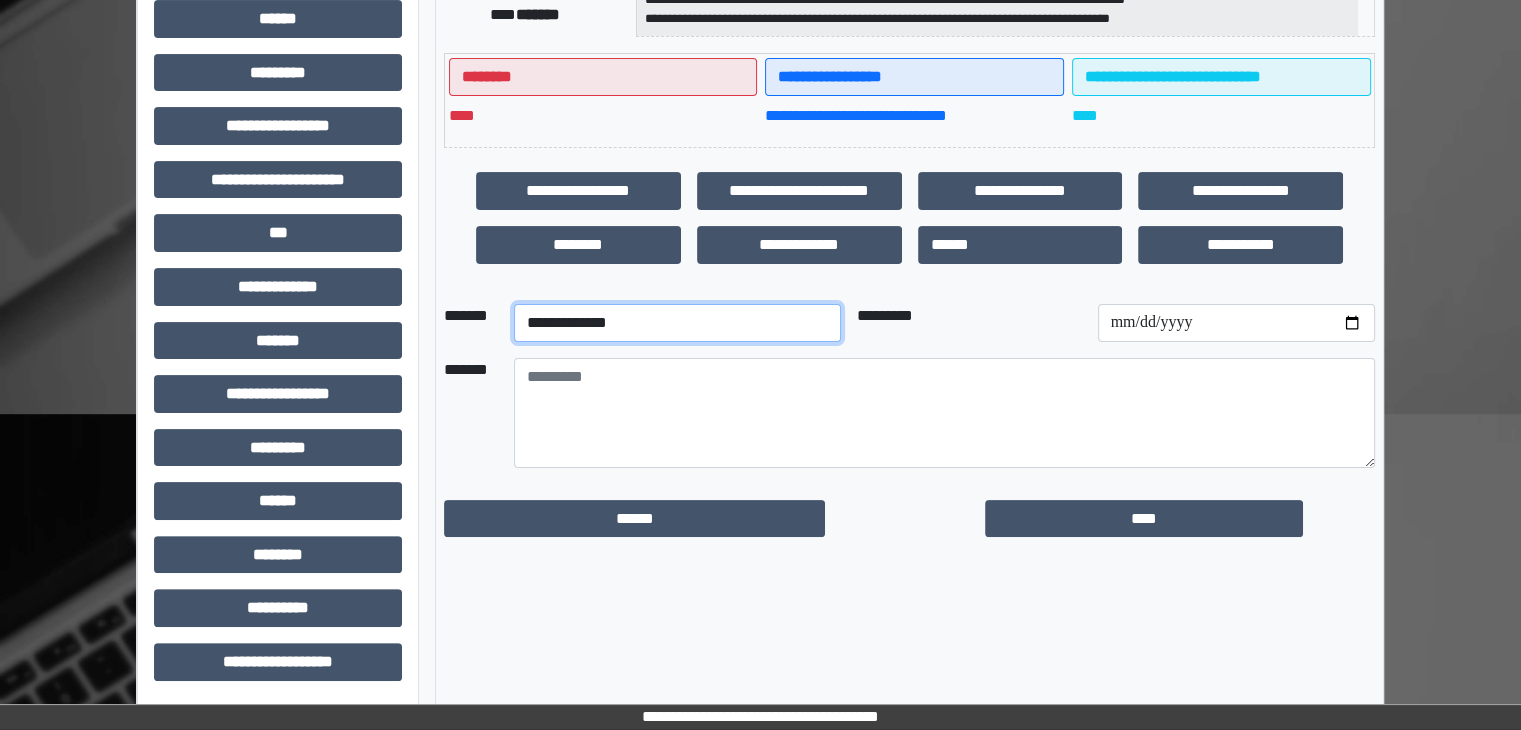 click on "**********" at bounding box center (677, 323) 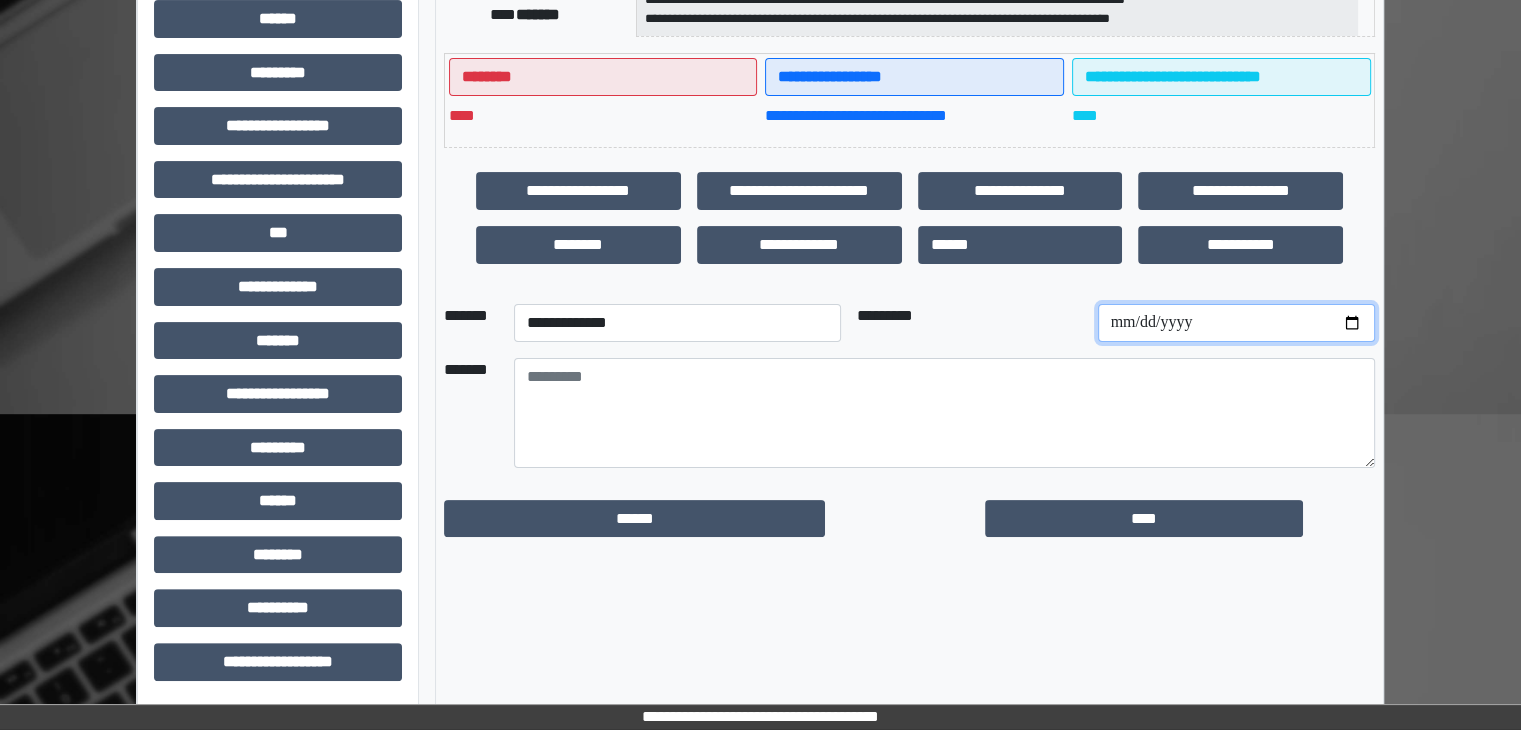 click at bounding box center (1236, 323) 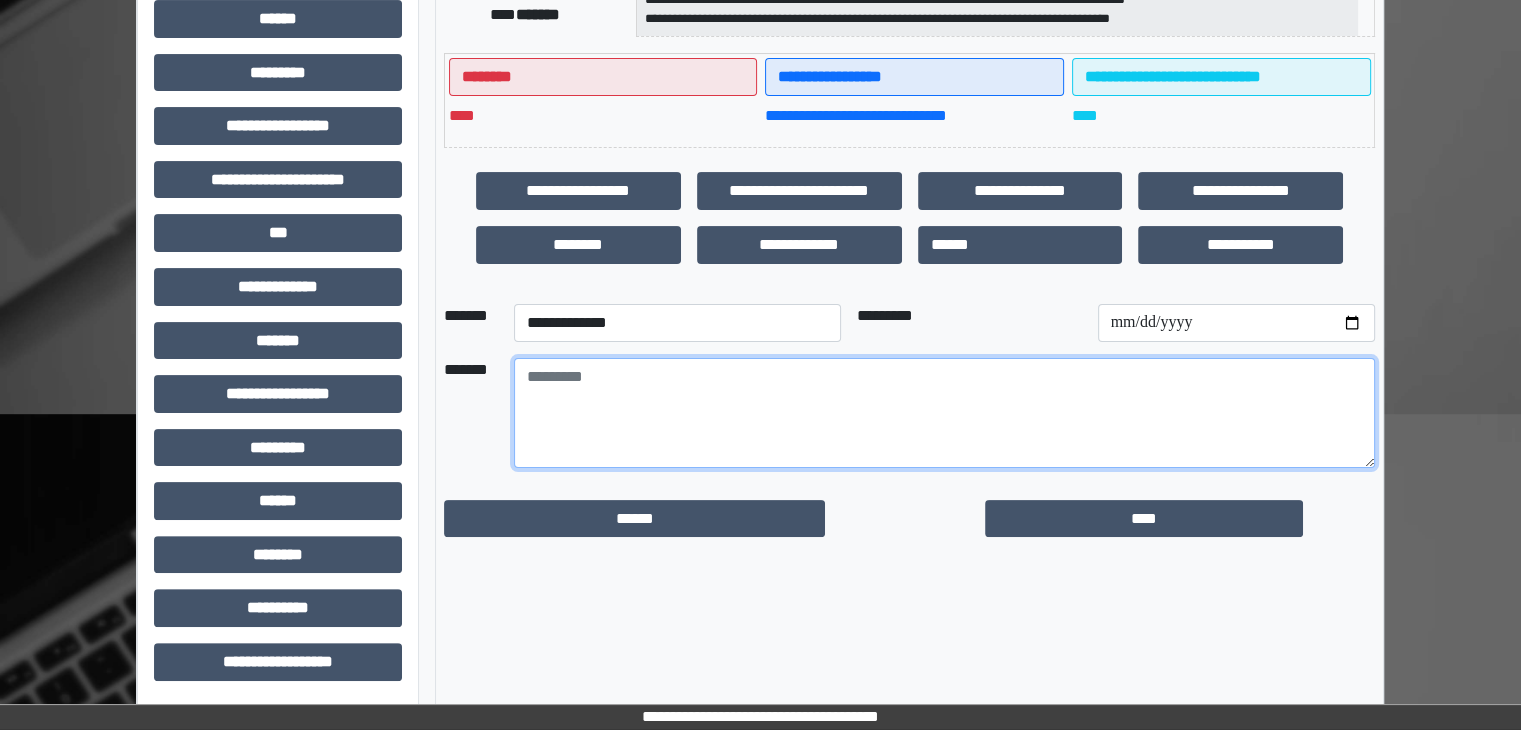 click at bounding box center [944, 413] 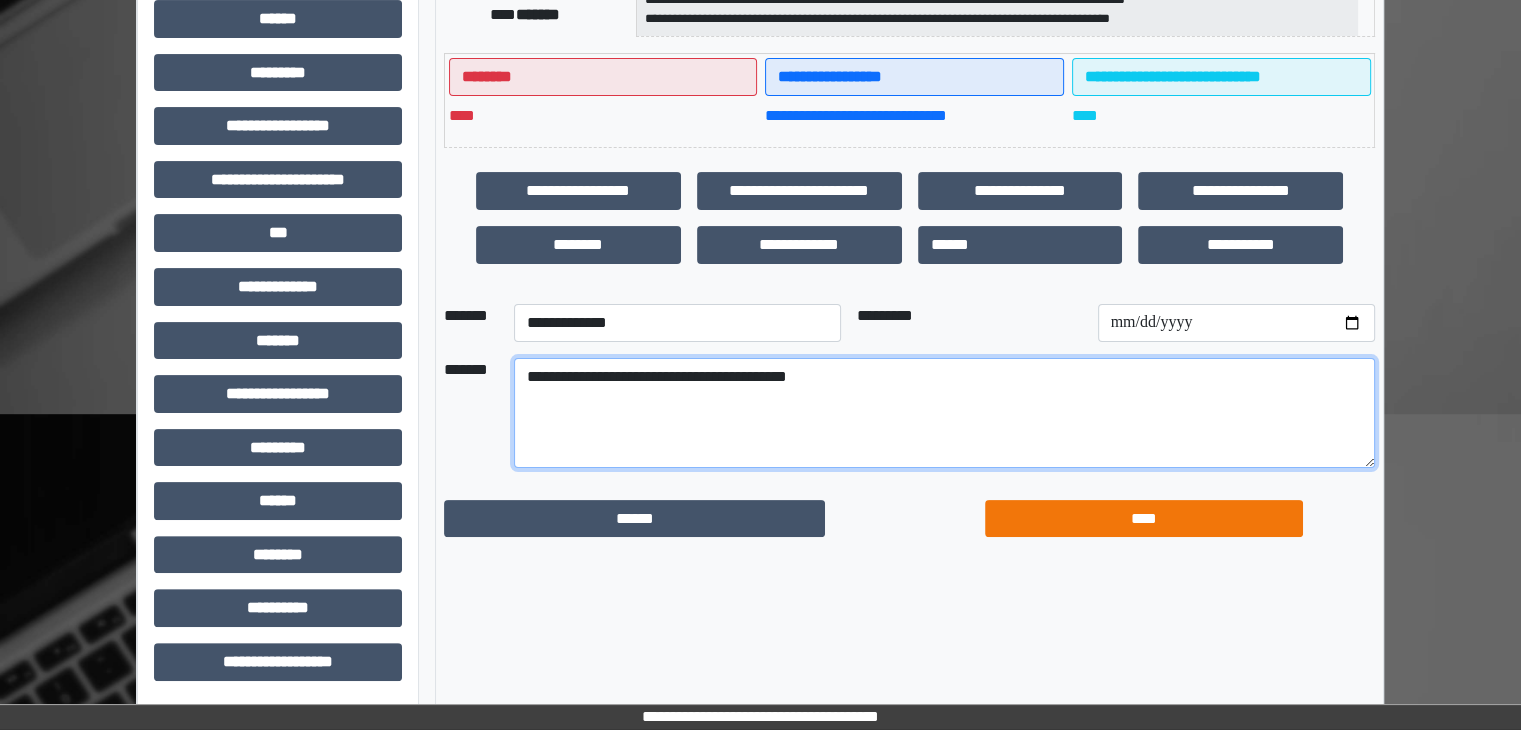 type on "**********" 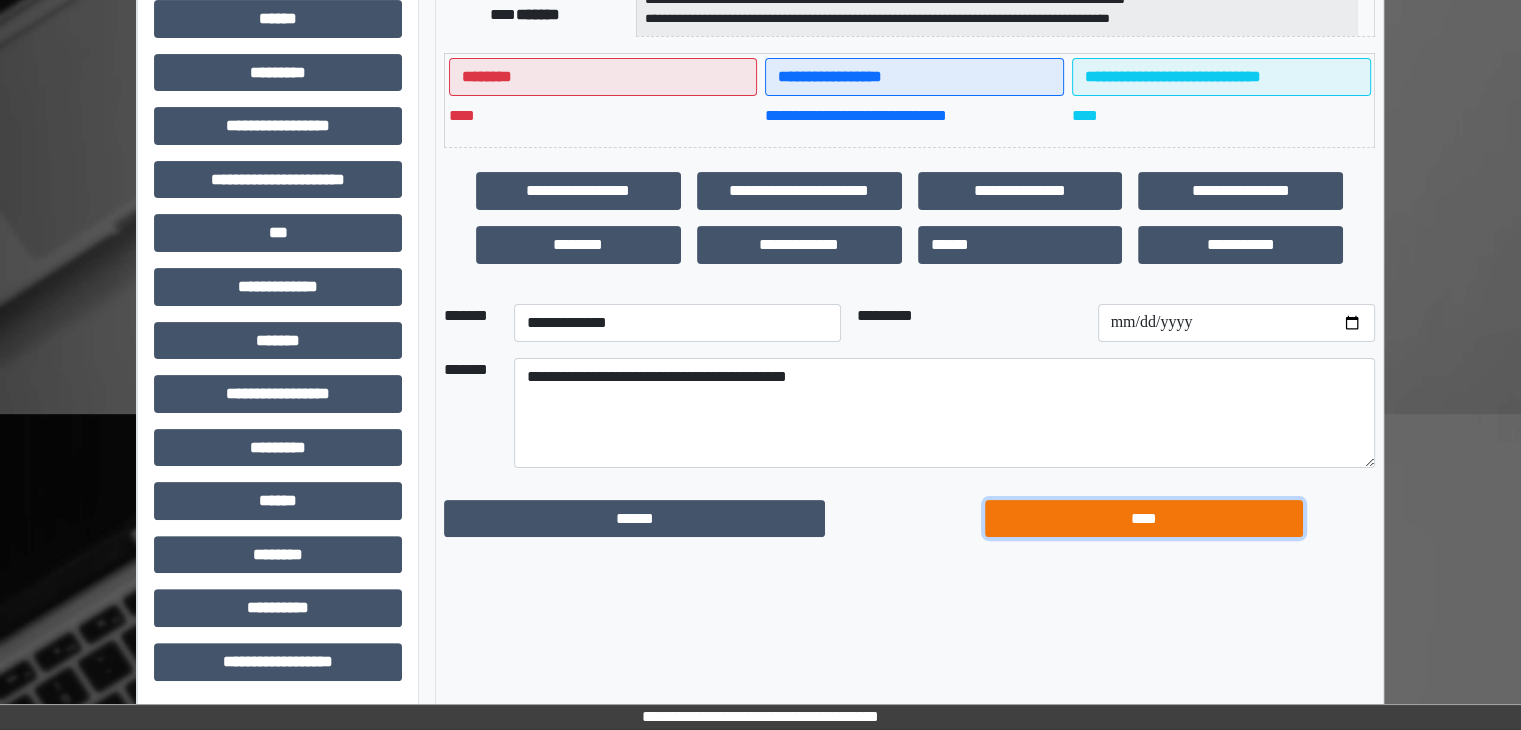 click on "****" at bounding box center [1144, 519] 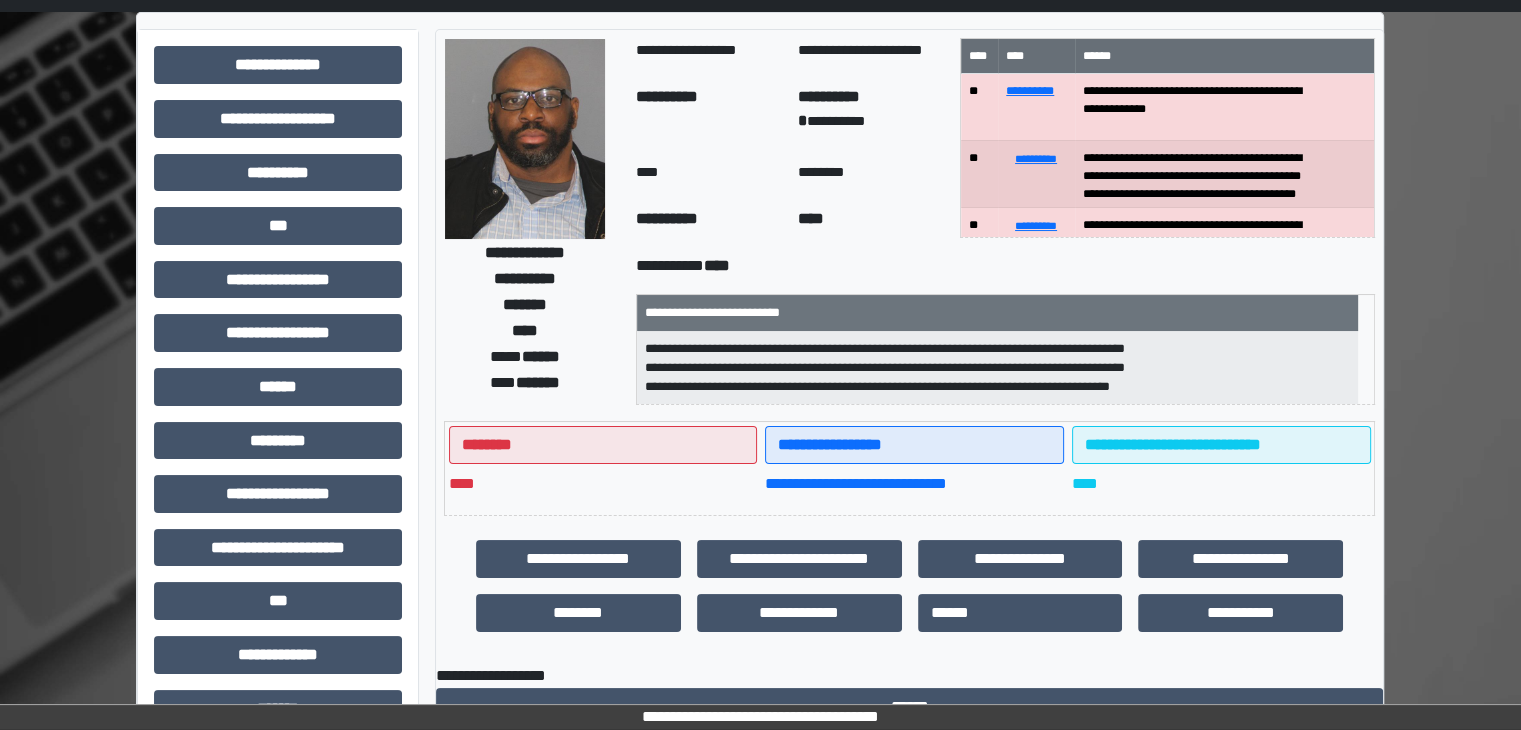 scroll, scrollTop: 0, scrollLeft: 0, axis: both 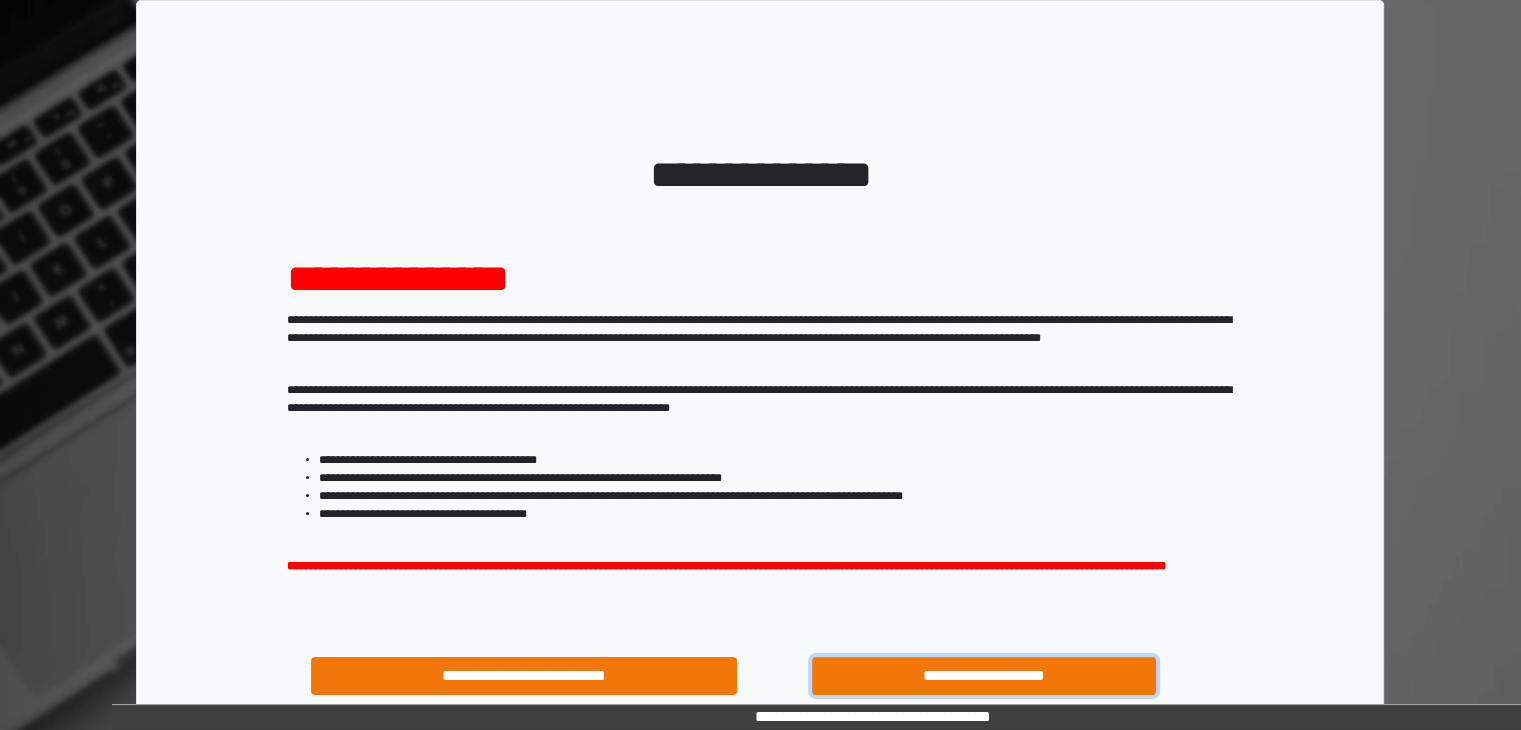 click on "**********" at bounding box center (984, 676) 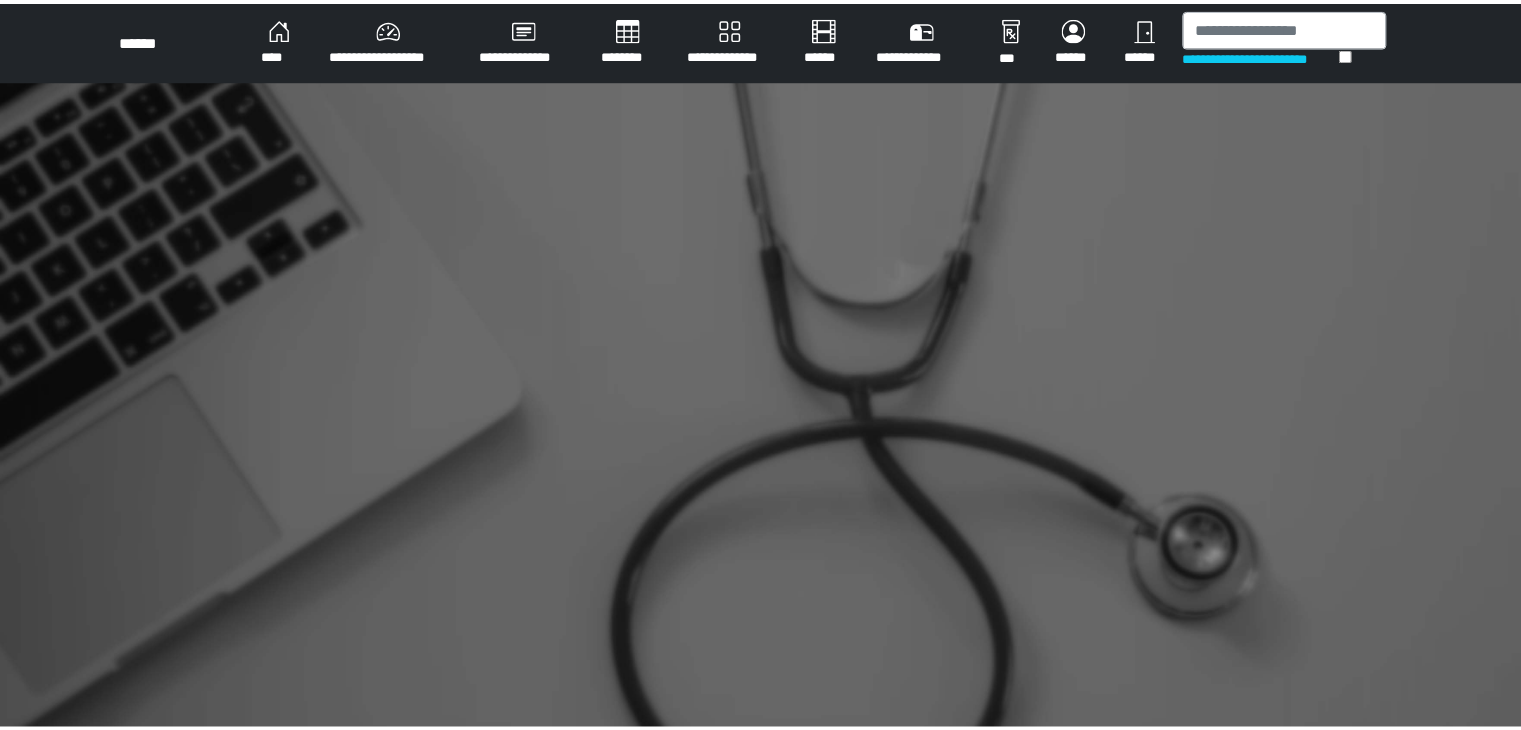 scroll, scrollTop: 0, scrollLeft: 0, axis: both 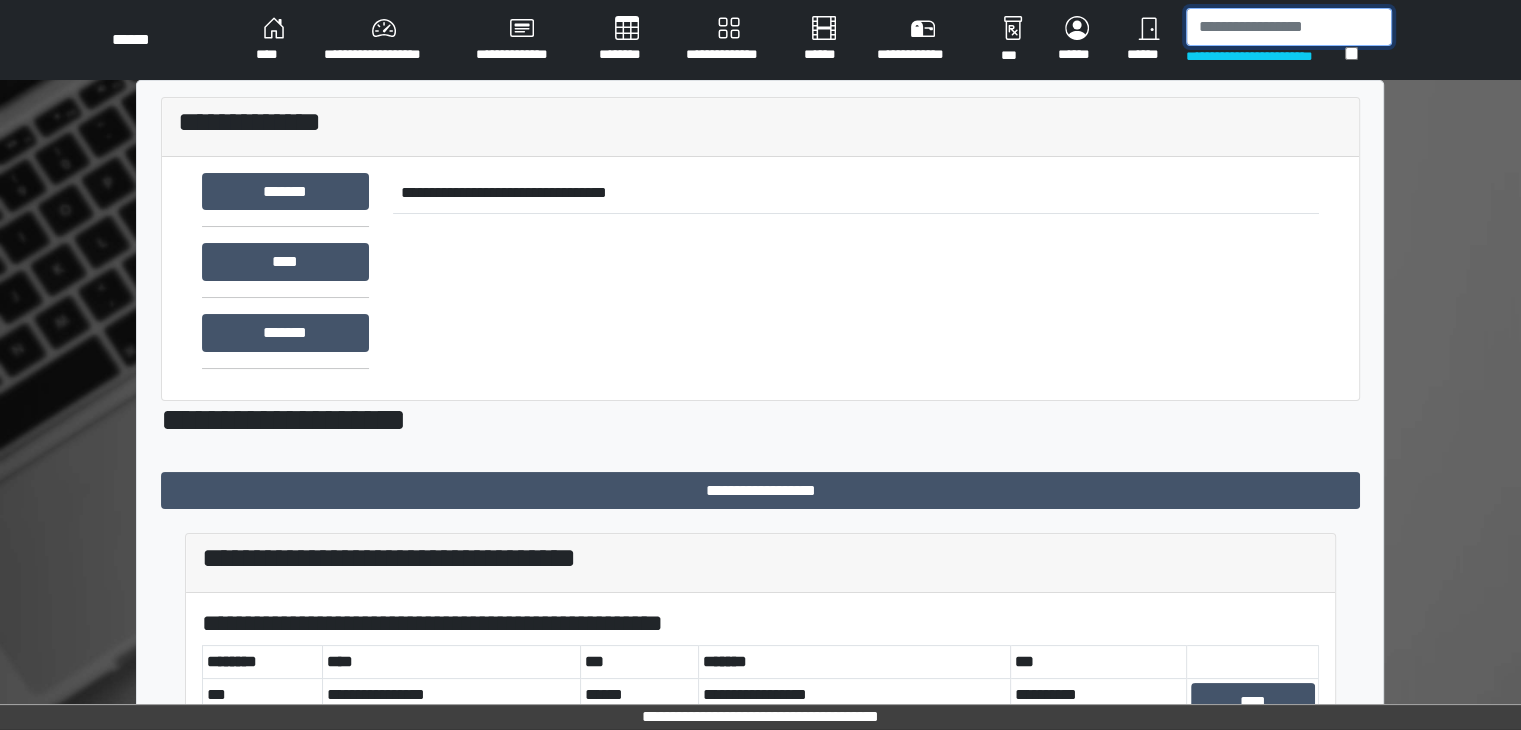 click at bounding box center (1289, 27) 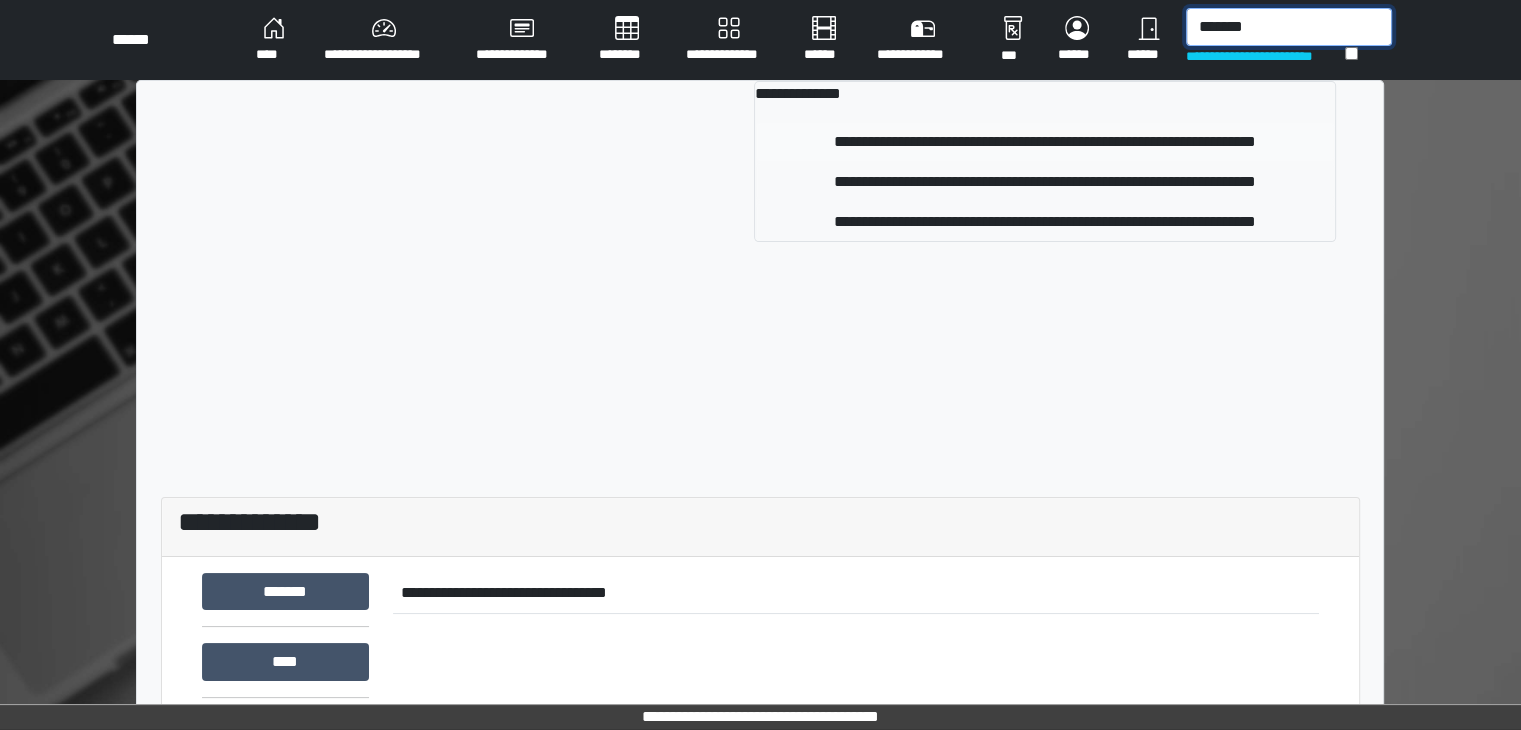 type on "*******" 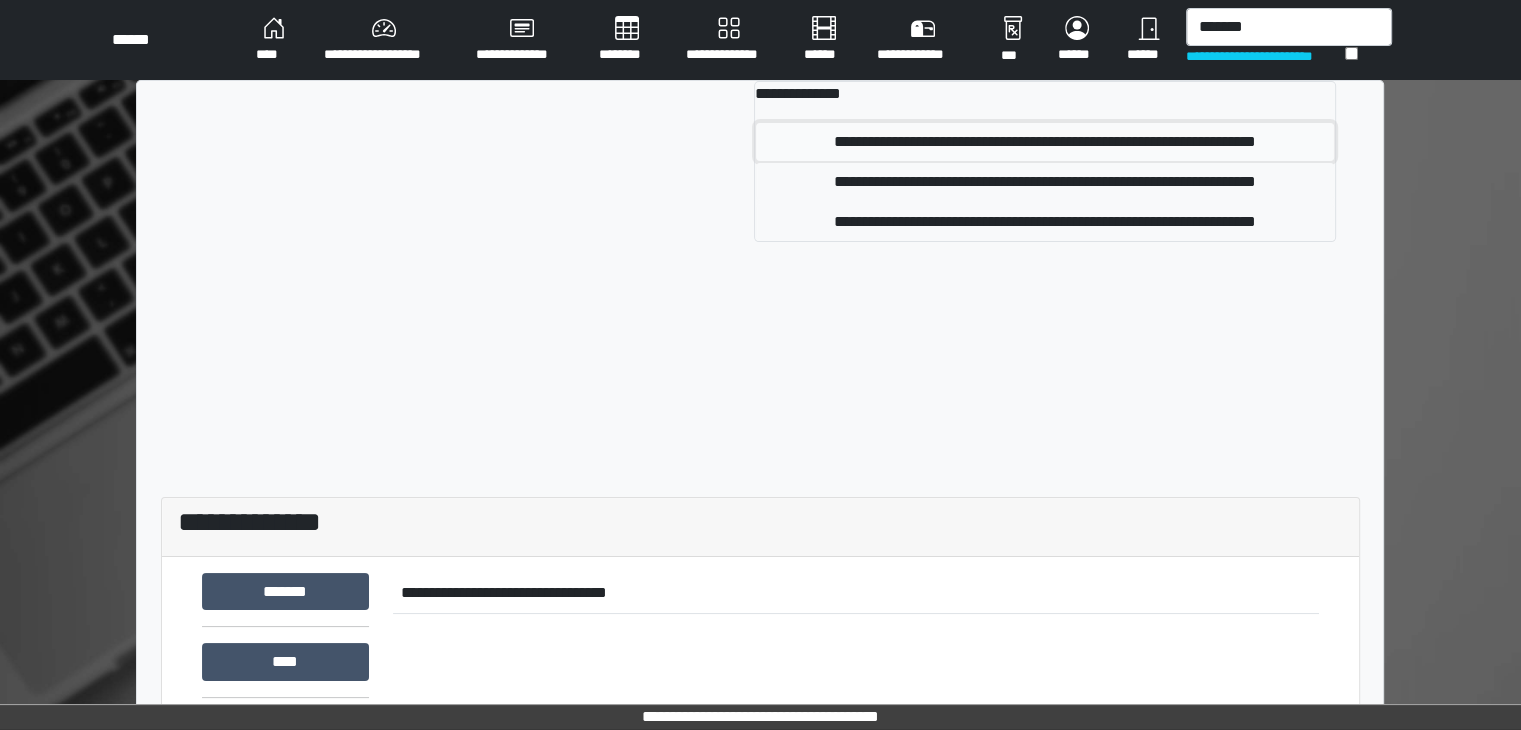 click on "**********" at bounding box center [1045, 142] 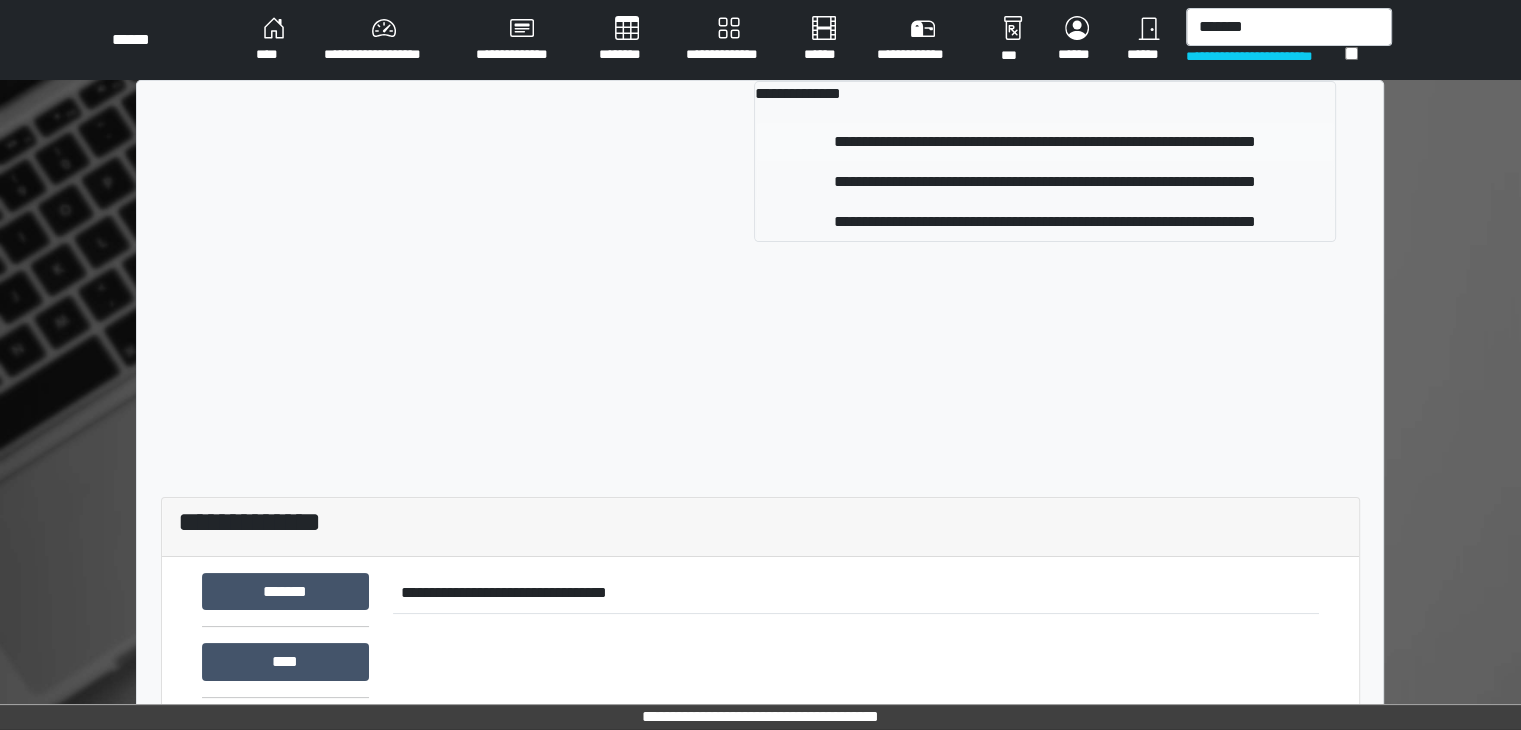 type 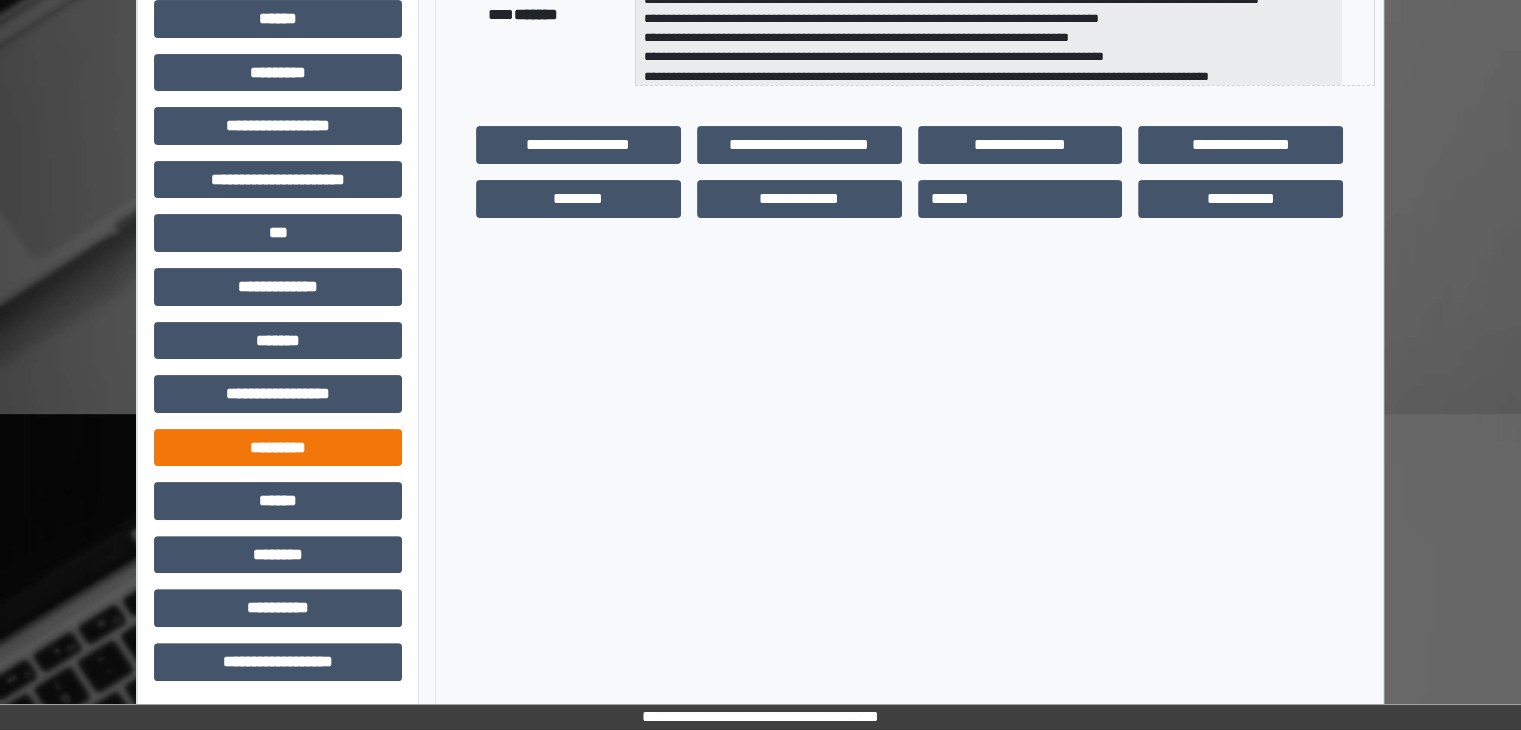scroll, scrollTop: 436, scrollLeft: 0, axis: vertical 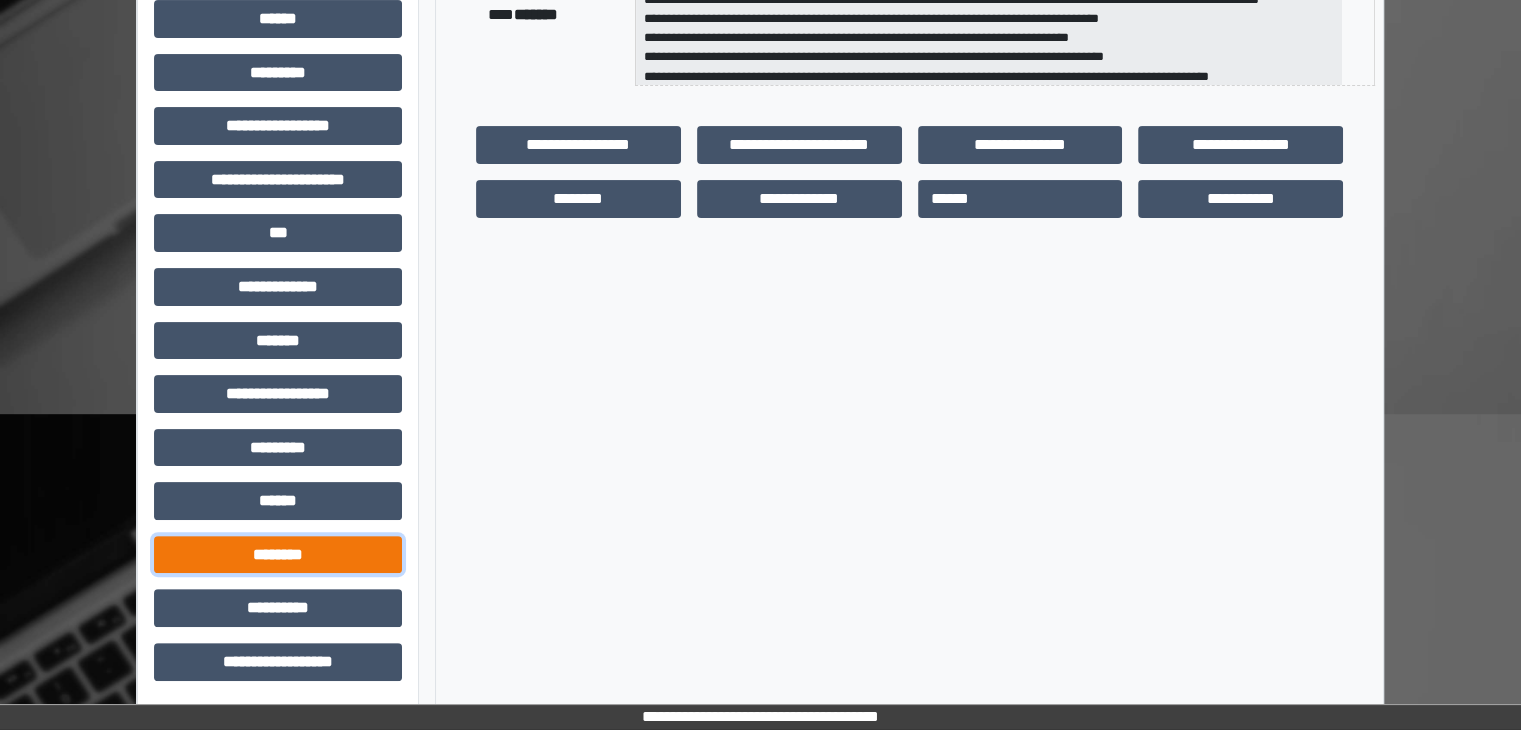 click on "********" at bounding box center (278, 555) 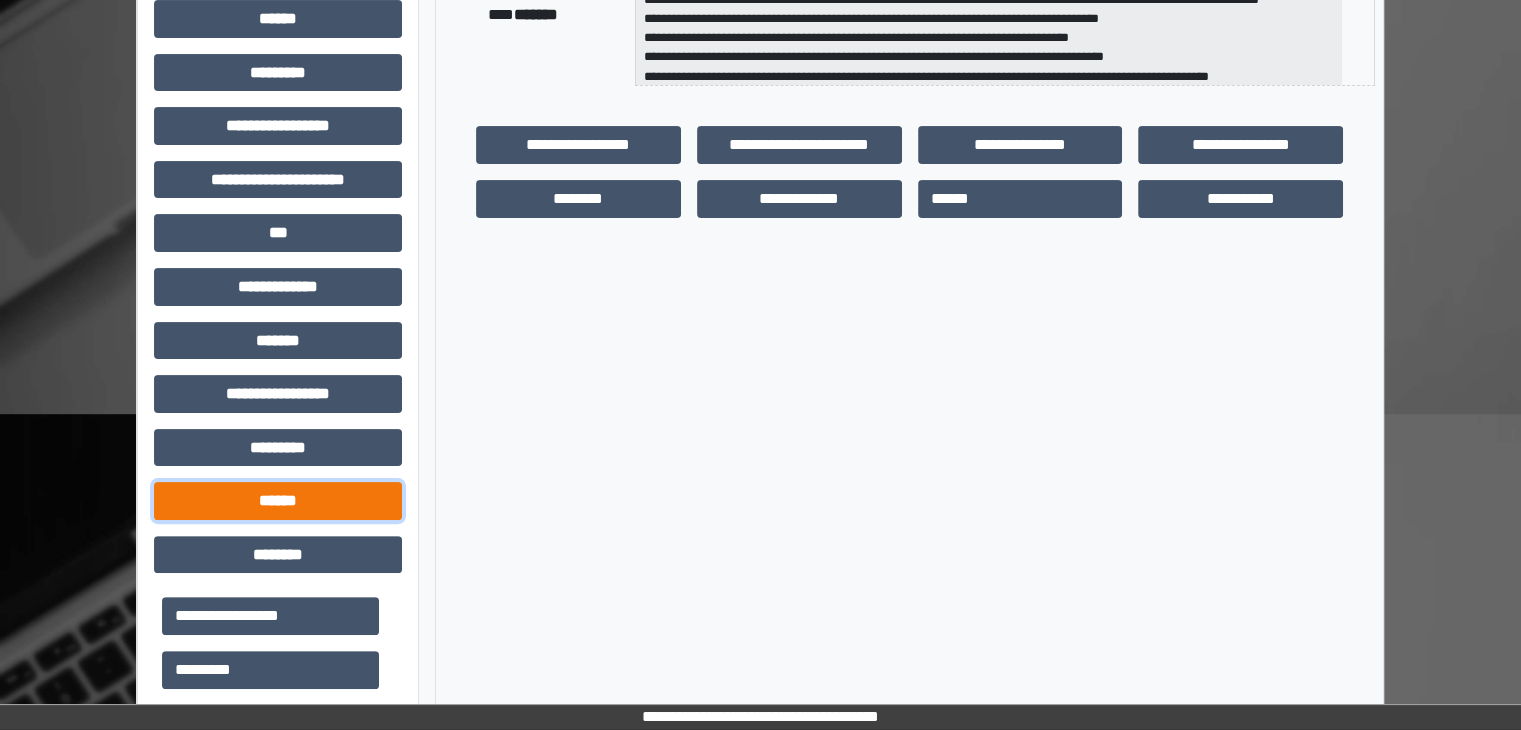 click on "******" at bounding box center (278, 501) 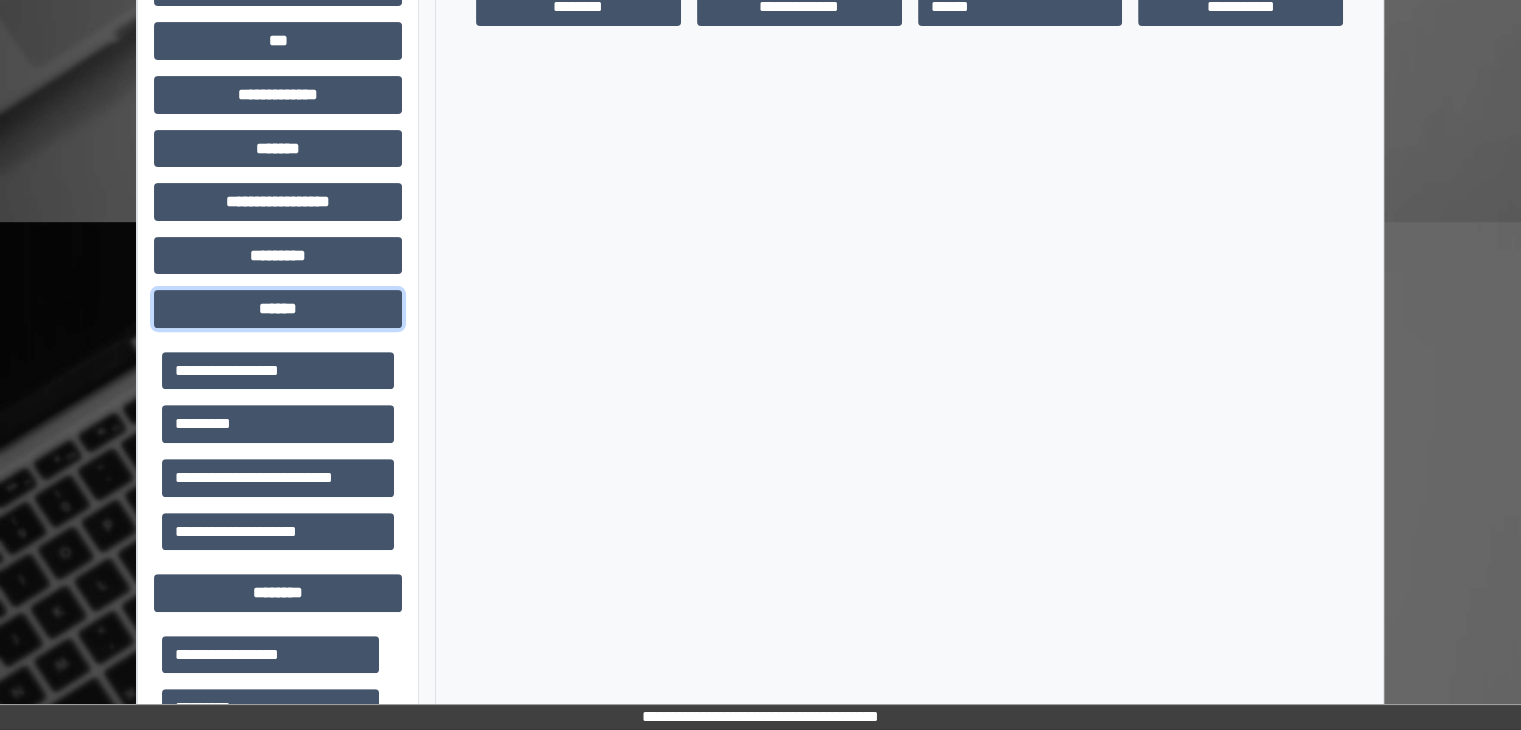 scroll, scrollTop: 736, scrollLeft: 0, axis: vertical 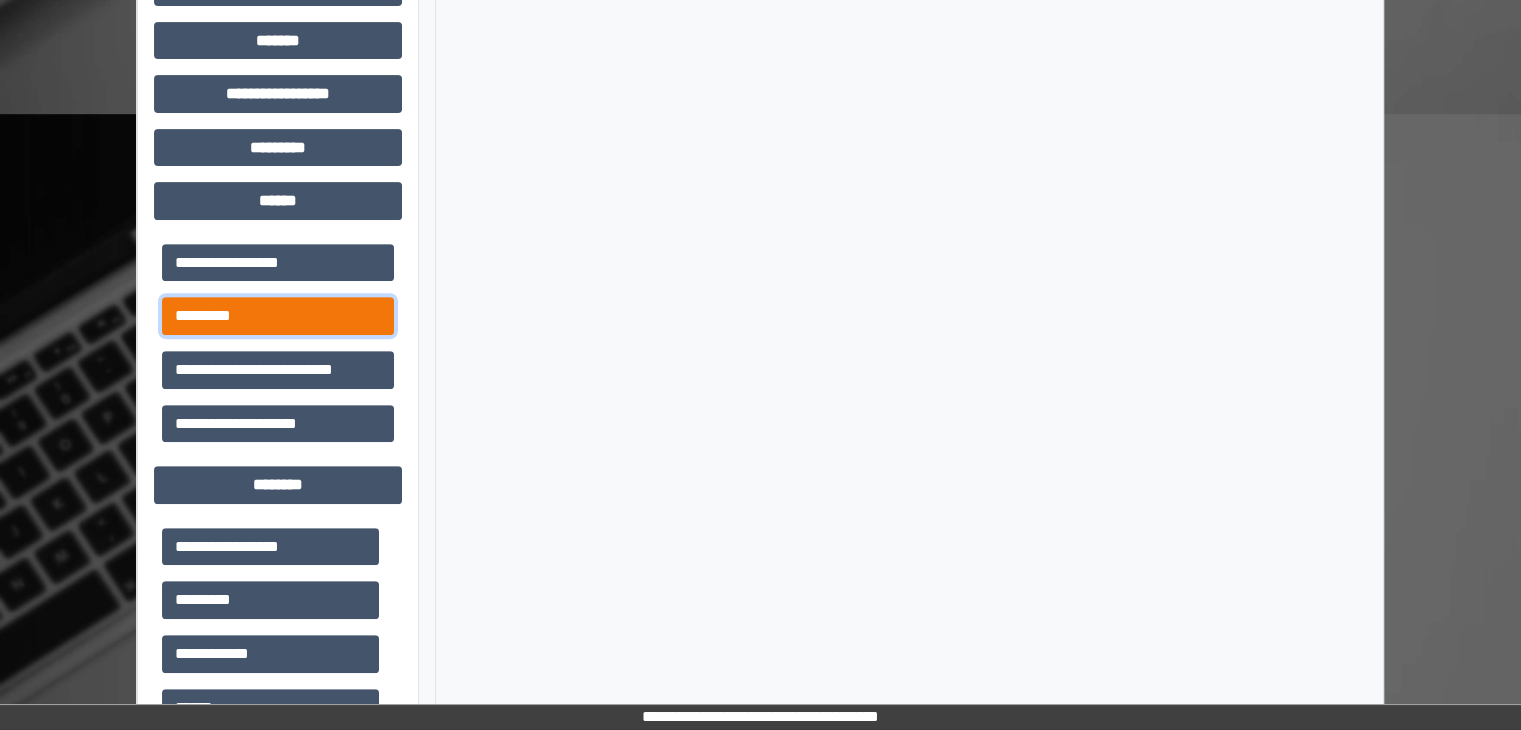 click on "*********" at bounding box center [278, 316] 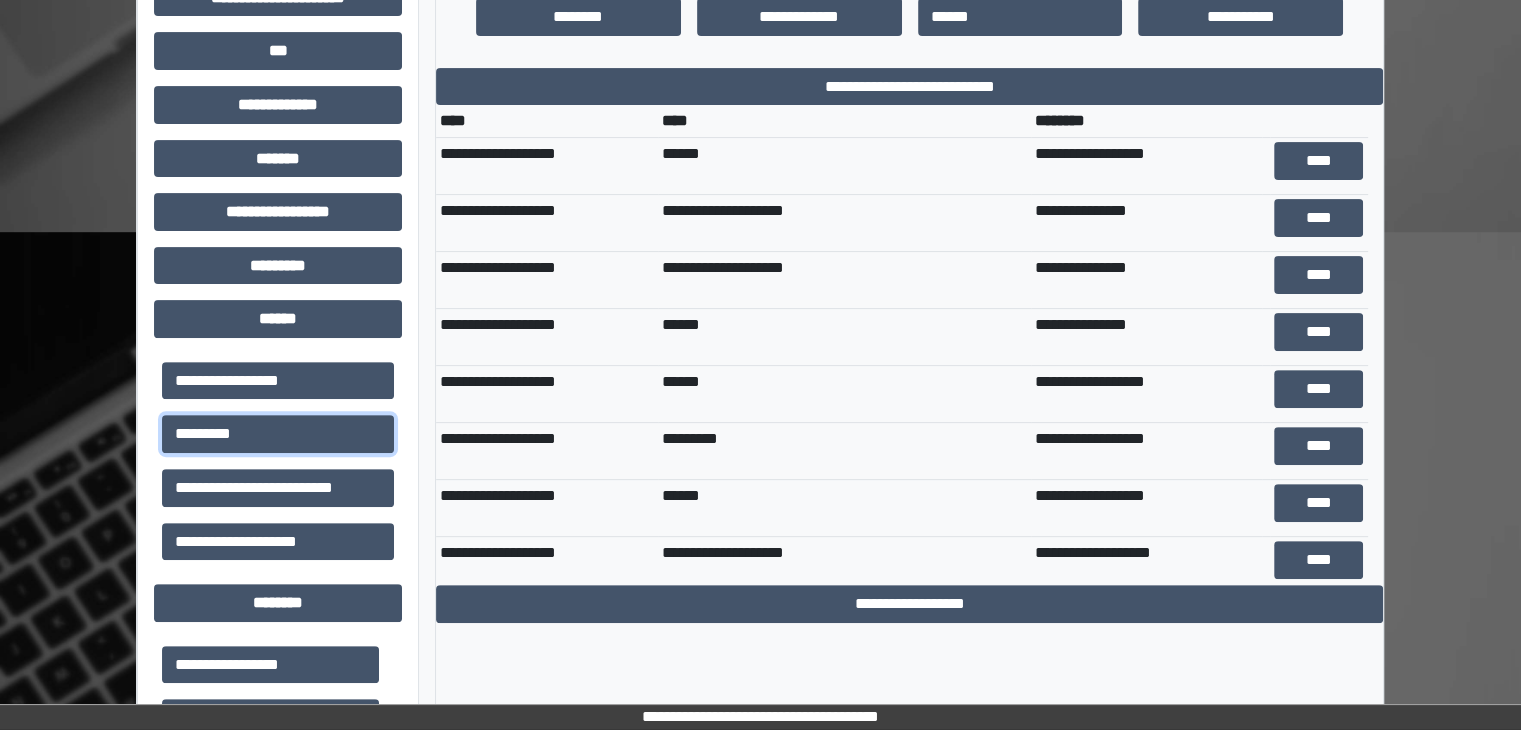 scroll, scrollTop: 616, scrollLeft: 0, axis: vertical 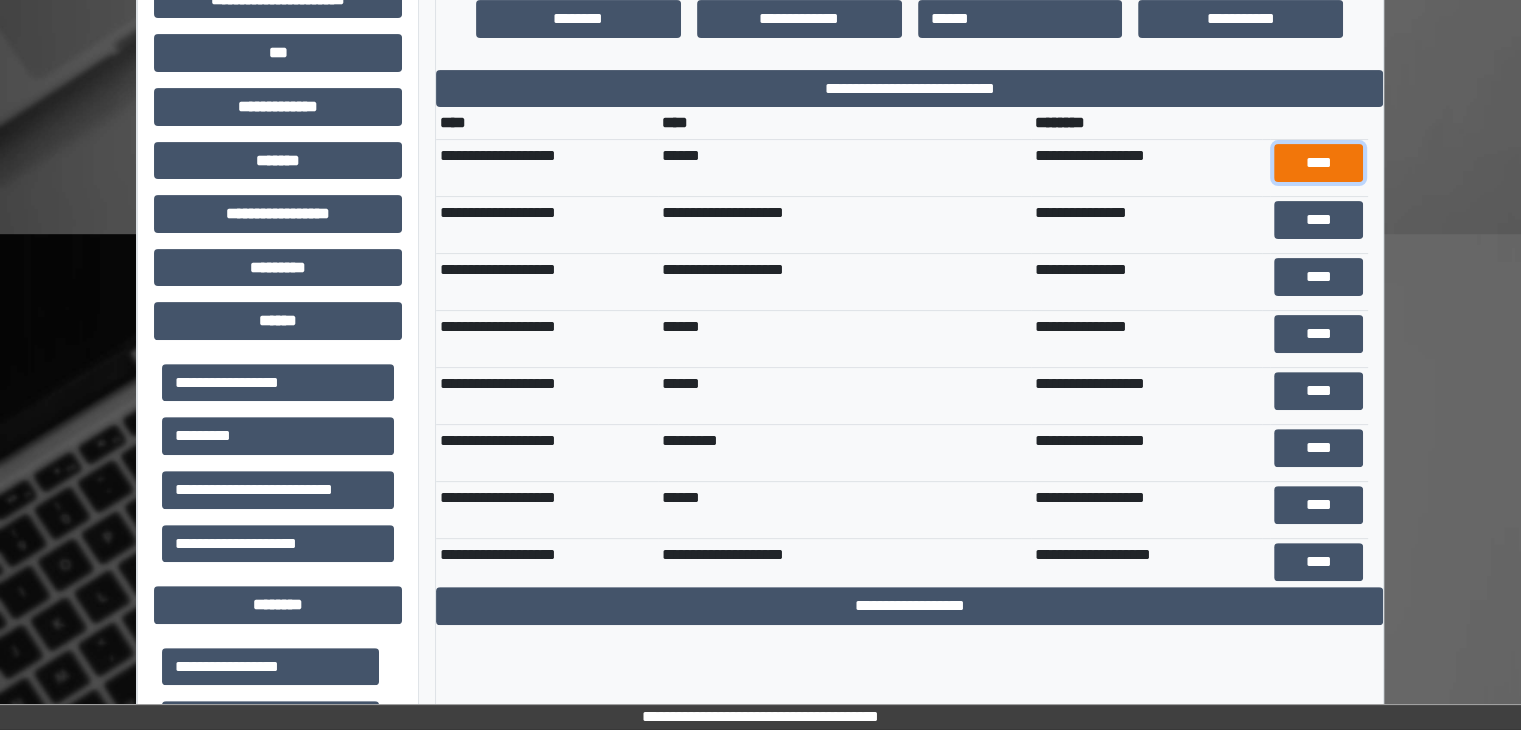 click on "****" at bounding box center [1319, 163] 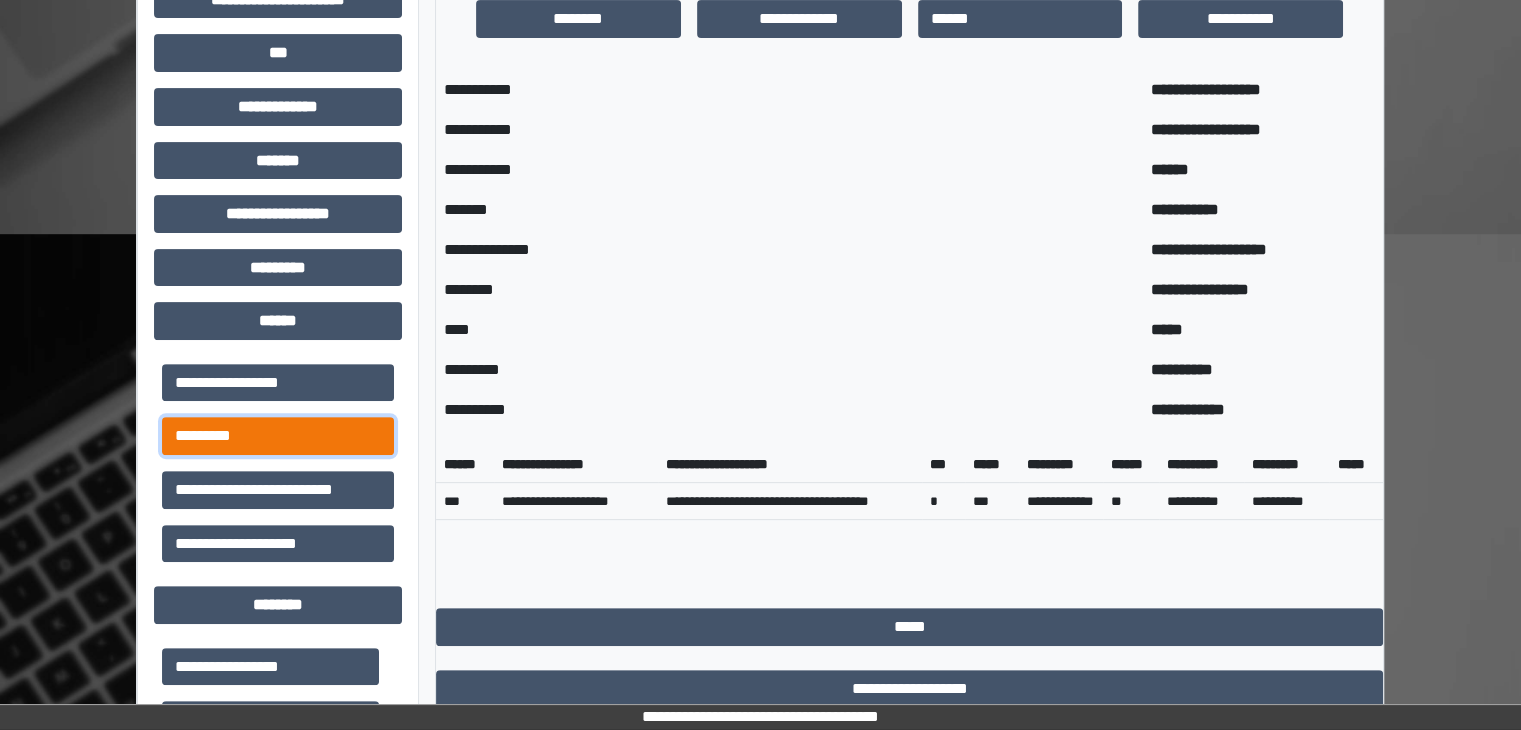 click on "*********" at bounding box center [278, 436] 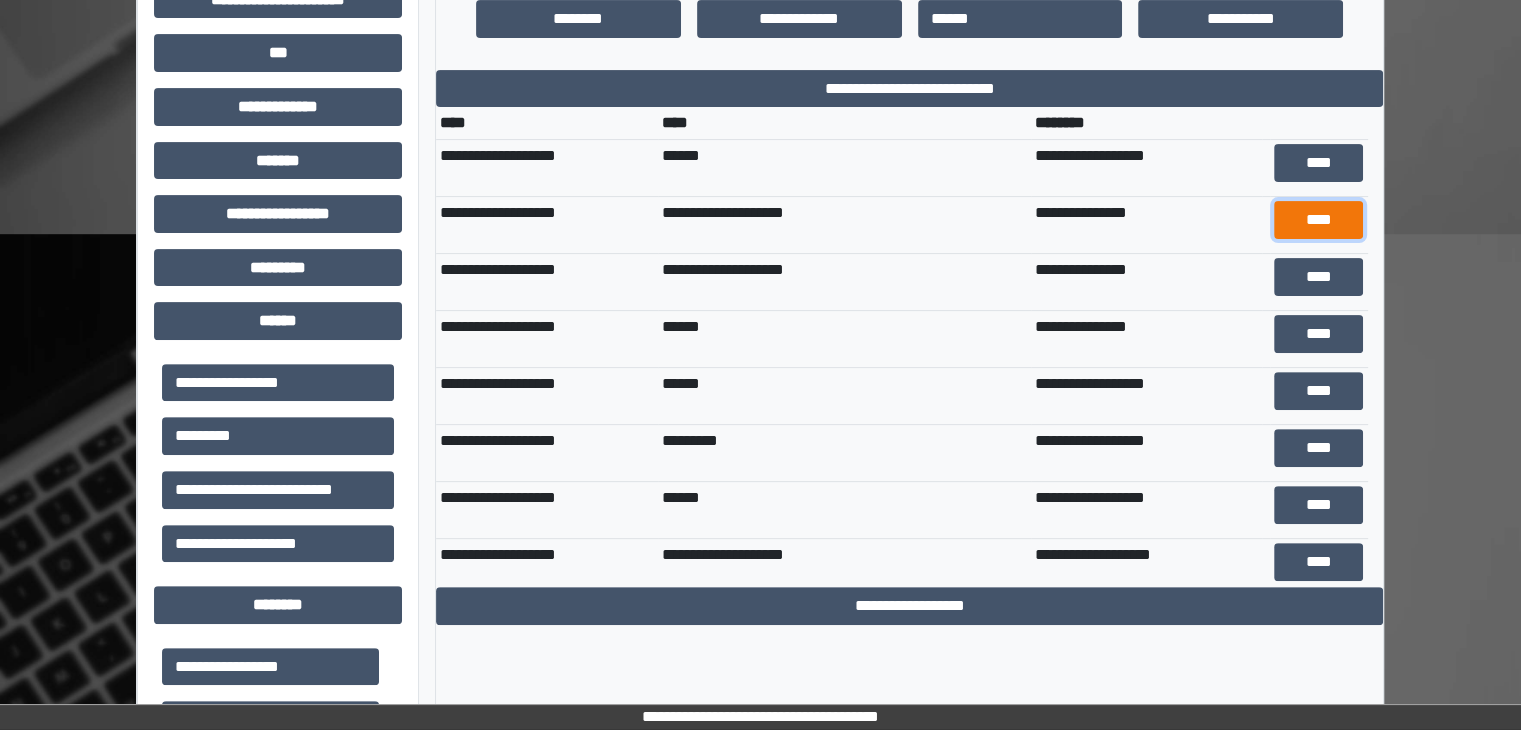click on "****" at bounding box center [1319, 220] 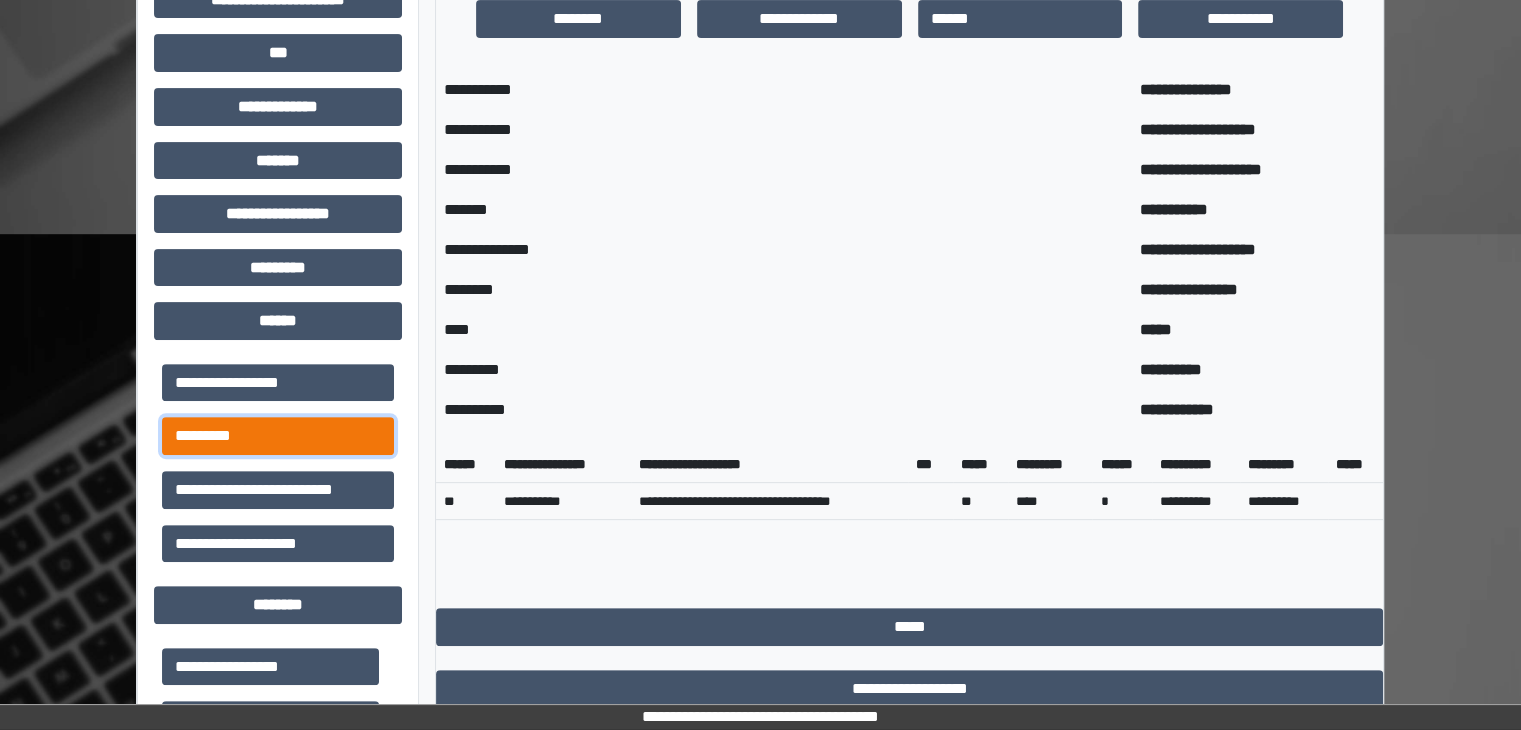 click on "*********" at bounding box center [278, 436] 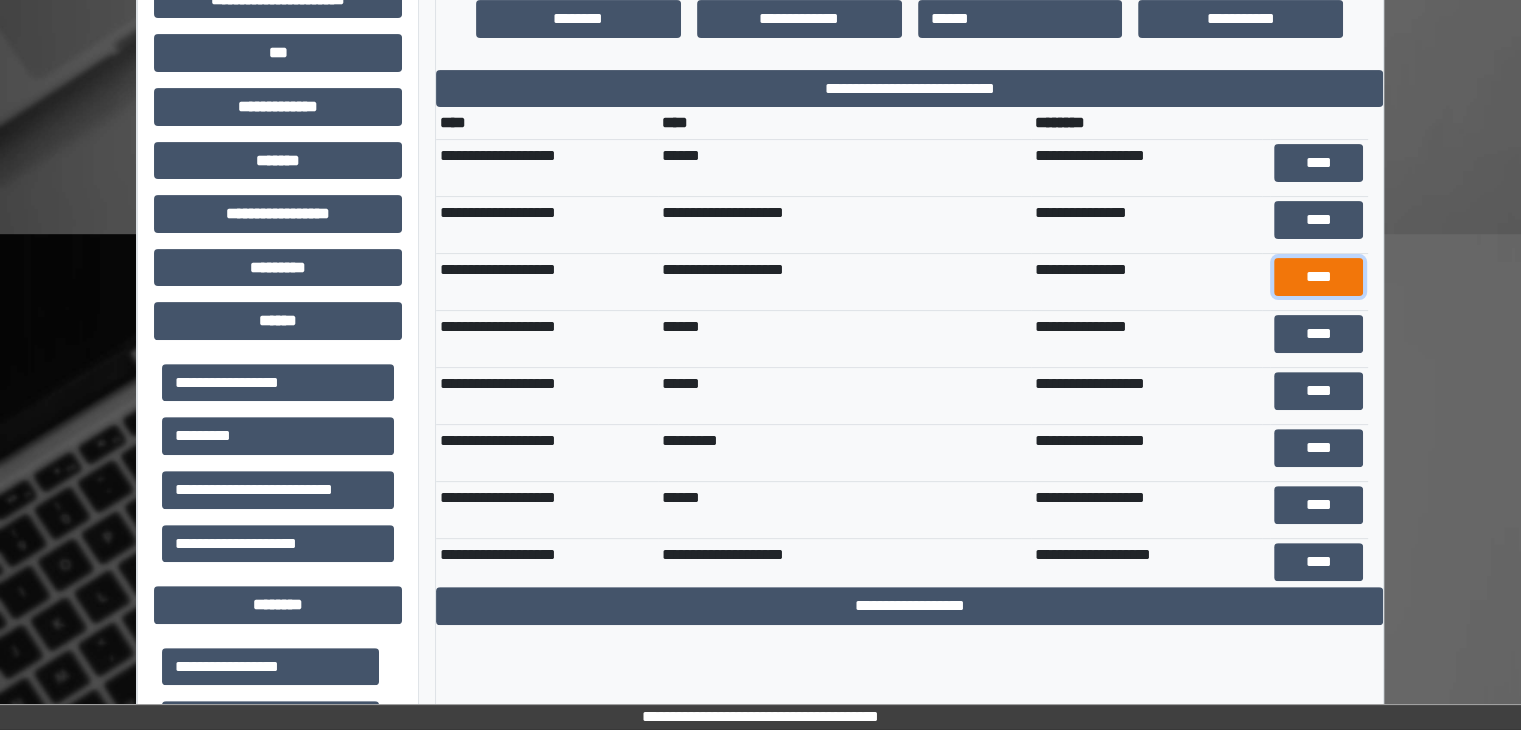 click on "****" at bounding box center (1319, 277) 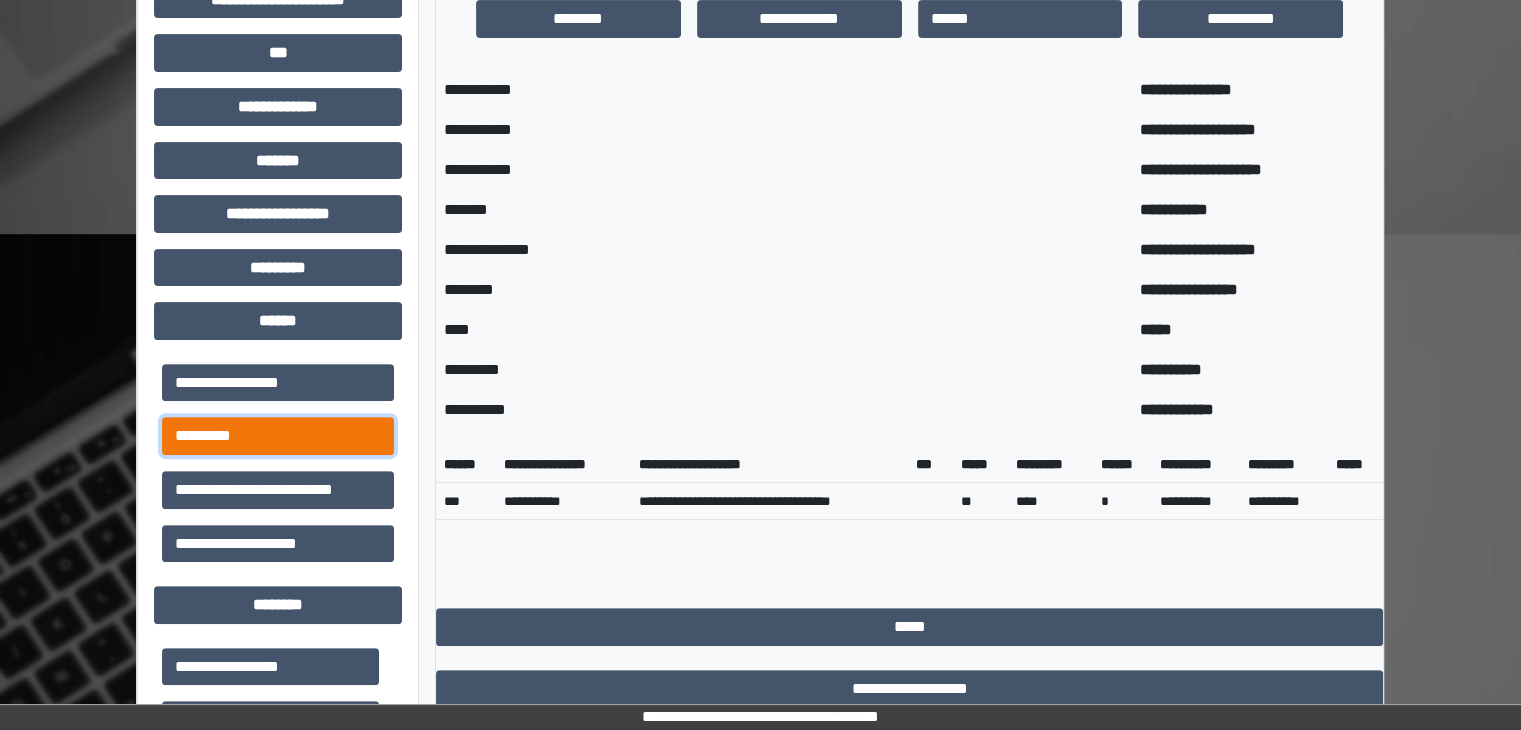 click on "*********" at bounding box center (278, 436) 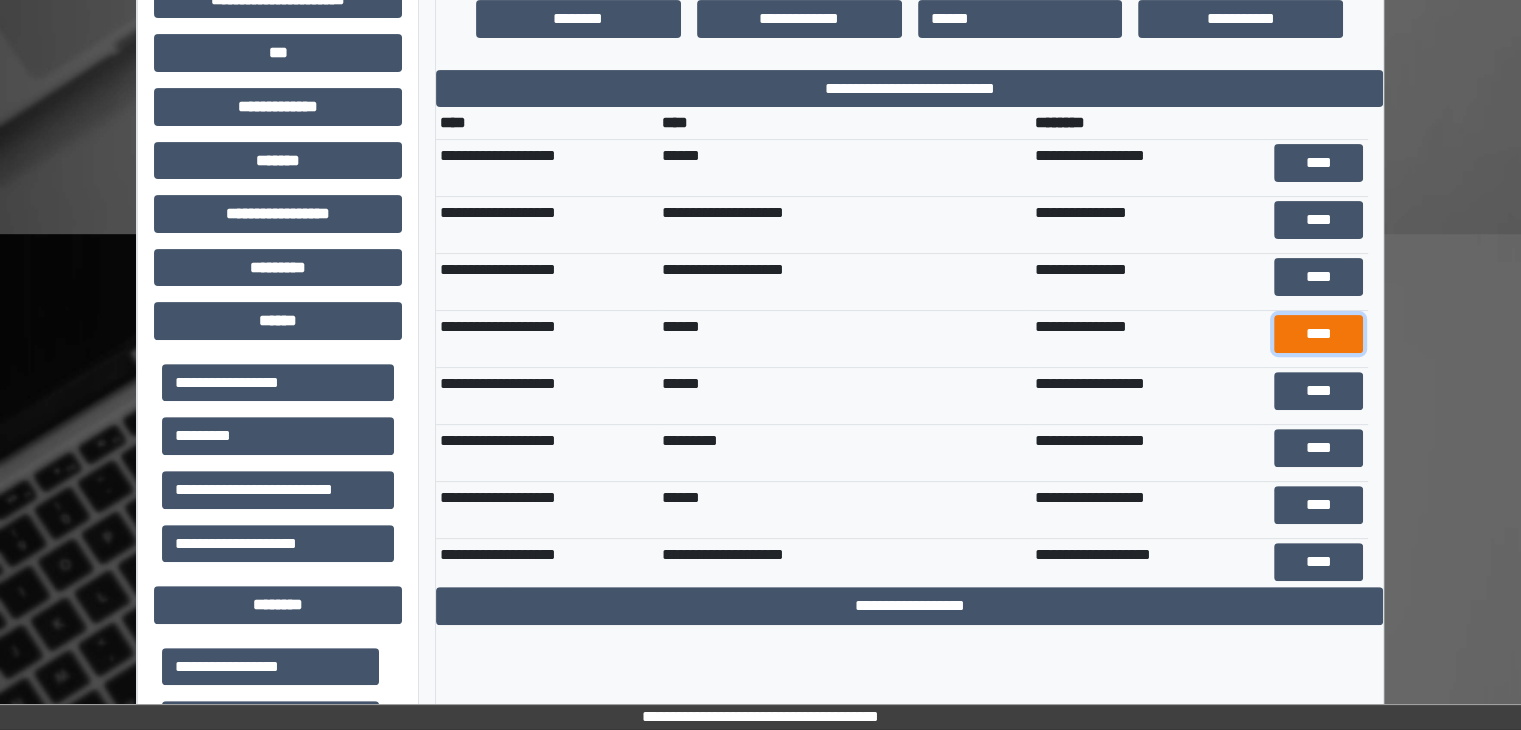 click on "****" at bounding box center [1319, 334] 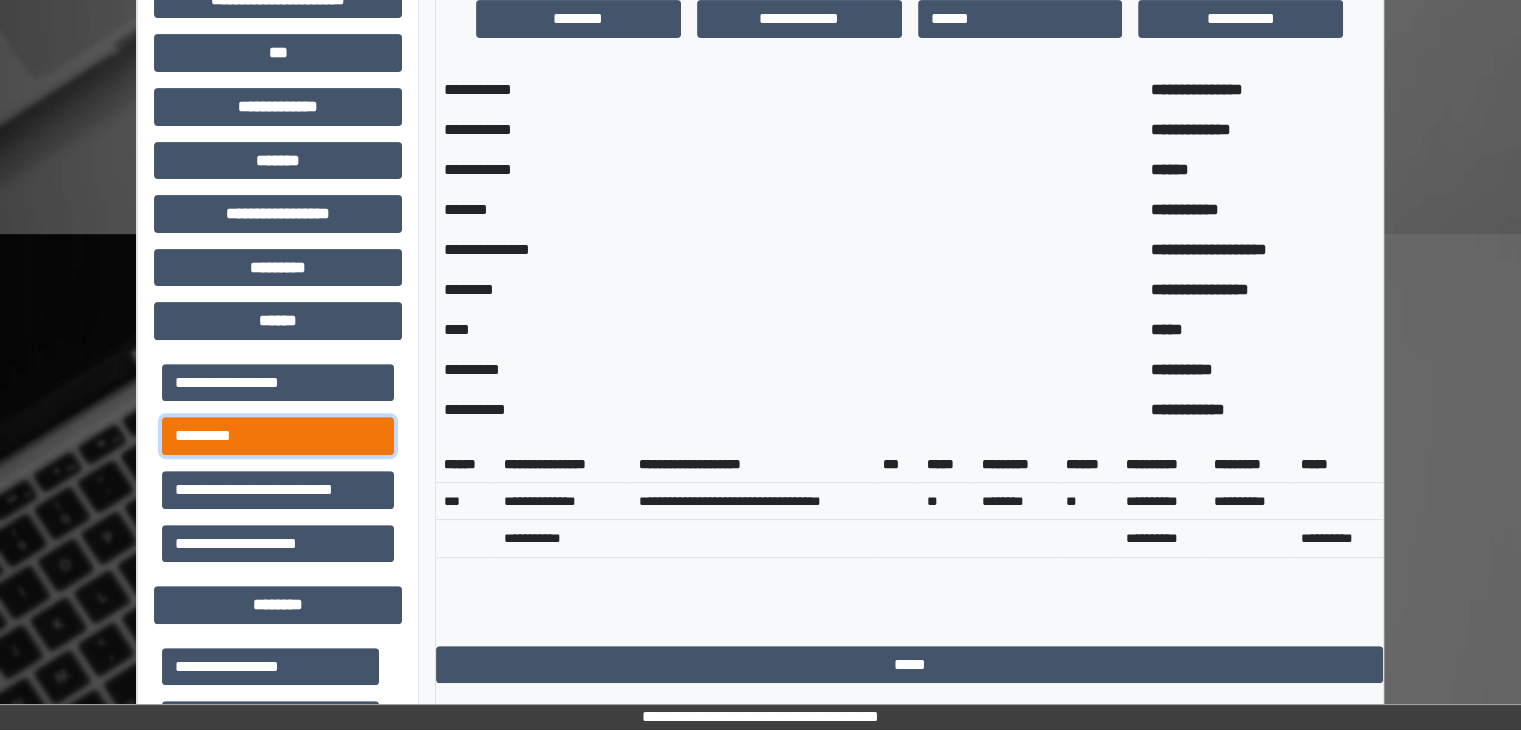 click on "*********" at bounding box center [278, 436] 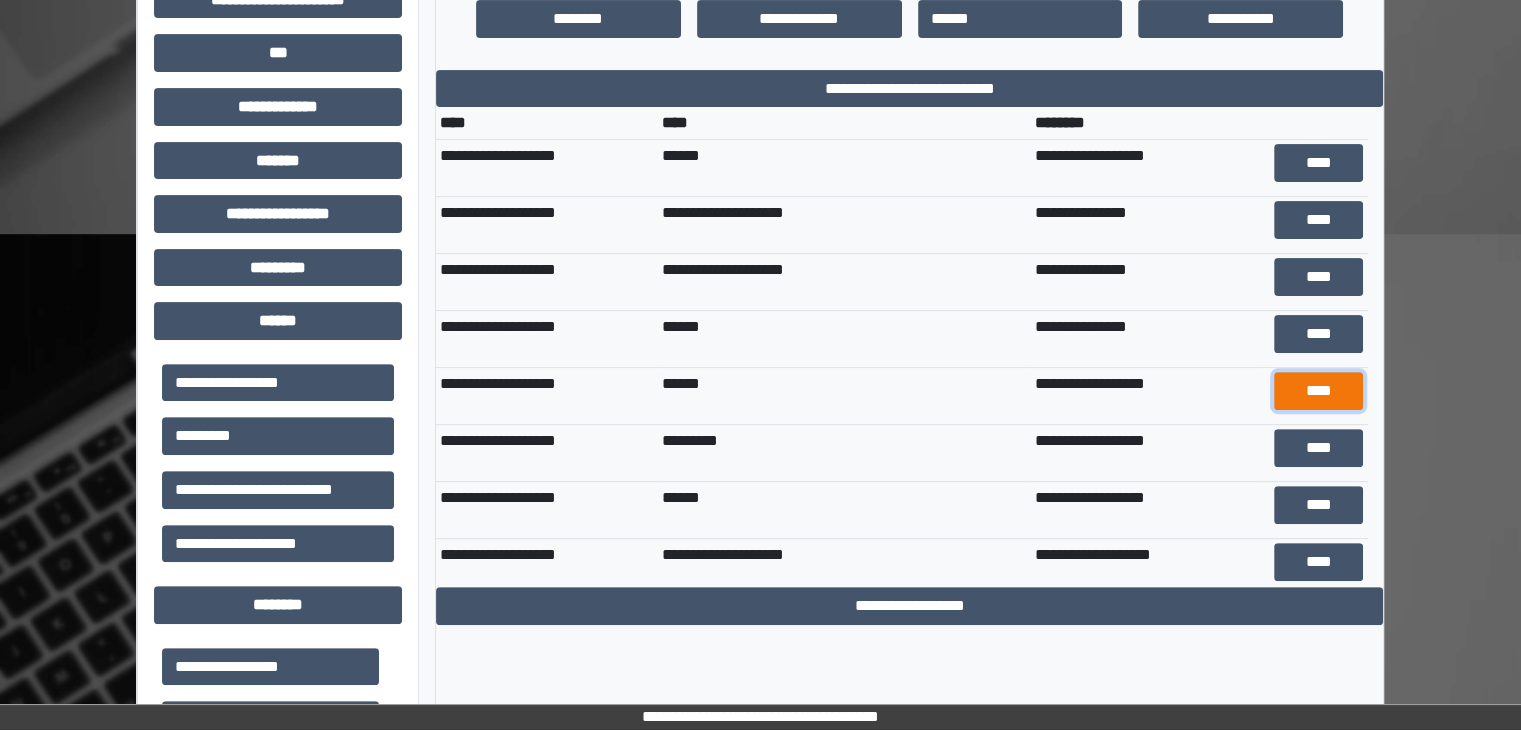 click on "****" at bounding box center (1319, 391) 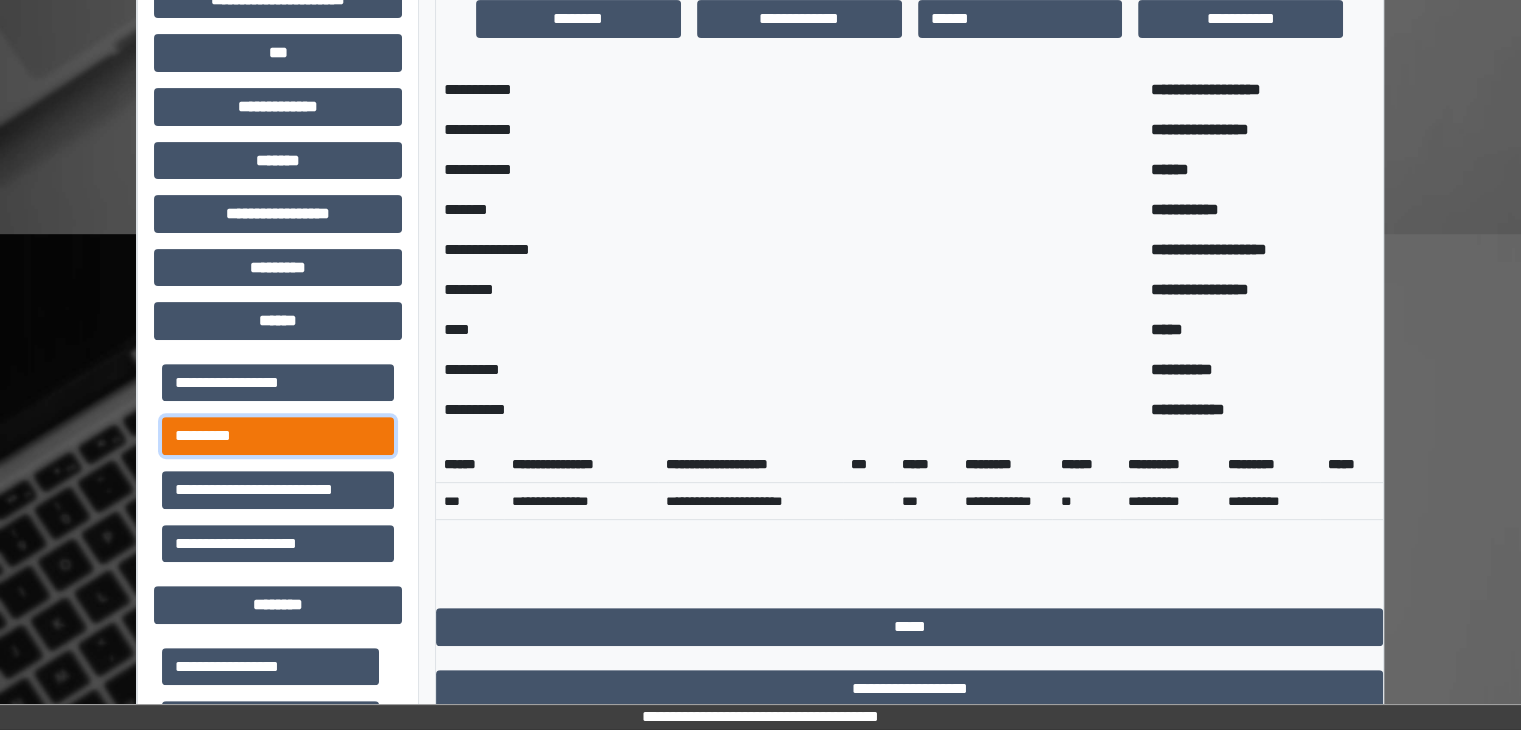 click on "*********" at bounding box center [278, 436] 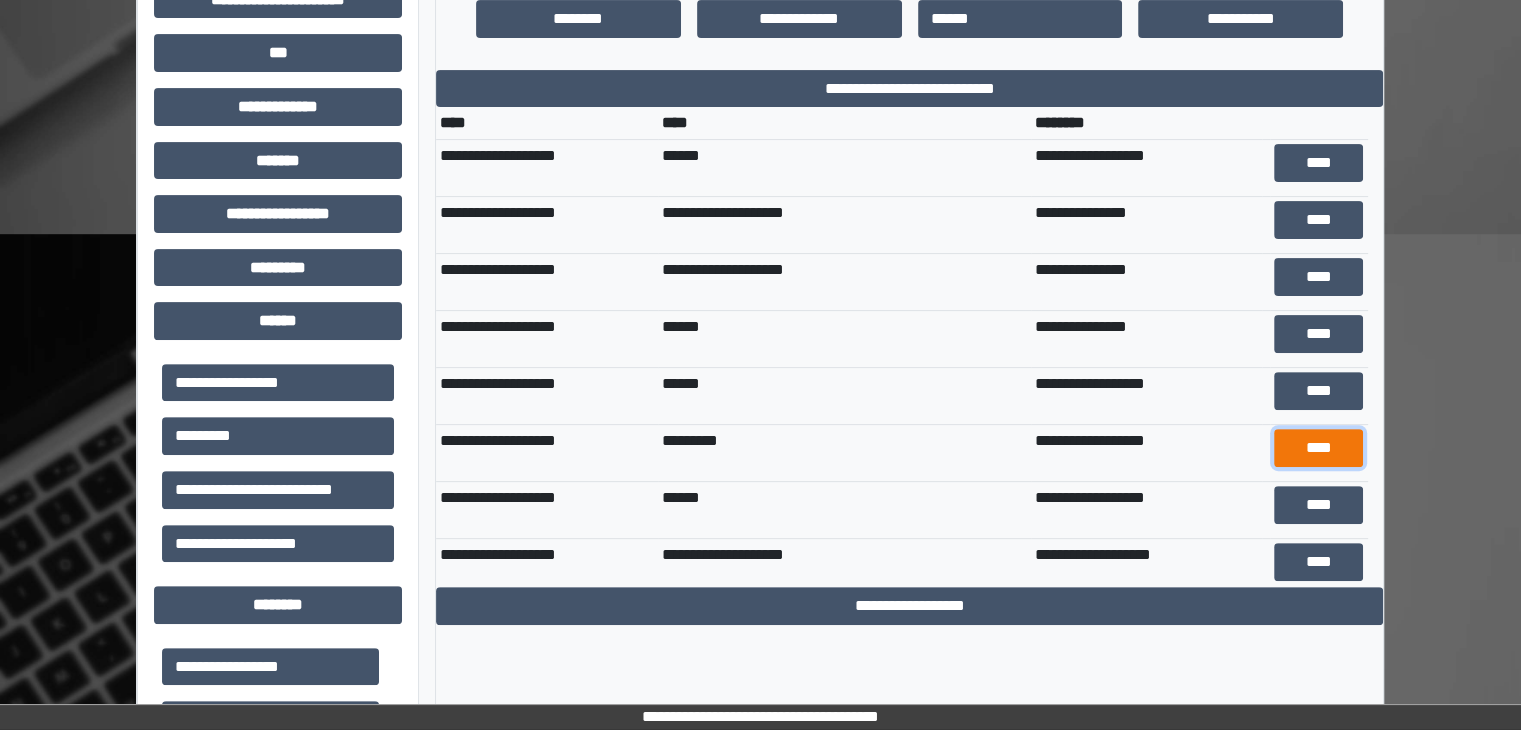 click on "****" at bounding box center (1319, 448) 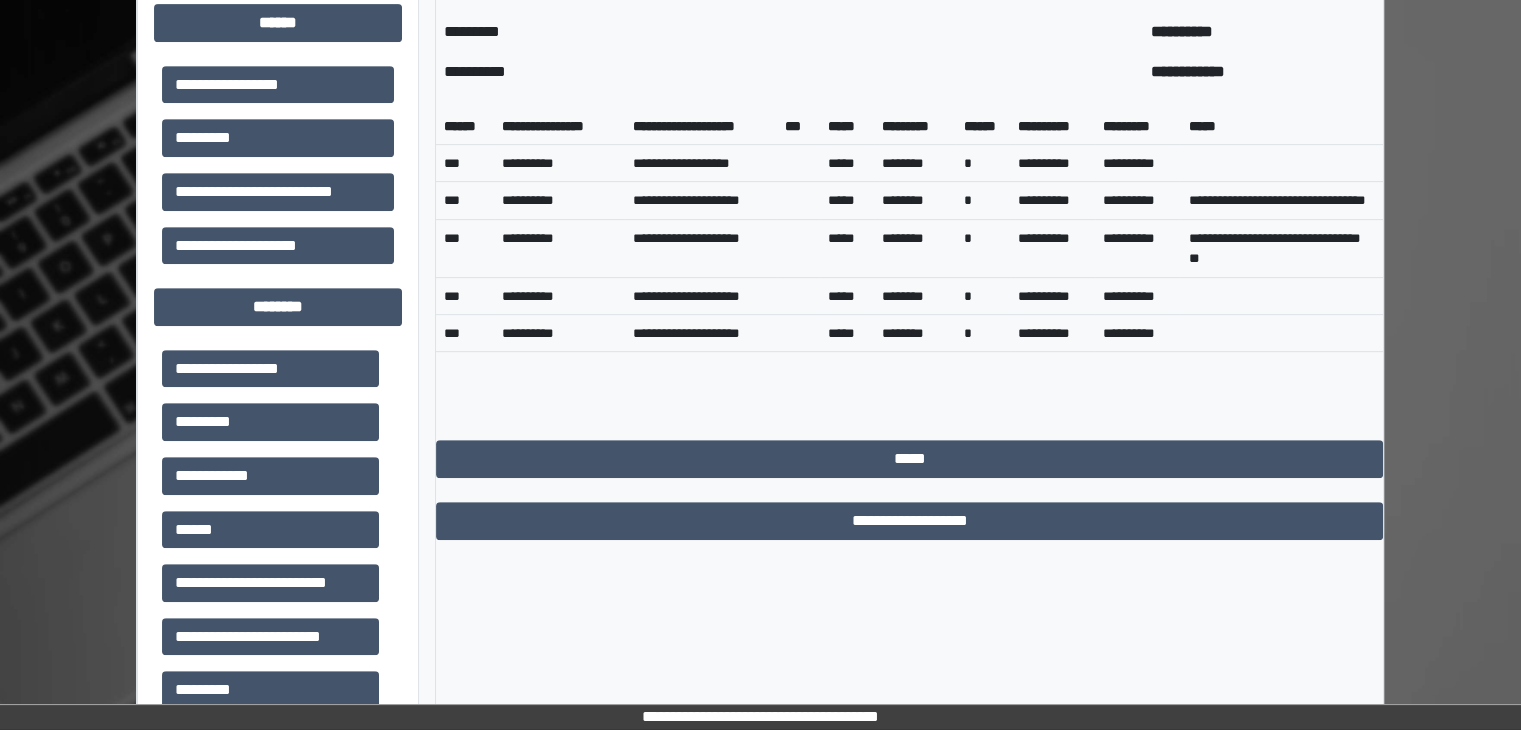 scroll, scrollTop: 916, scrollLeft: 0, axis: vertical 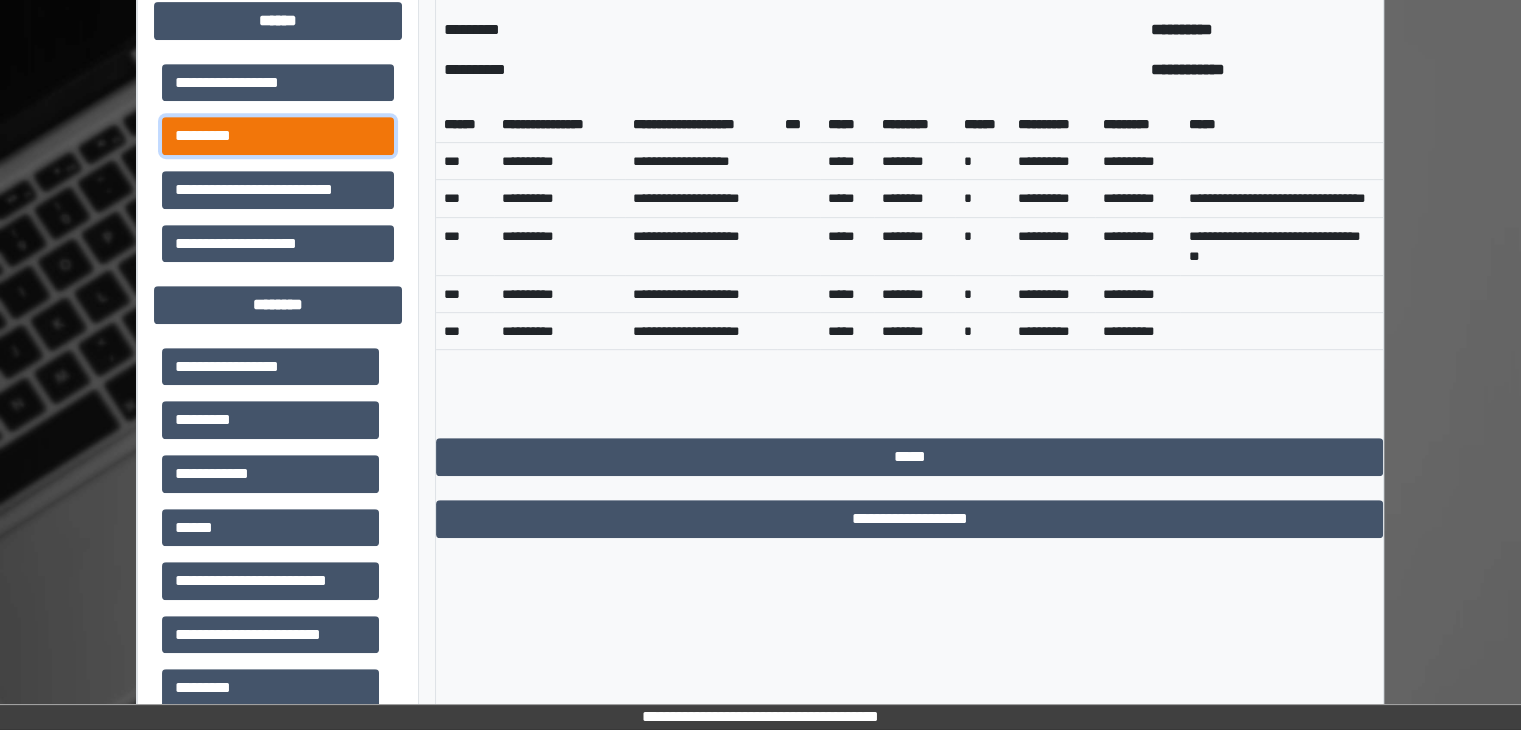 click on "*********" at bounding box center (278, 136) 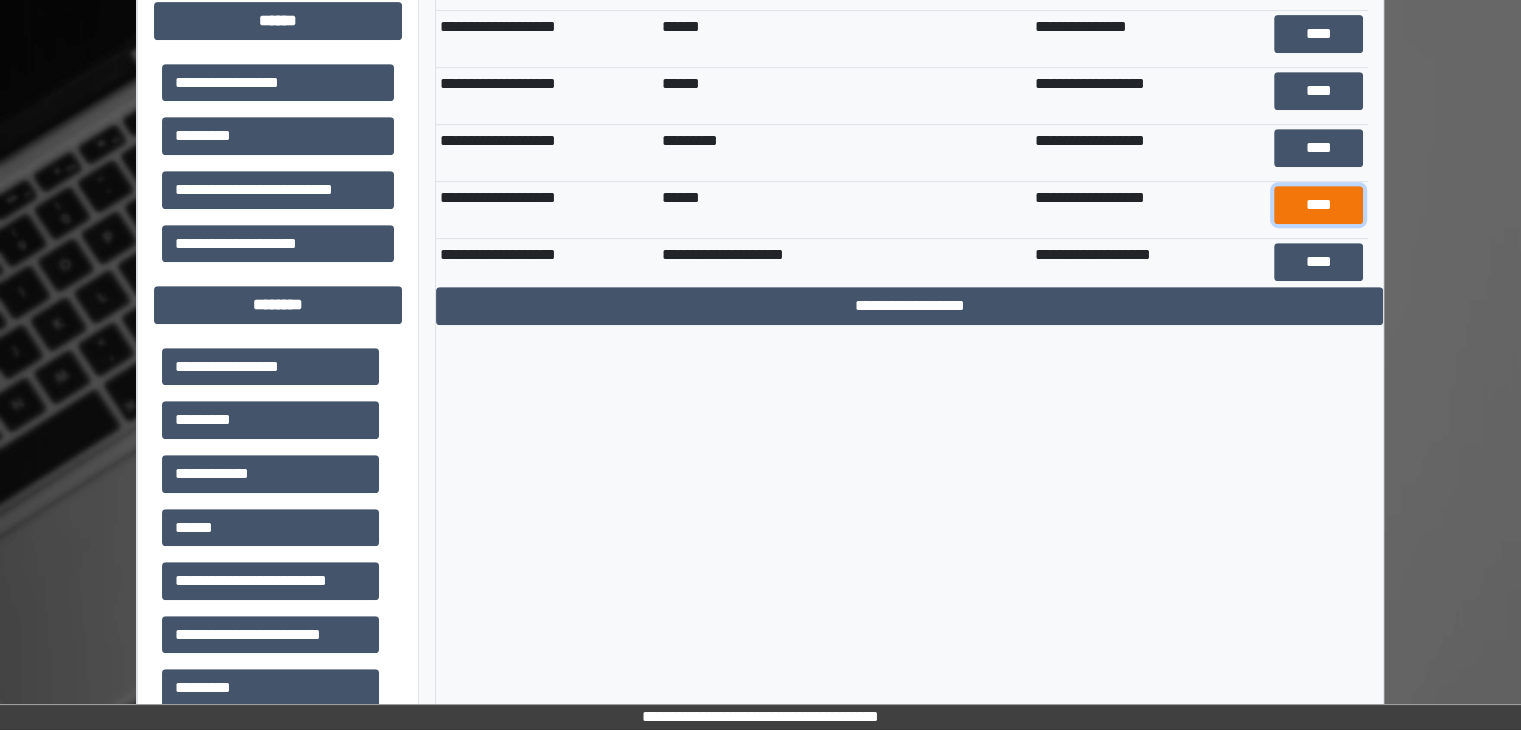 click on "****" at bounding box center [1319, 205] 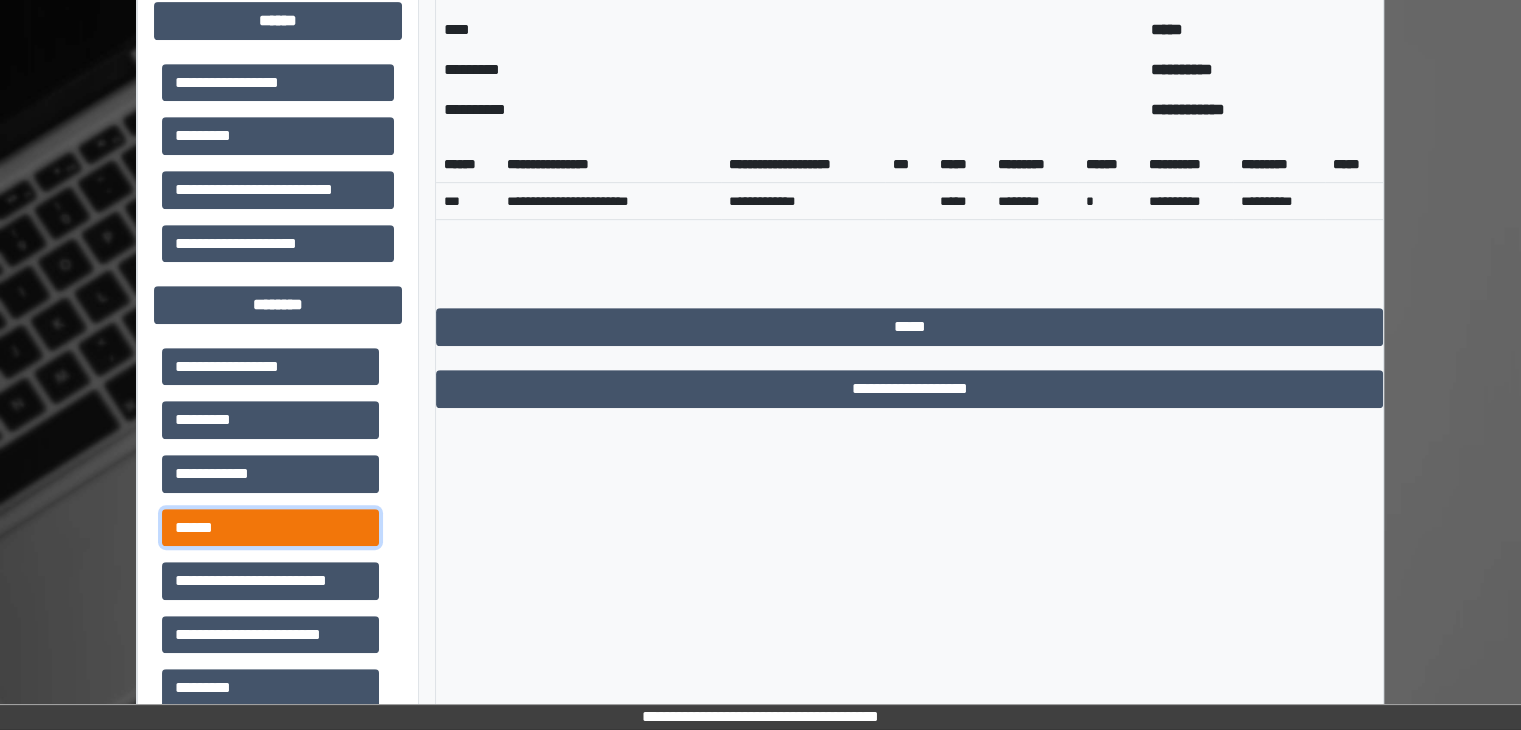 click on "******" at bounding box center [270, 528] 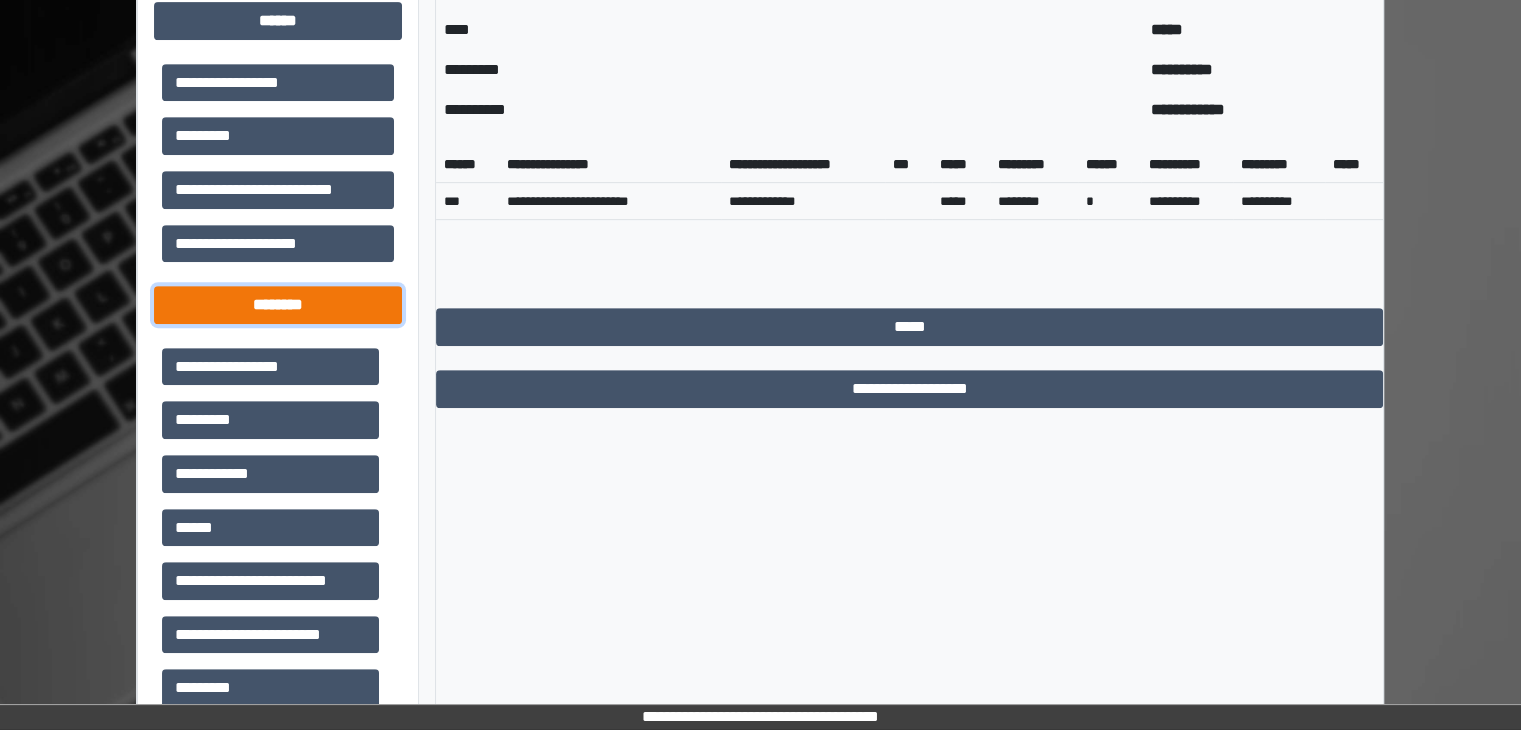 click on "********" at bounding box center (278, 305) 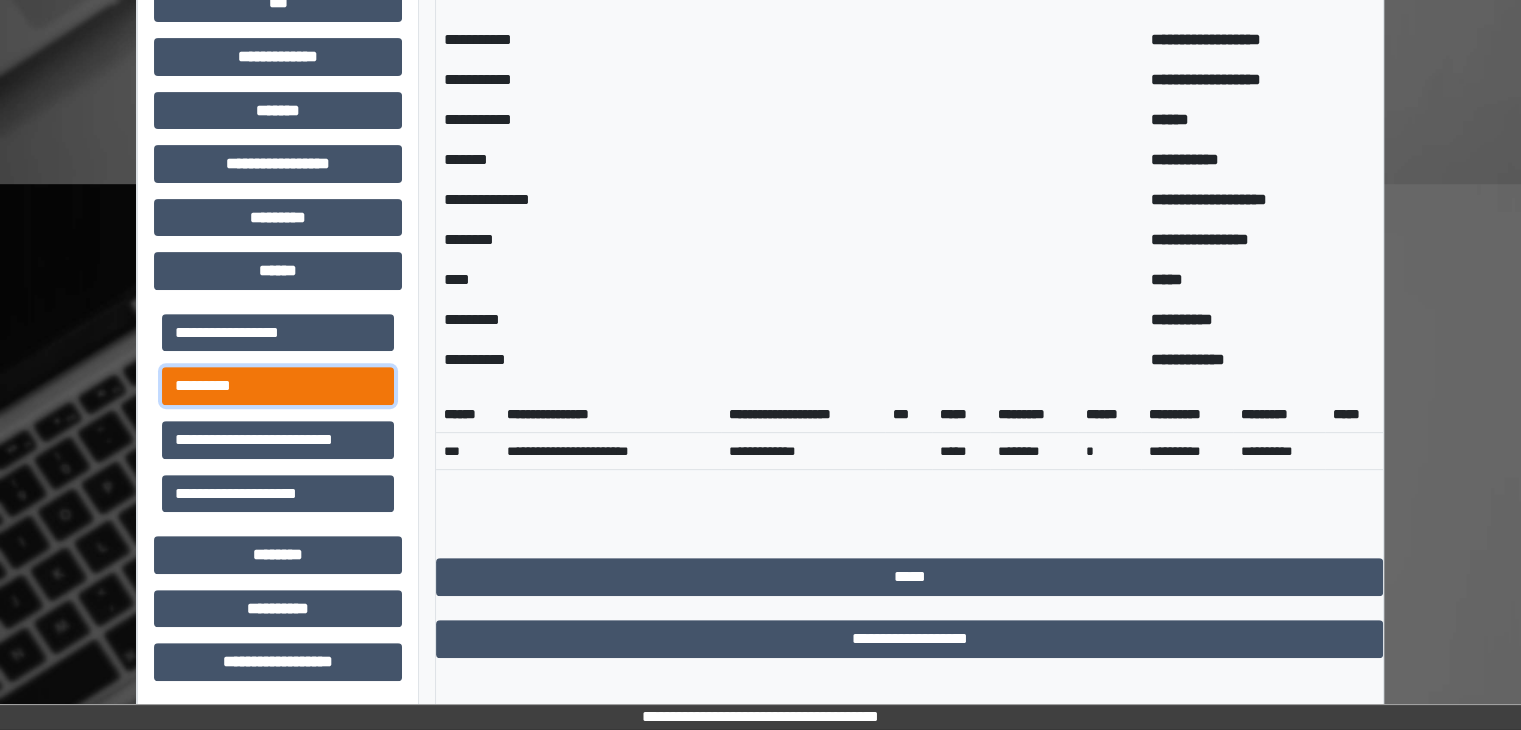 click on "*********" at bounding box center (278, 386) 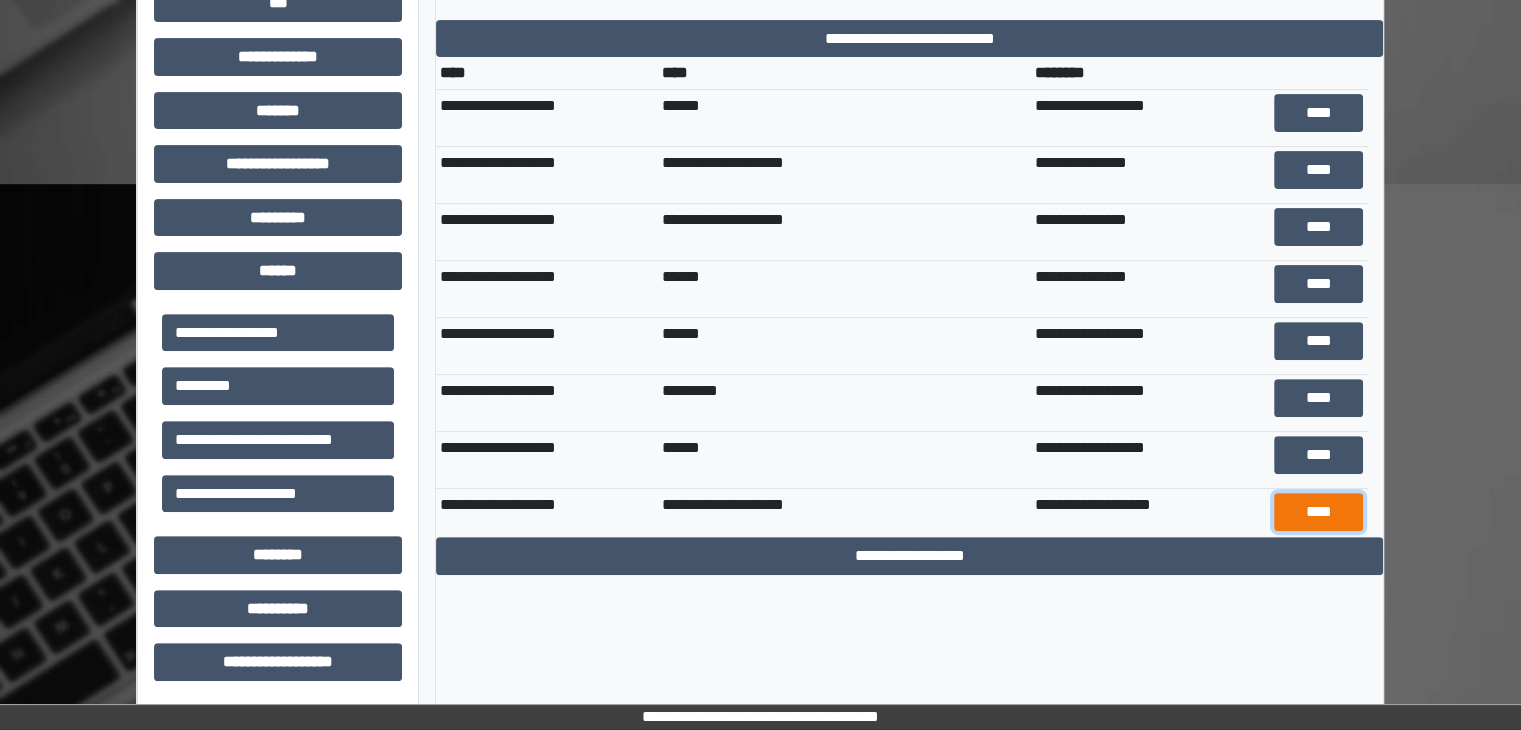 click on "****" at bounding box center [1319, 512] 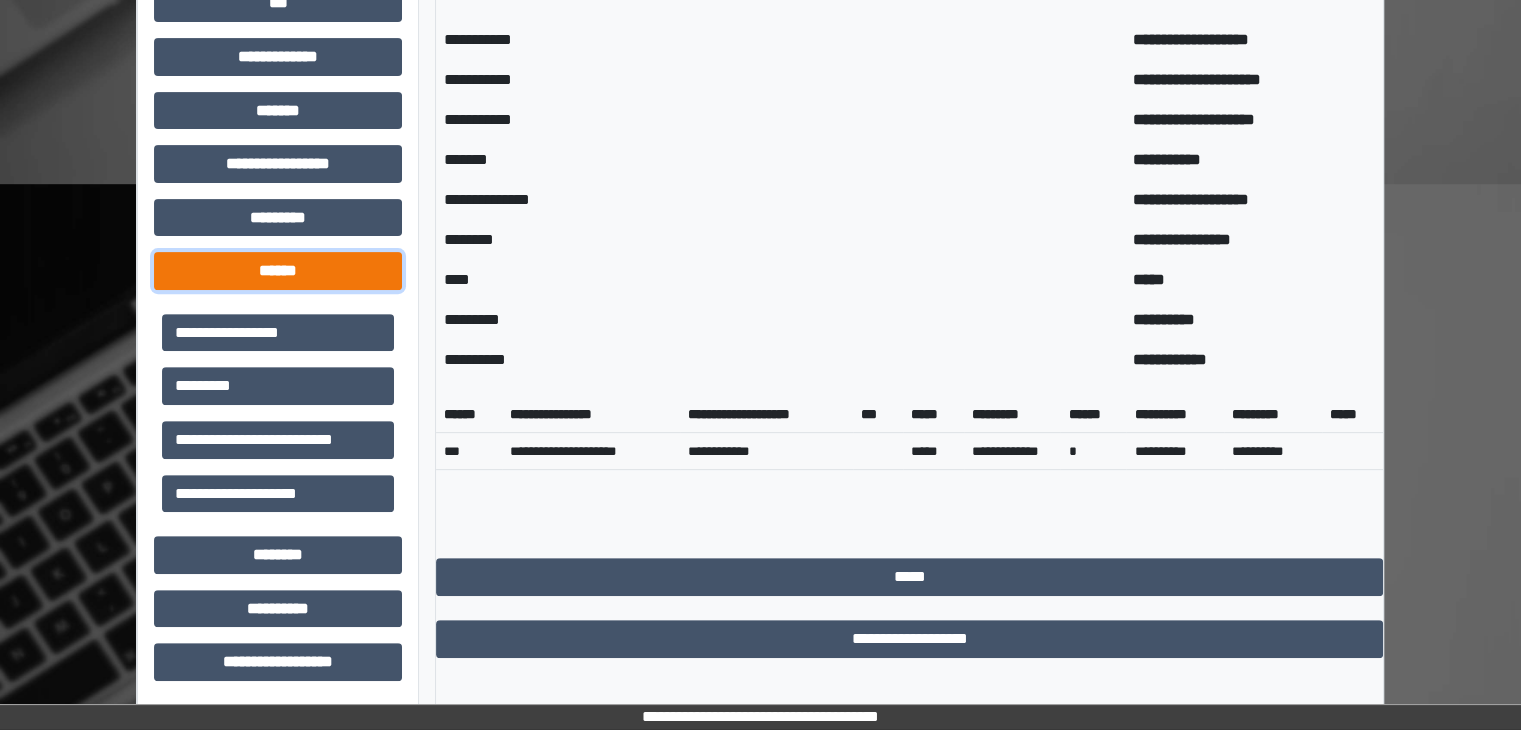 click on "******" at bounding box center [278, 271] 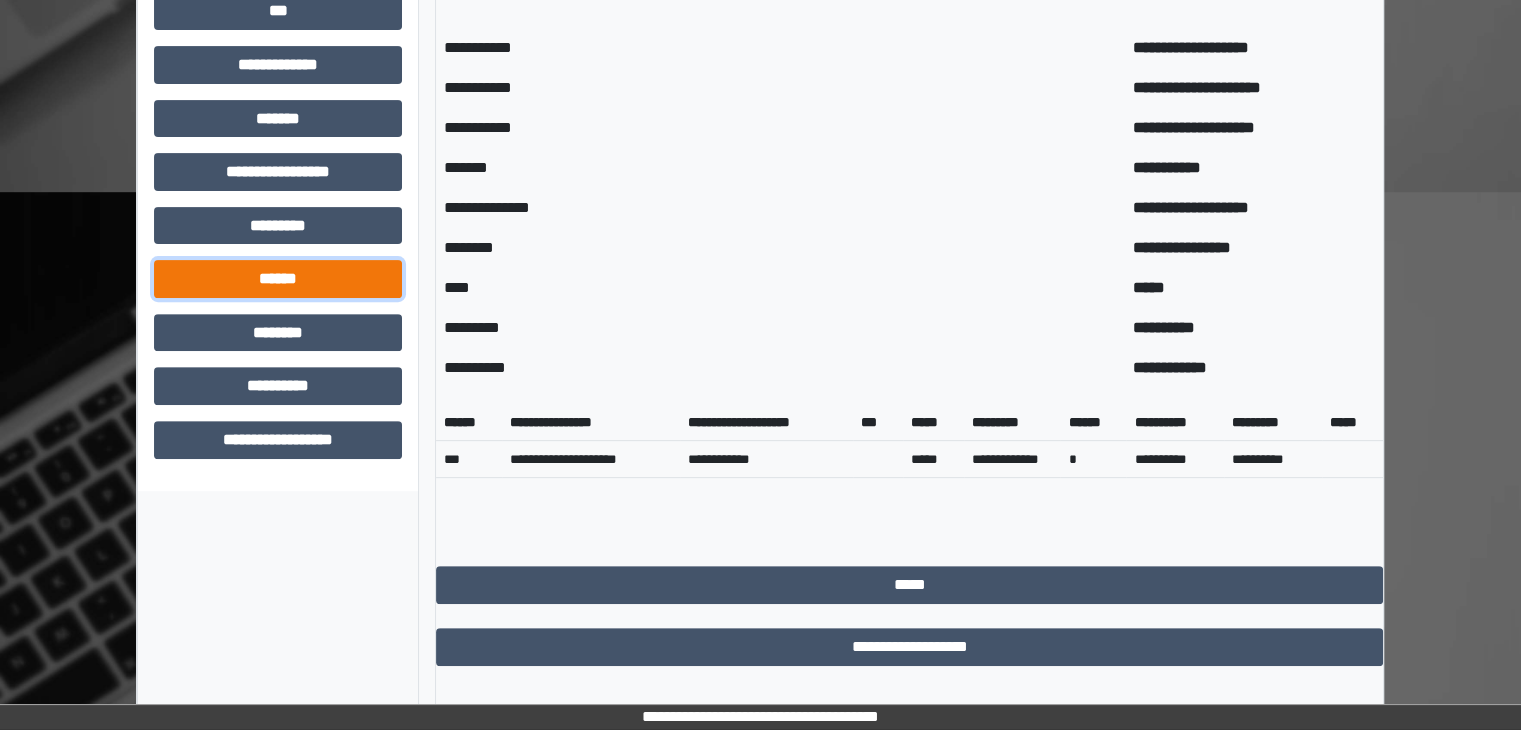 click on "******" at bounding box center [278, 279] 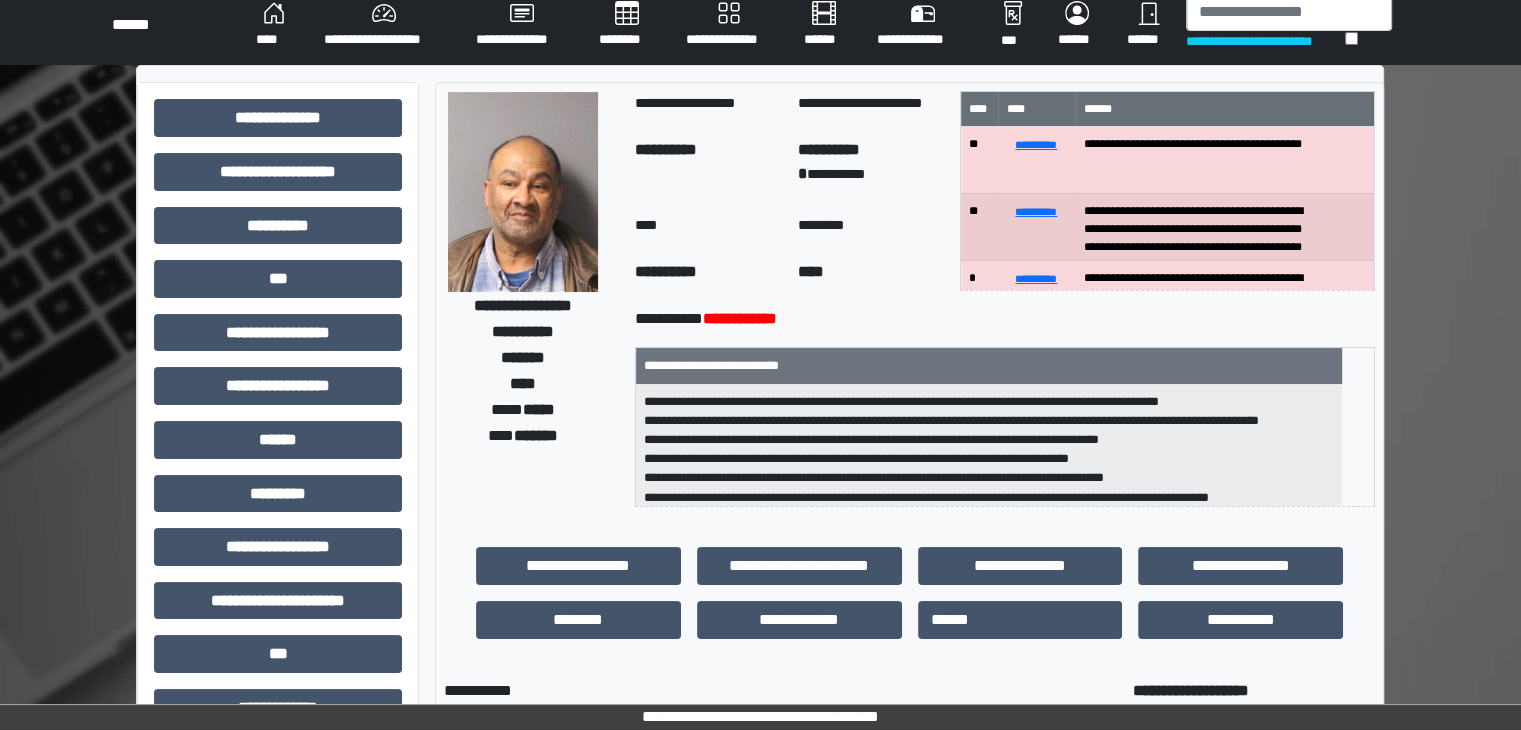 scroll, scrollTop: 0, scrollLeft: 0, axis: both 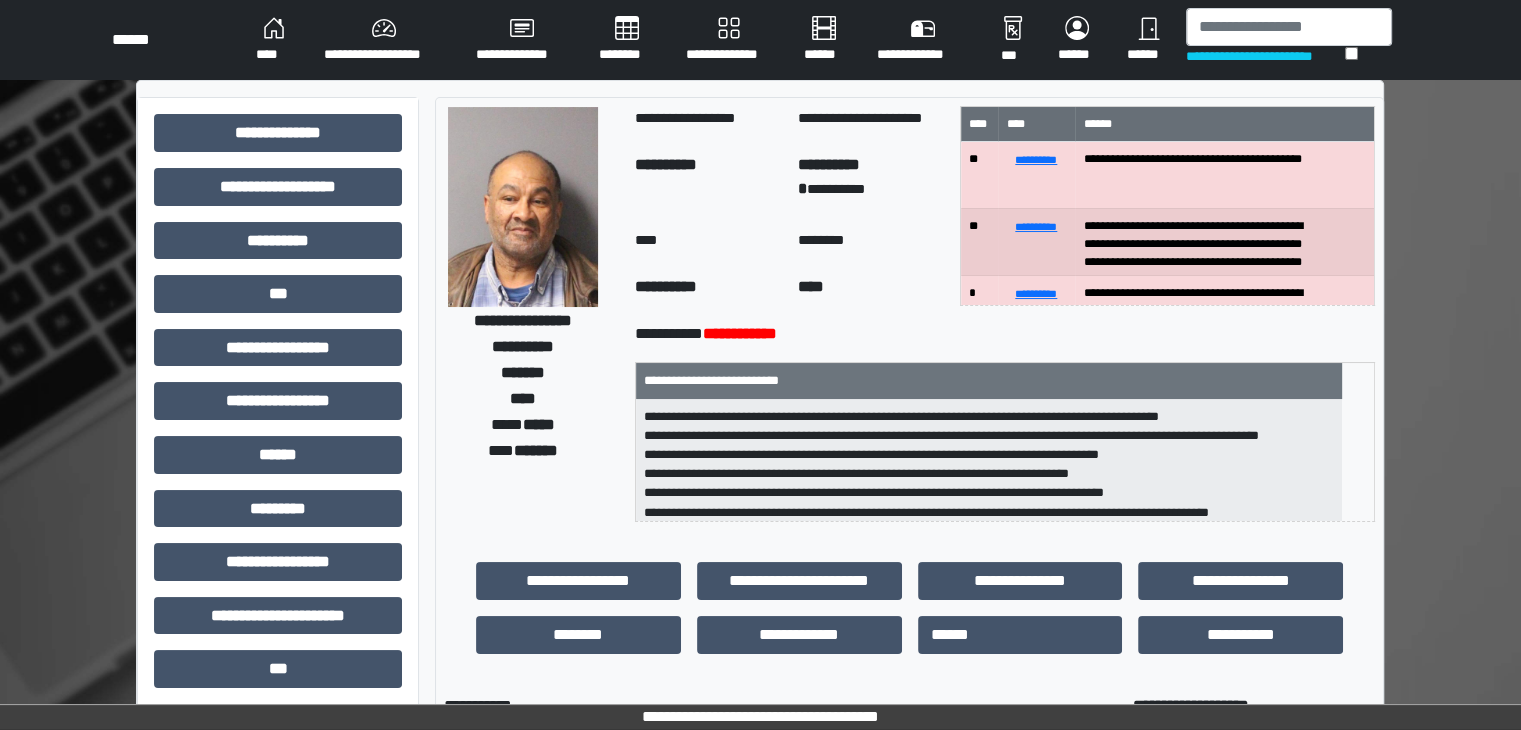 click at bounding box center [523, 207] 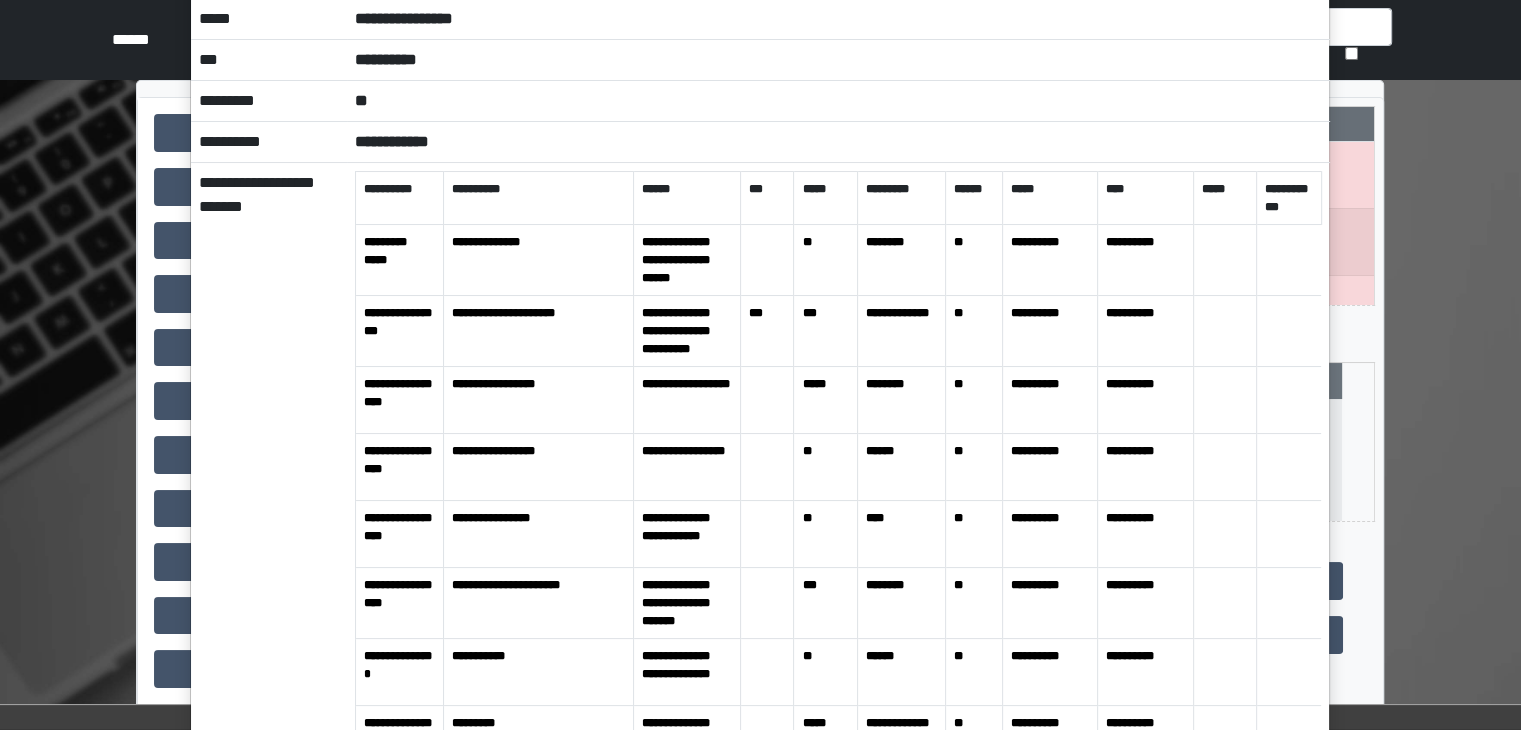 scroll, scrollTop: 100, scrollLeft: 0, axis: vertical 